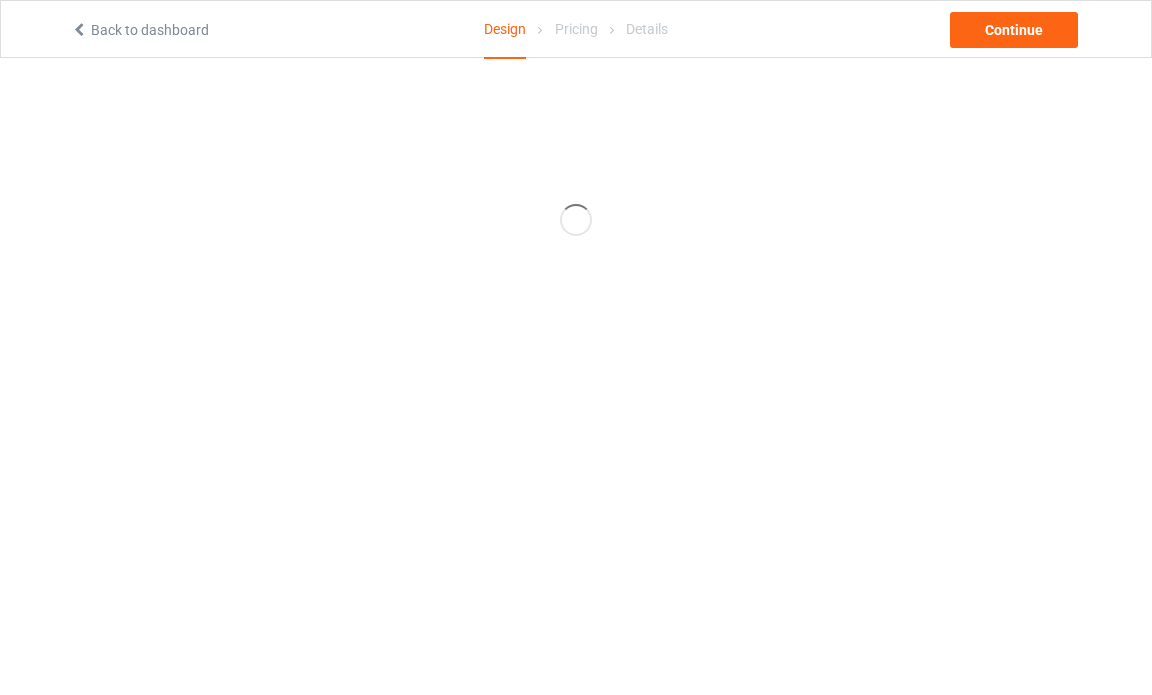 scroll, scrollTop: 0, scrollLeft: 0, axis: both 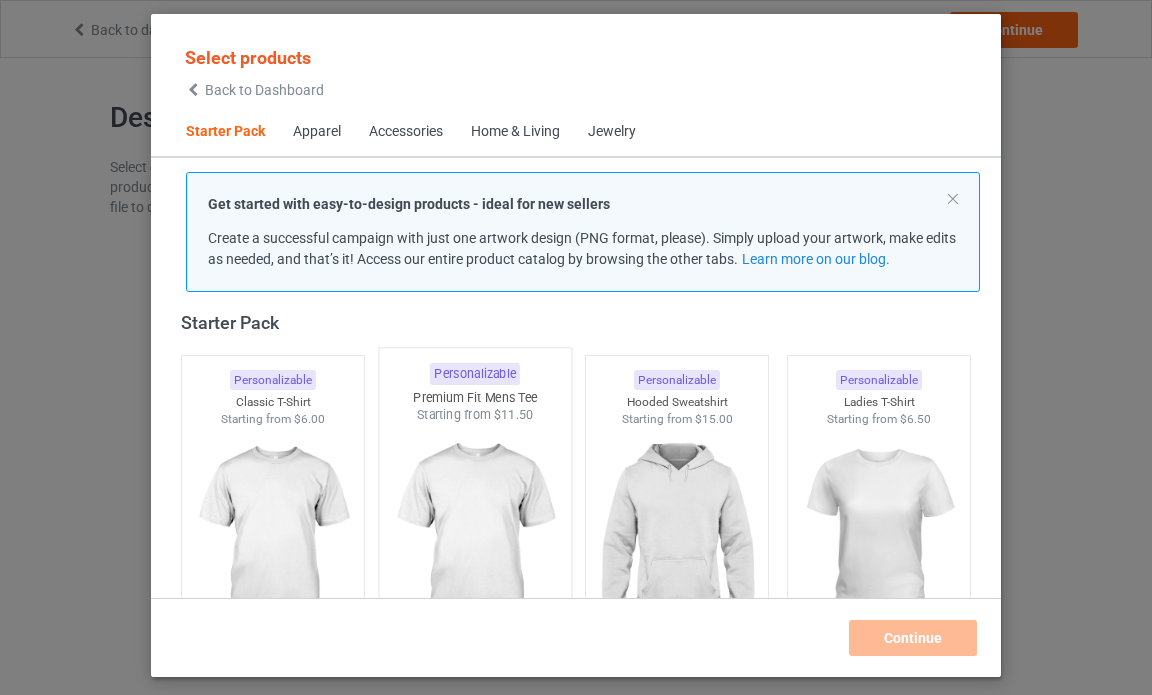 click at bounding box center (475, 541) 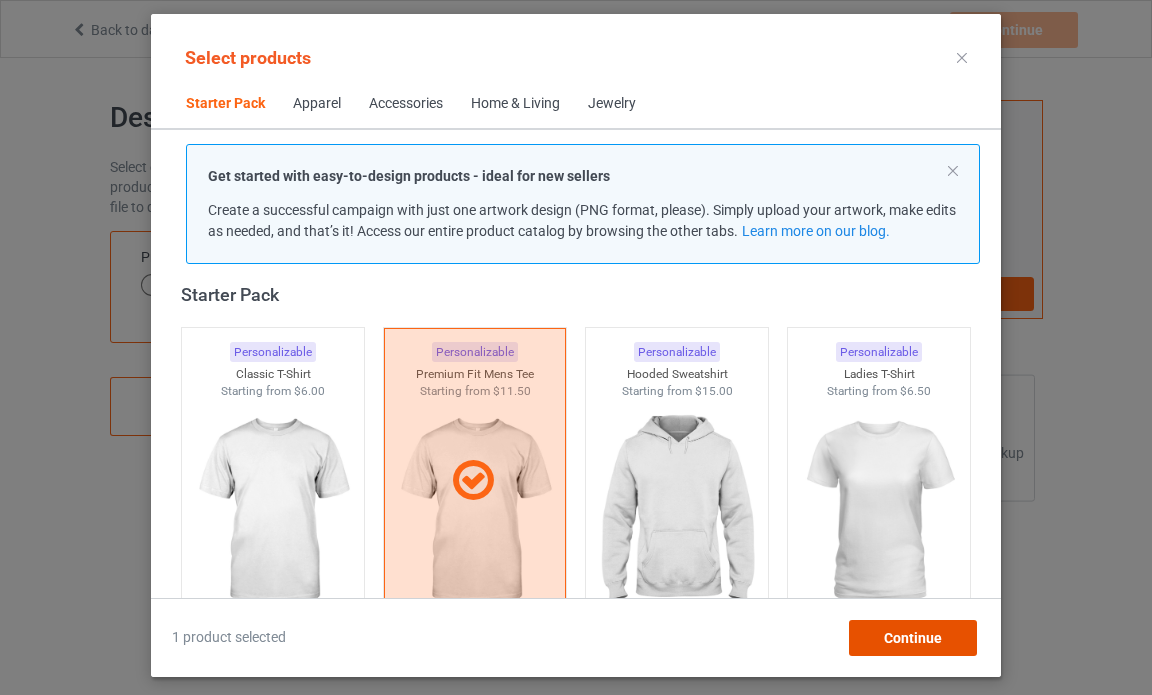 click on "Continue" at bounding box center (913, 638) 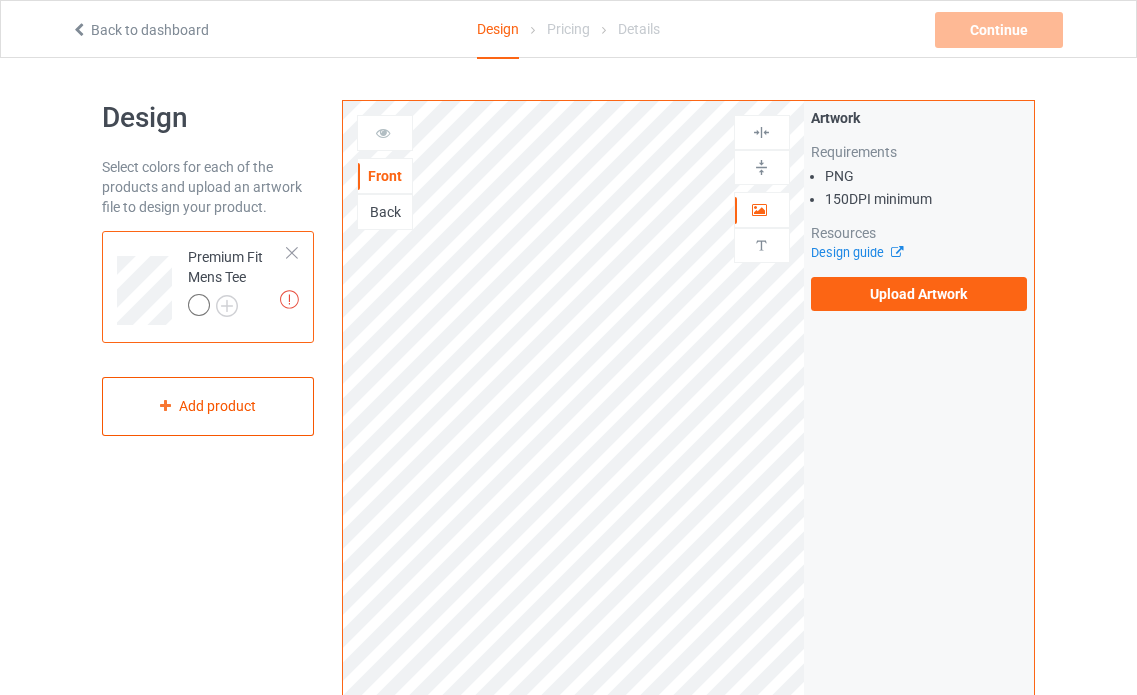 click on "Add product" at bounding box center (208, 406) 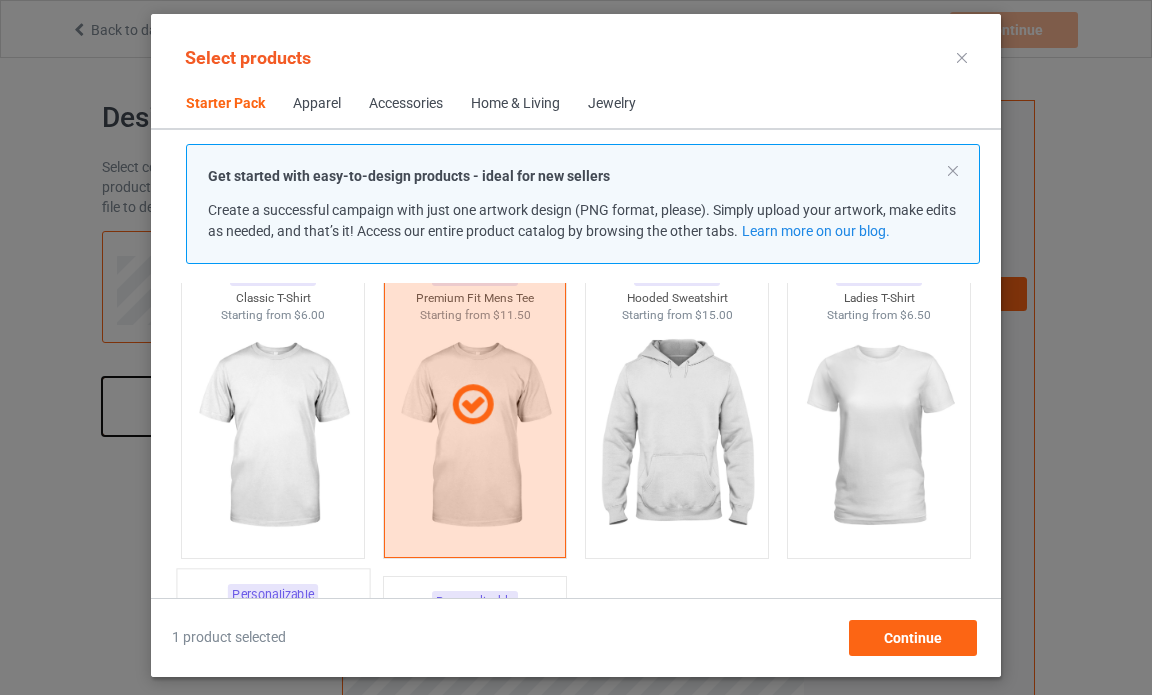 scroll, scrollTop: 26, scrollLeft: 0, axis: vertical 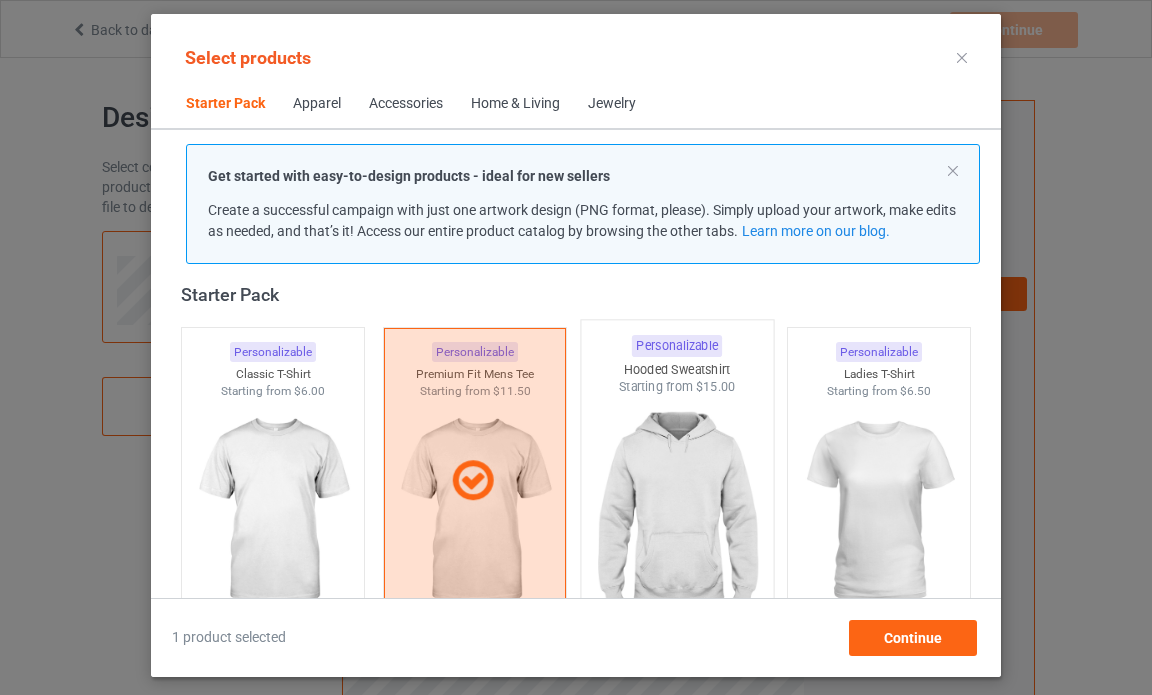 click at bounding box center [677, 513] 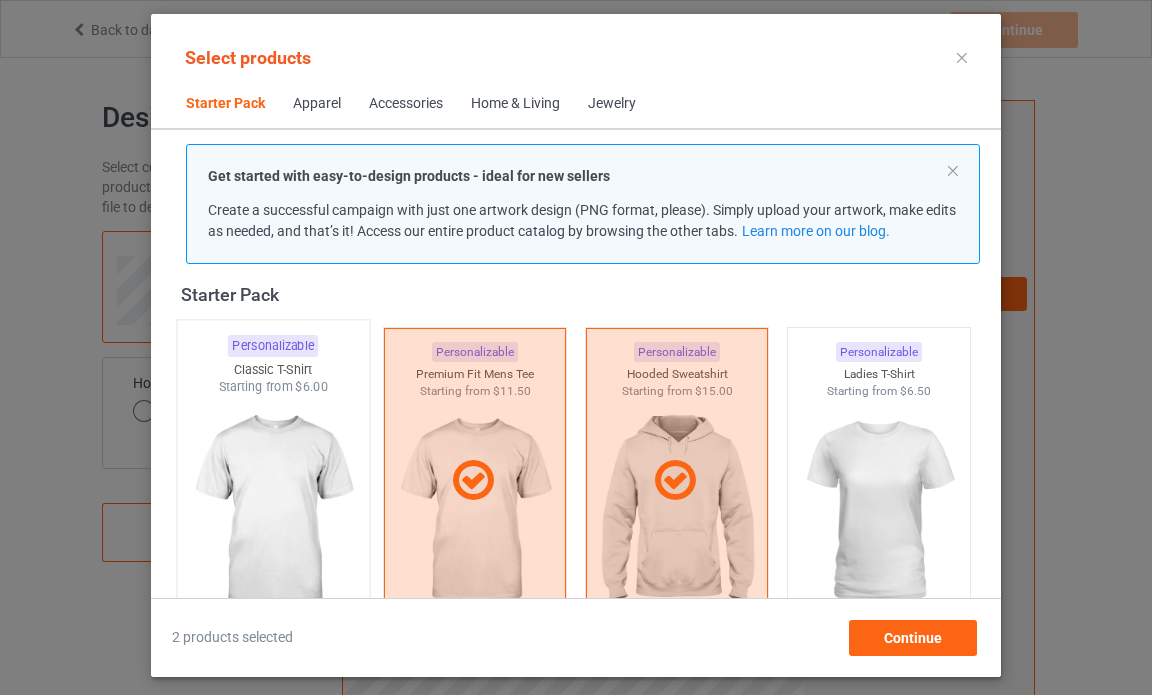 click at bounding box center (273, 513) 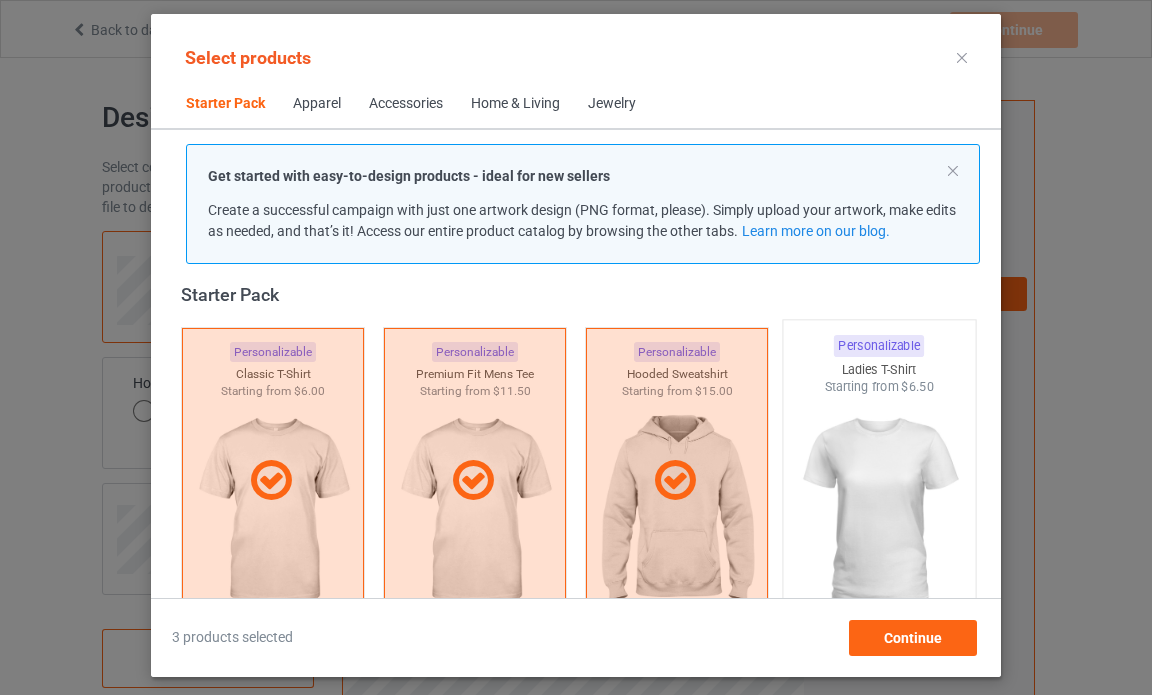 click at bounding box center [879, 513] 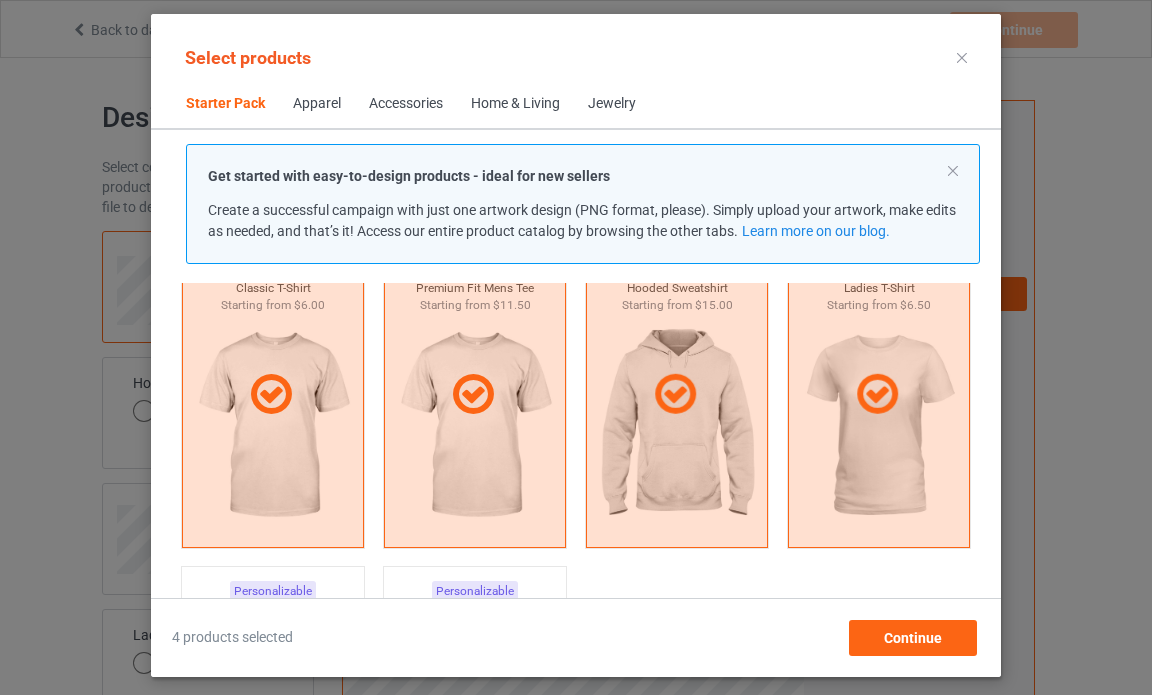 scroll, scrollTop: 226, scrollLeft: 0, axis: vertical 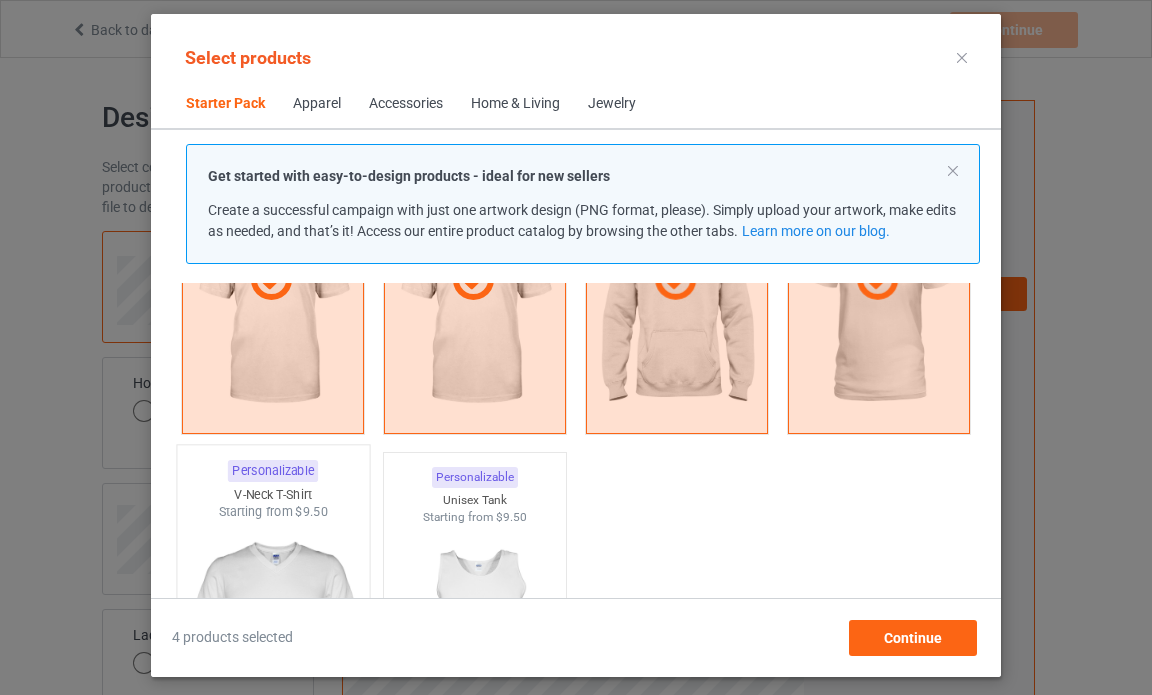 click at bounding box center (273, 638) 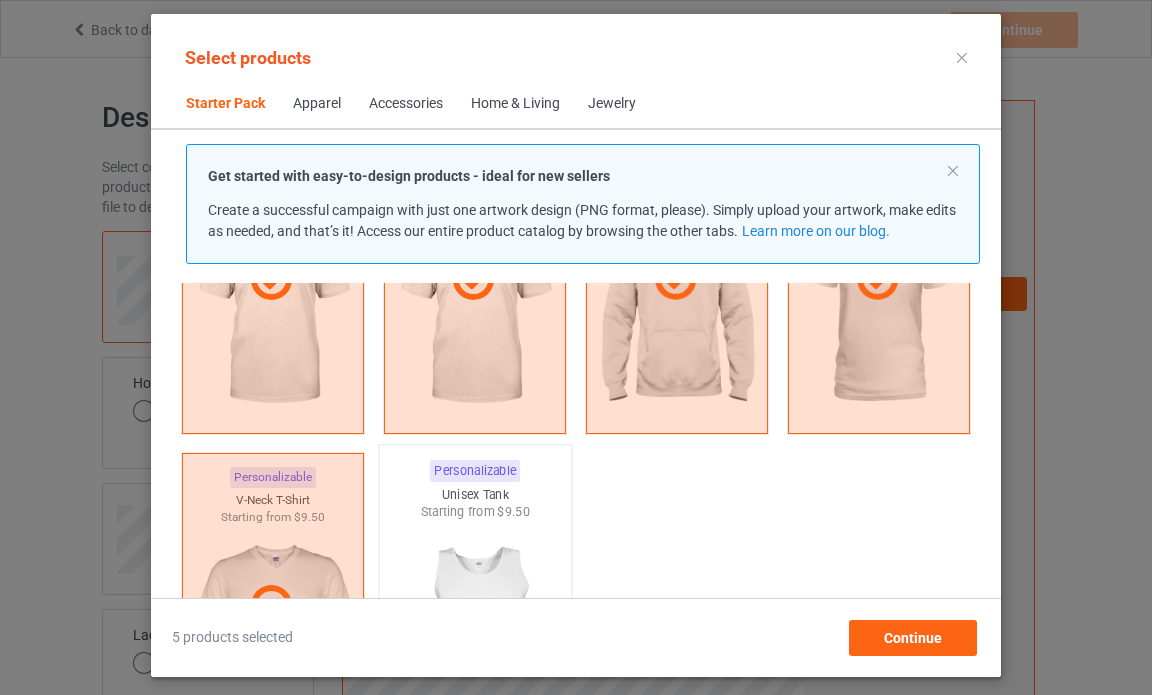 click at bounding box center (475, 638) 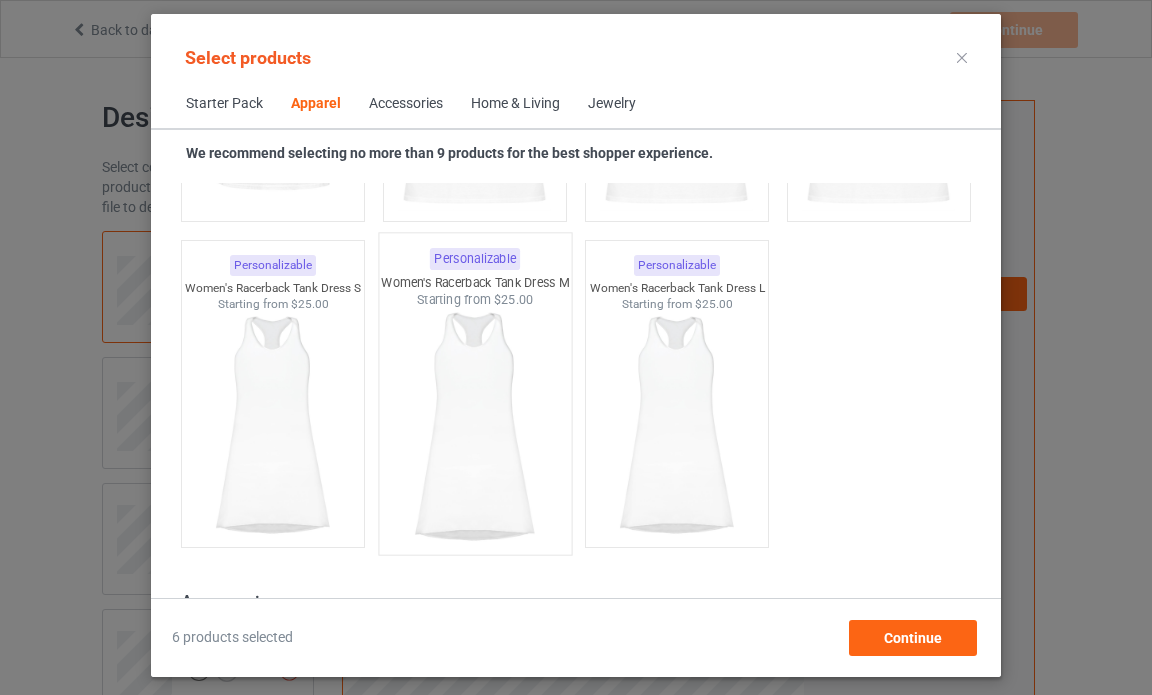 scroll, scrollTop: 4026, scrollLeft: 0, axis: vertical 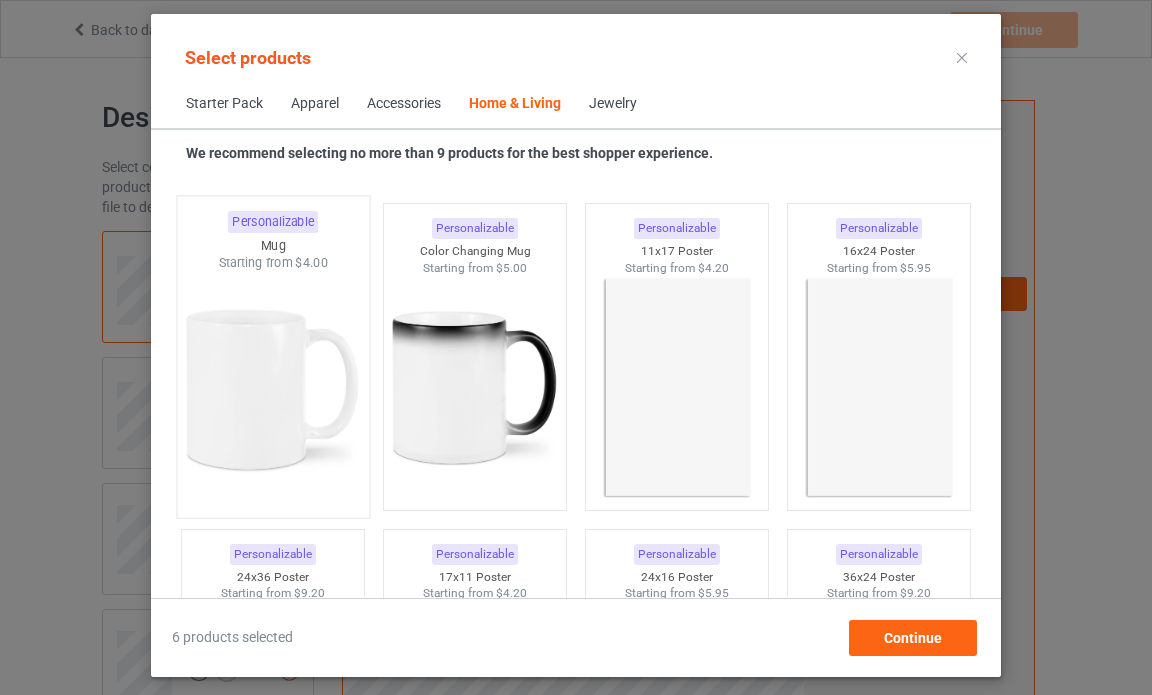 click at bounding box center [273, 389] 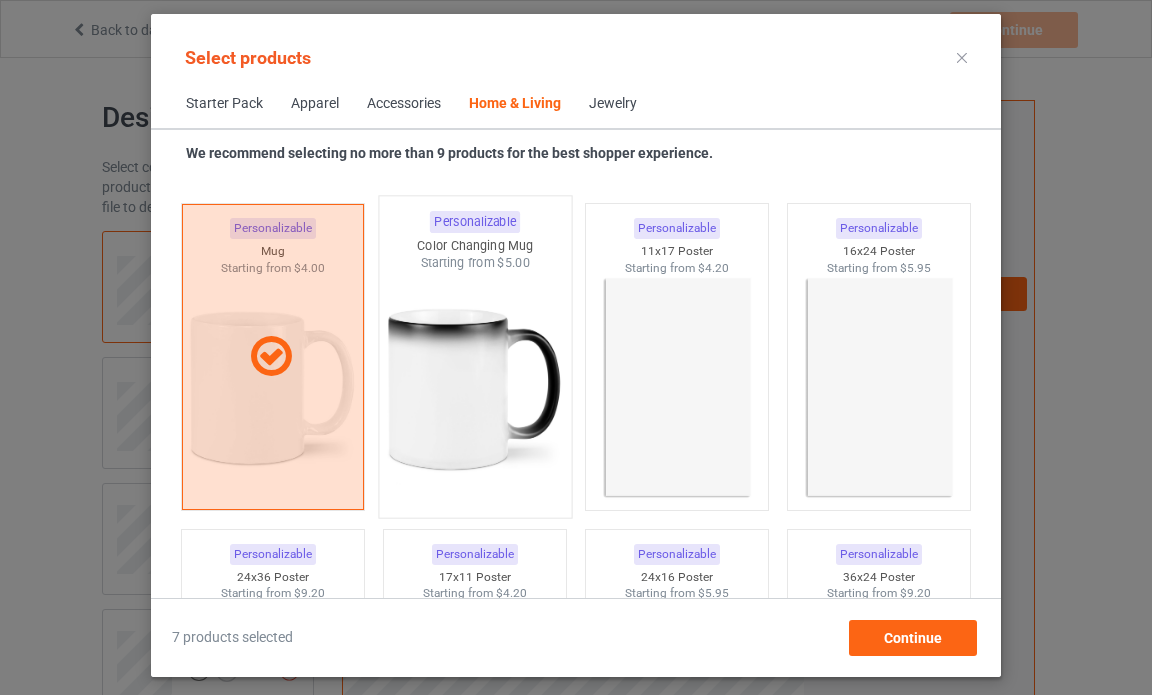 click at bounding box center (475, 389) 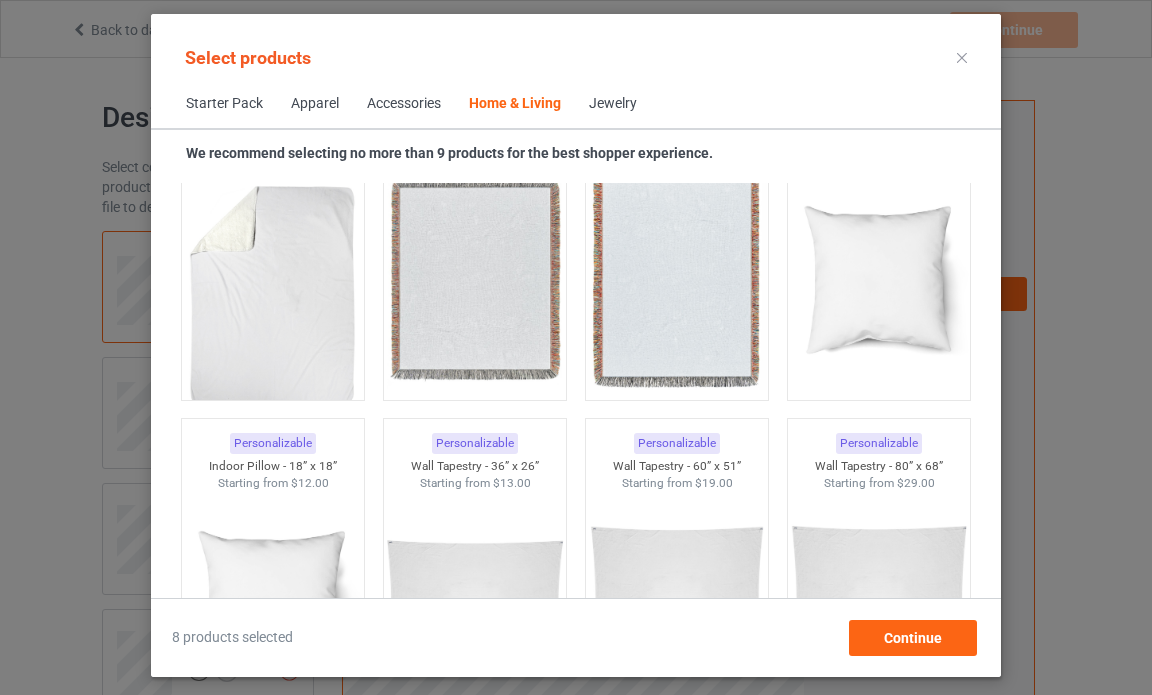 scroll, scrollTop: 10143, scrollLeft: 0, axis: vertical 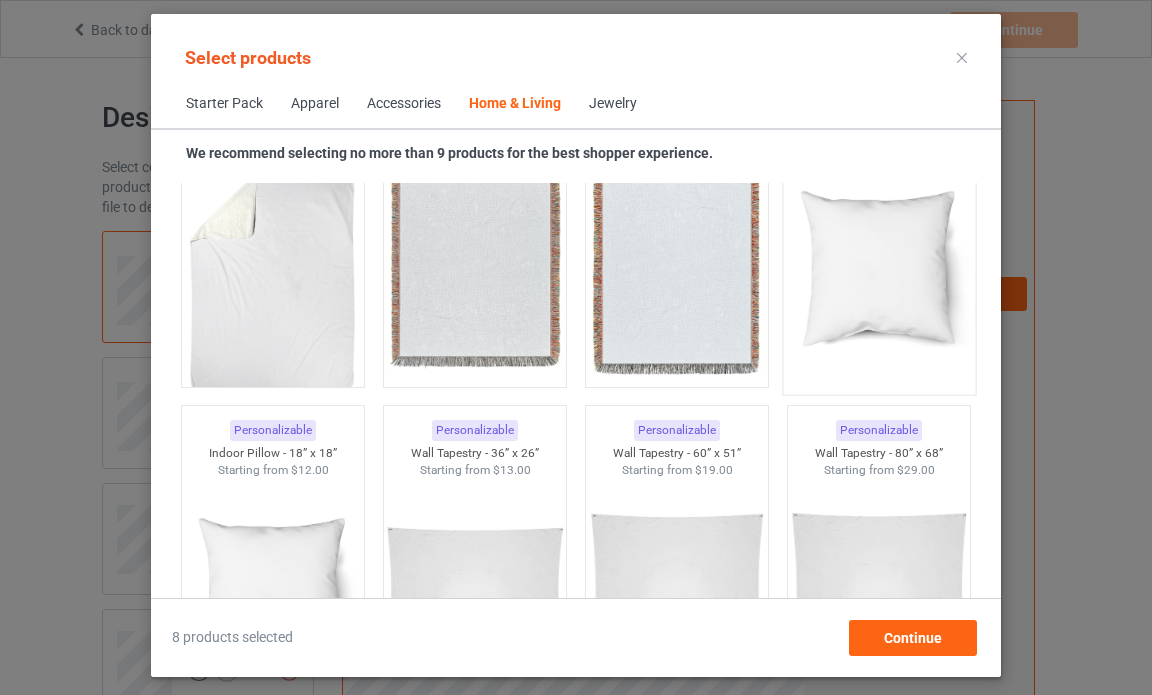 click at bounding box center (879, 266) 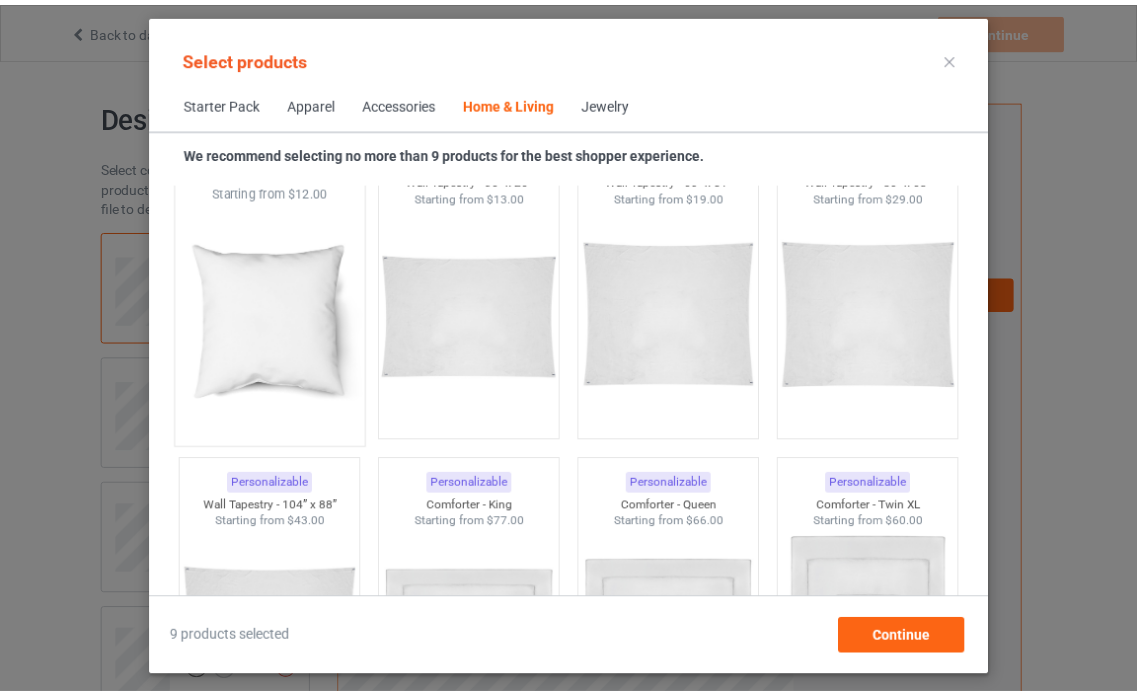 scroll, scrollTop: 10443, scrollLeft: 0, axis: vertical 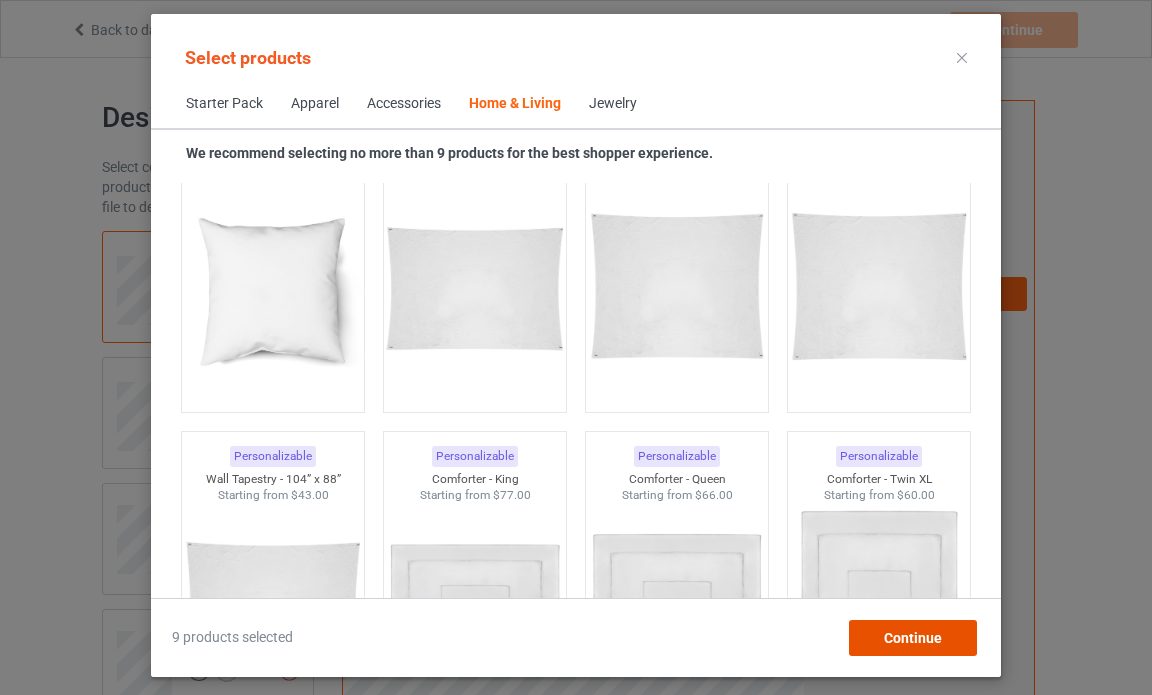 click on "Continue" at bounding box center (913, 638) 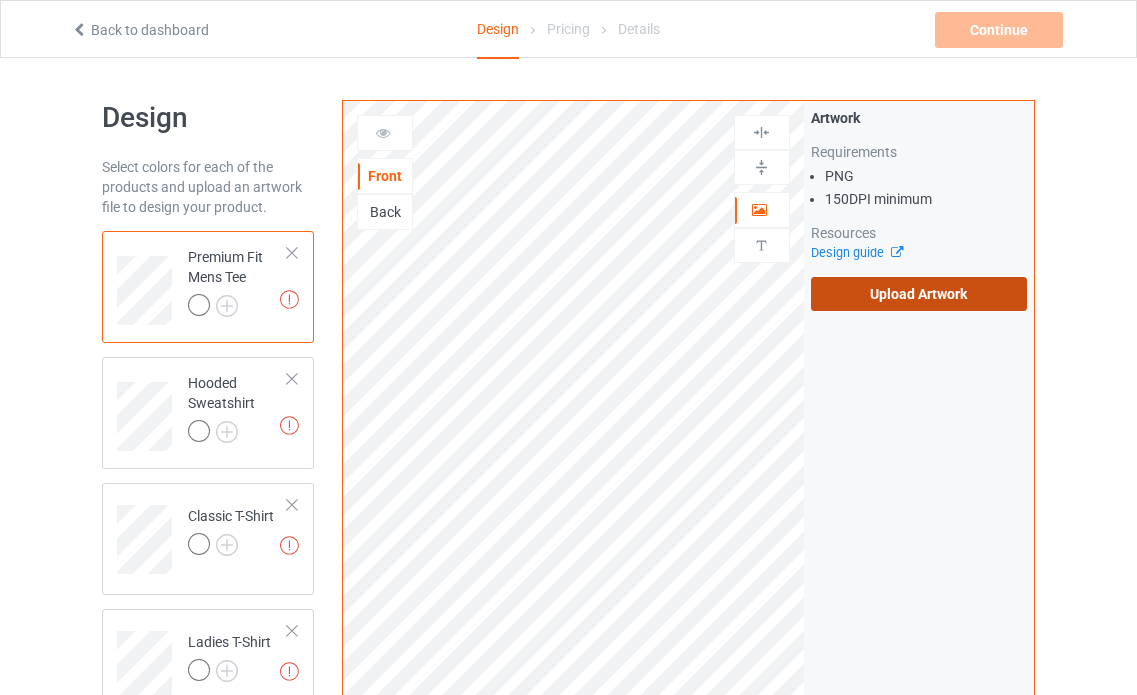 click on "Upload Artwork" at bounding box center [919, 294] 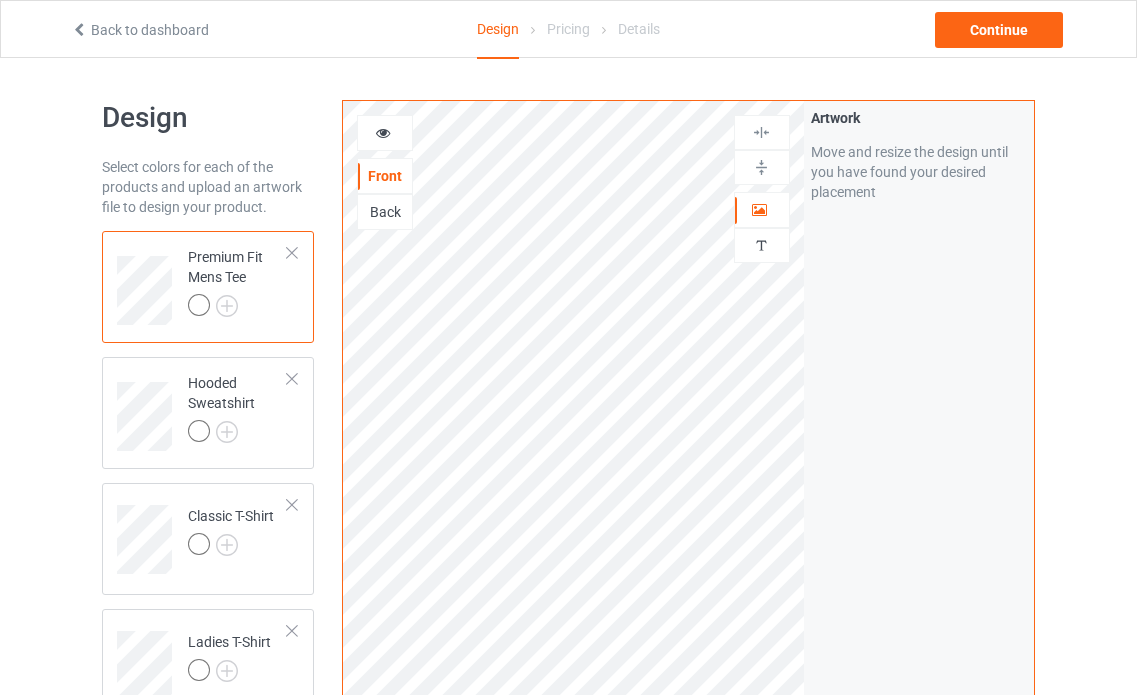 click at bounding box center (761, 132) 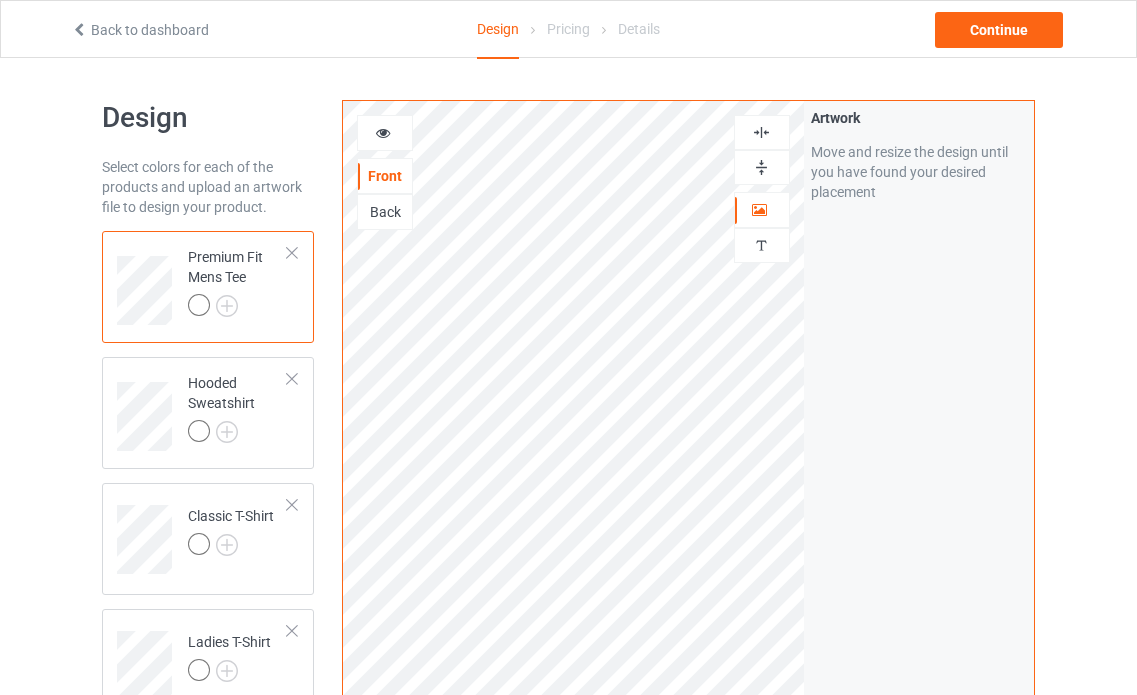 click at bounding box center [761, 167] 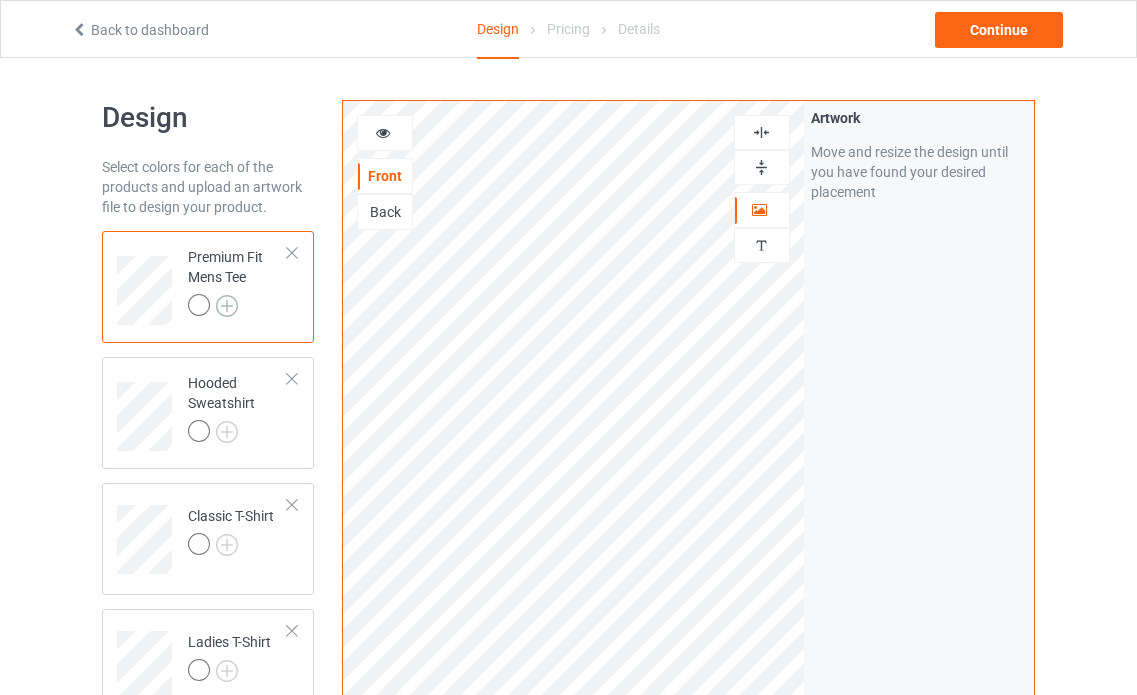 click at bounding box center [227, 306] 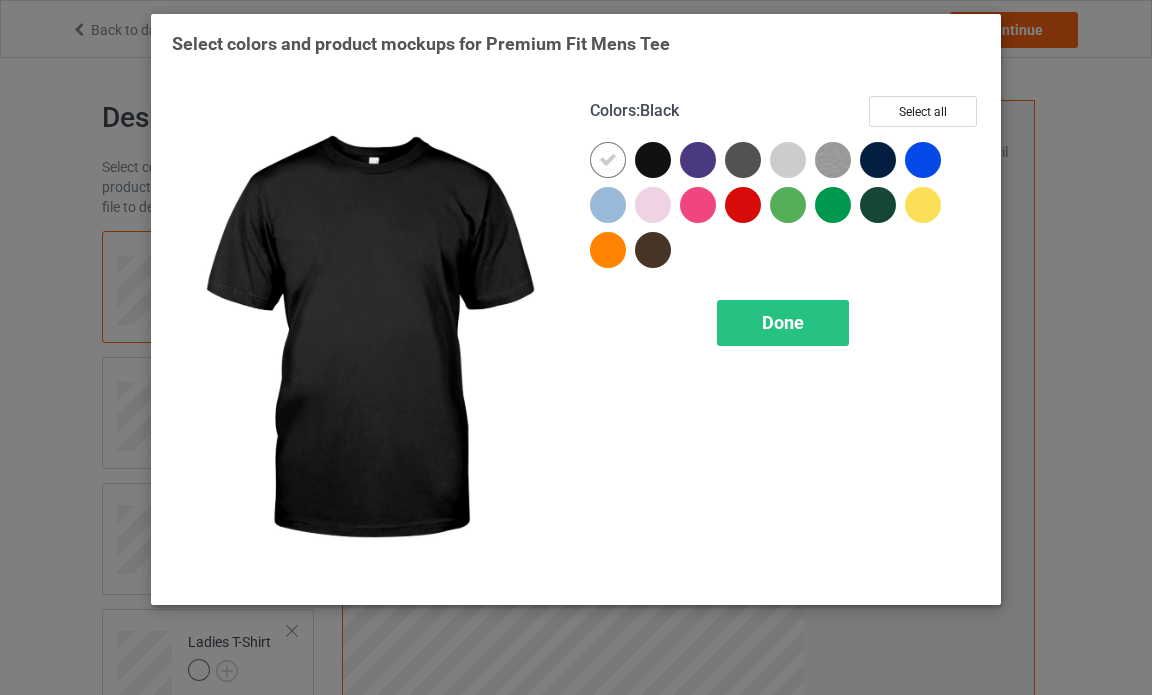 click at bounding box center [653, 160] 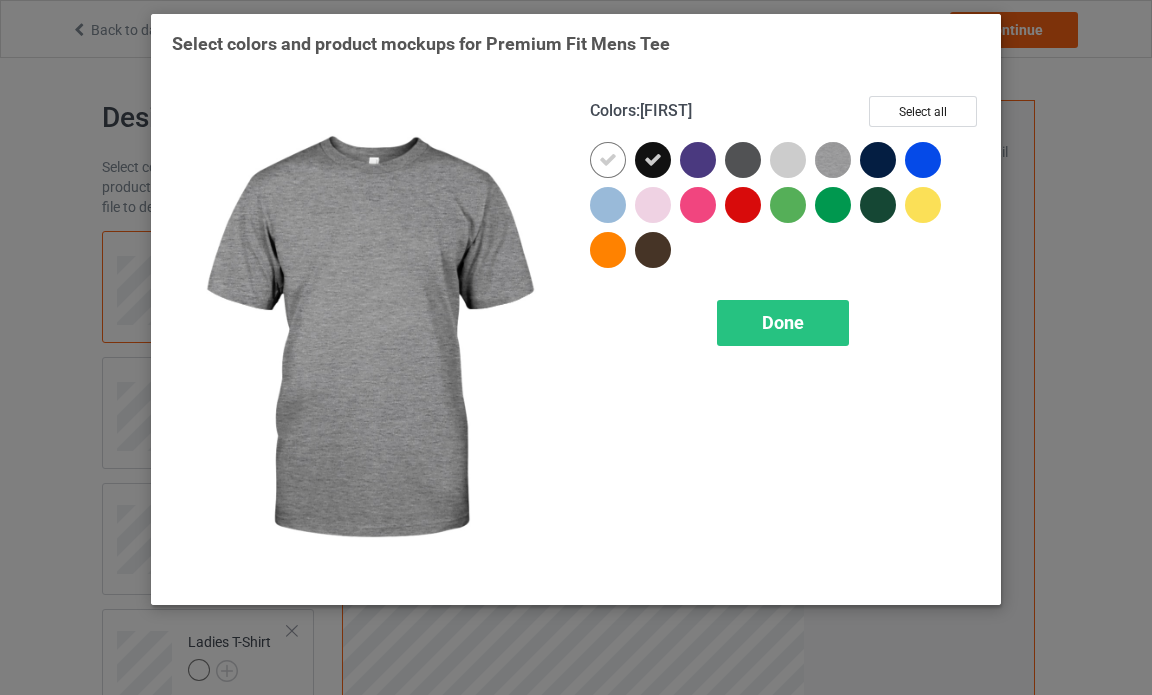 click at bounding box center [833, 160] 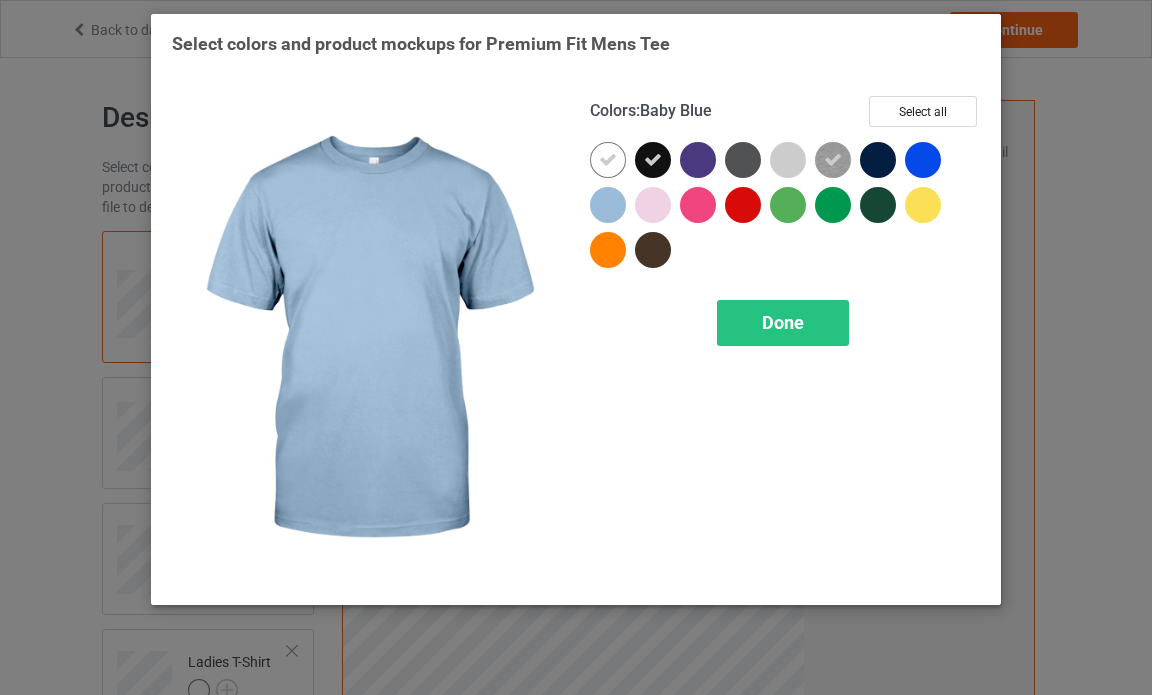 click at bounding box center [608, 205] 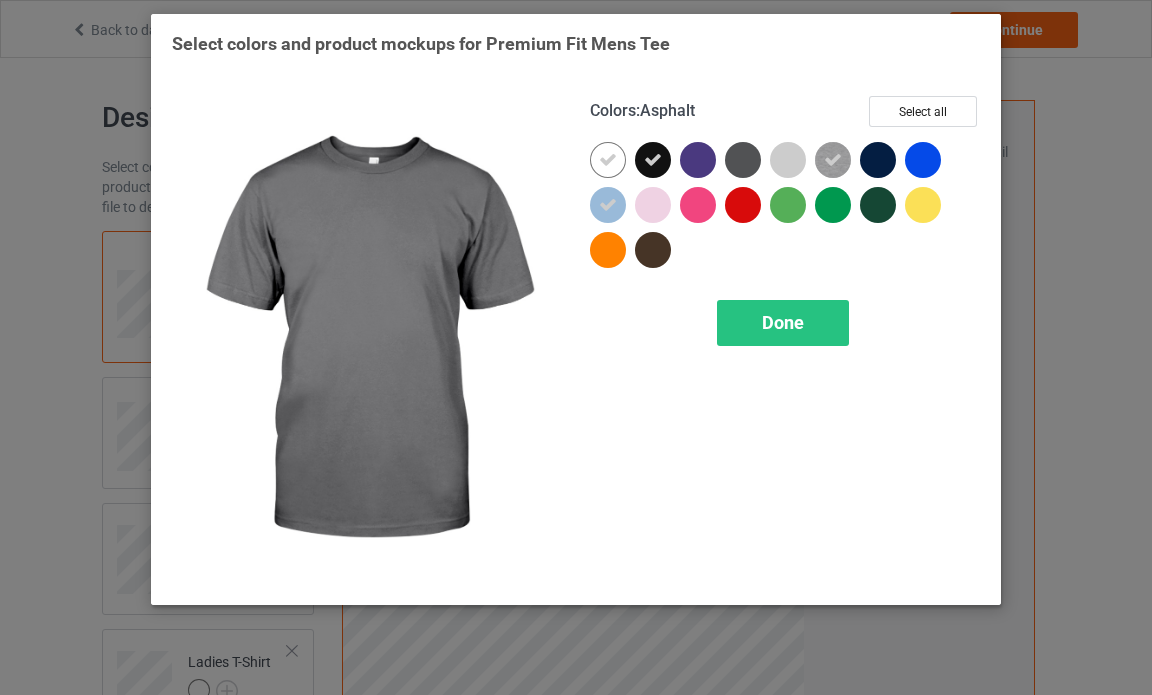 click at bounding box center (743, 160) 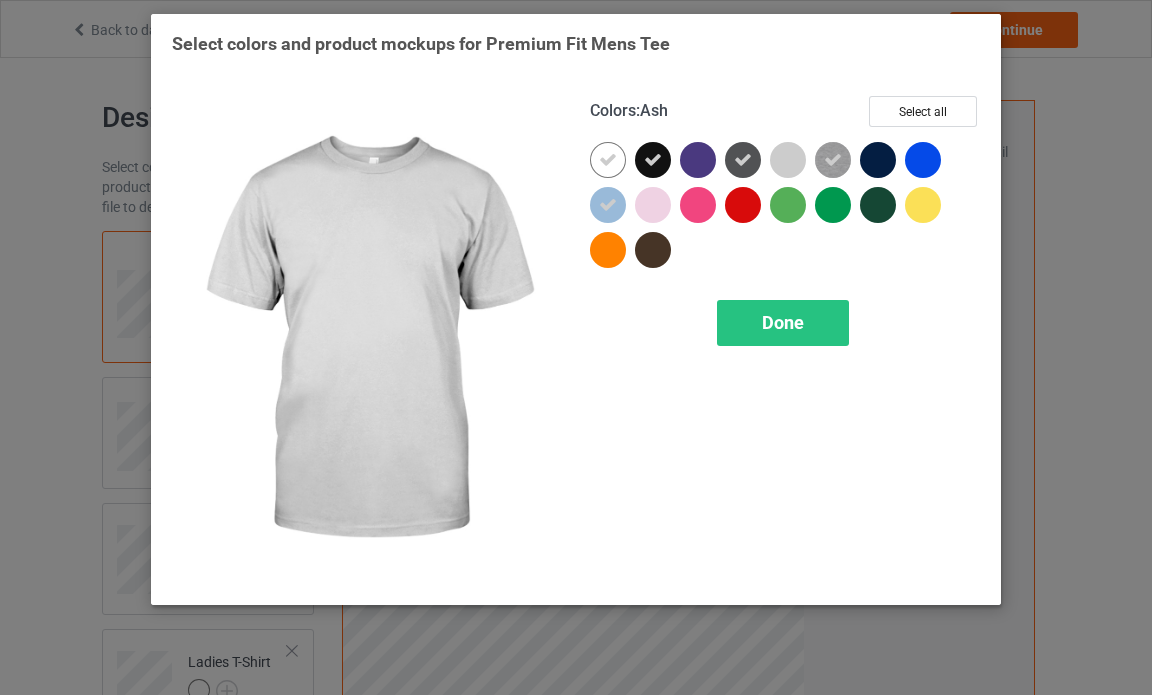 click at bounding box center (788, 160) 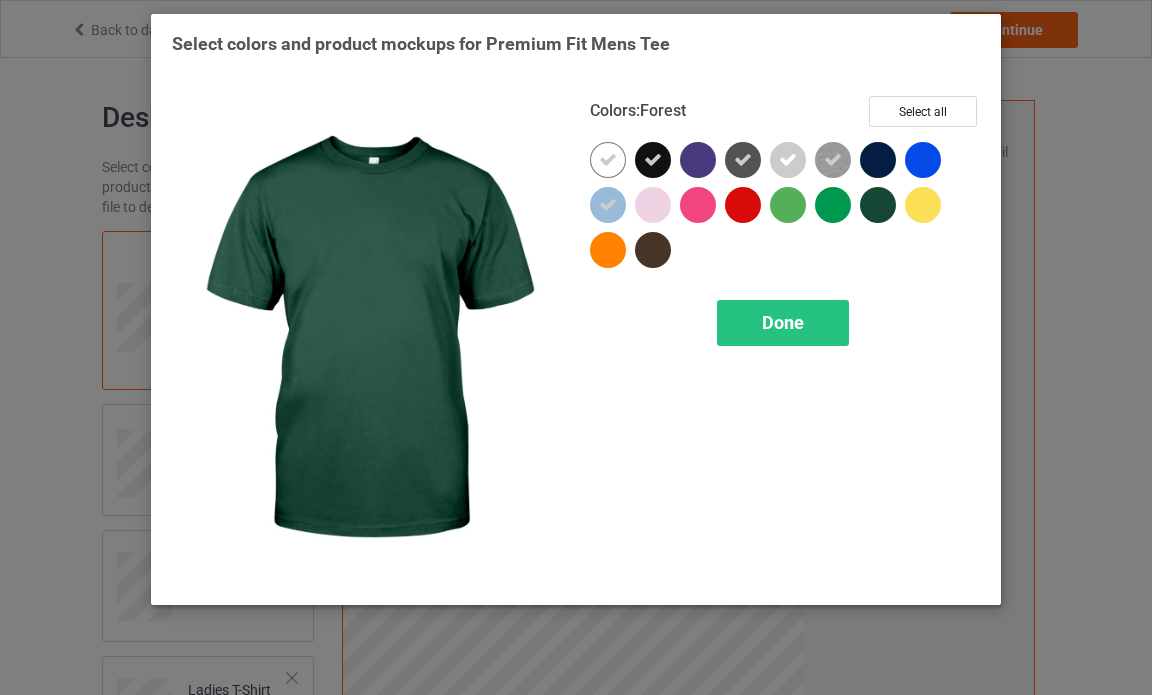 click at bounding box center (878, 205) 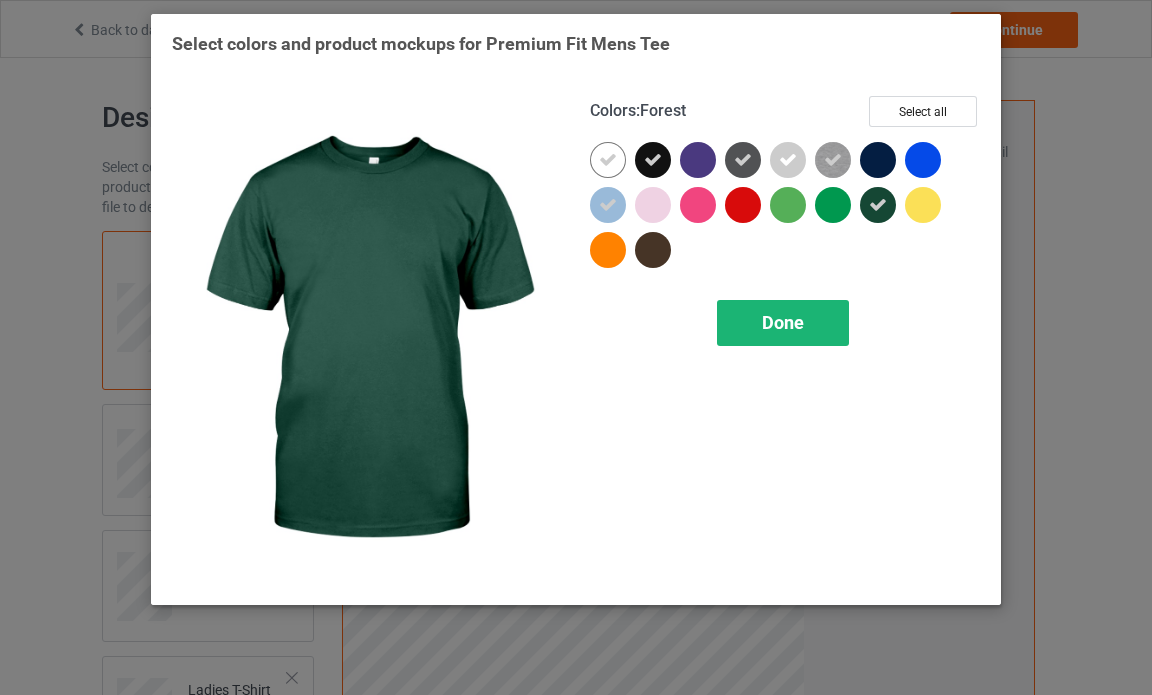 click on "Done" at bounding box center [783, 323] 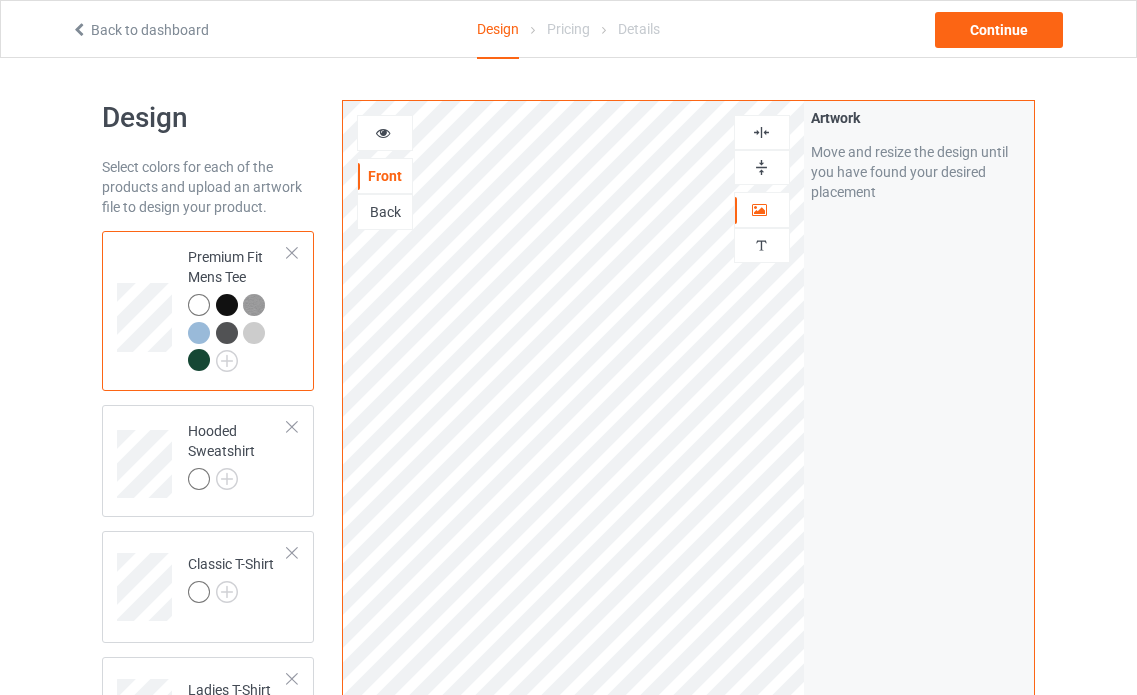 click at bounding box center [227, 305] 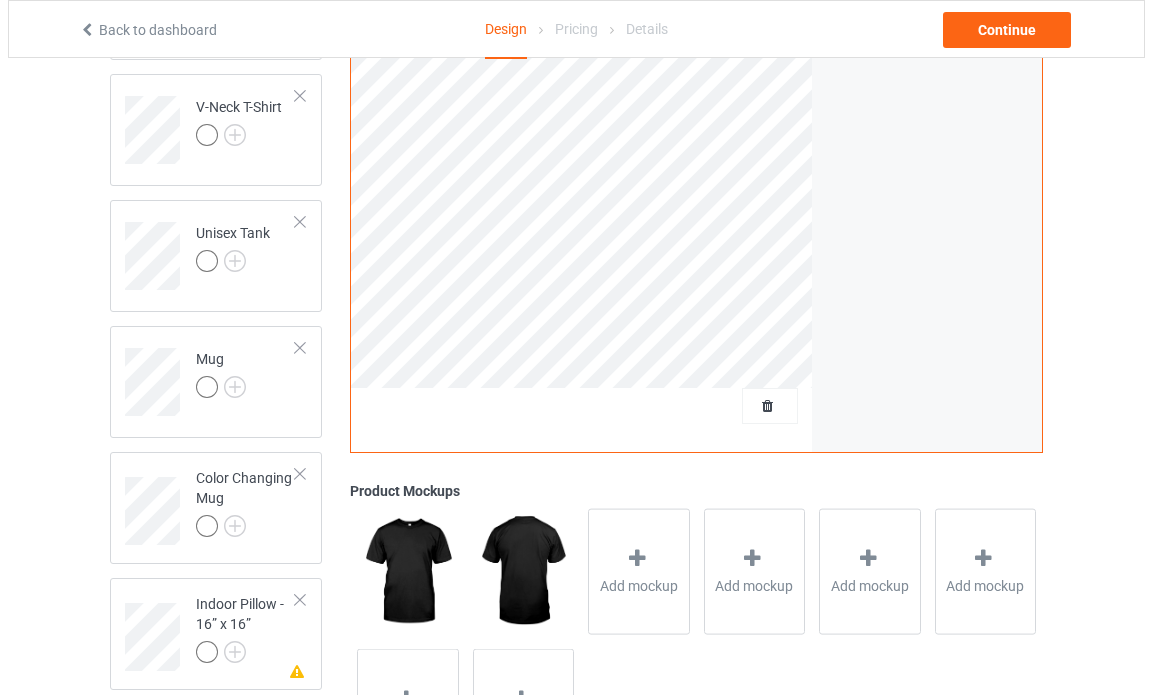 scroll, scrollTop: 840, scrollLeft: 0, axis: vertical 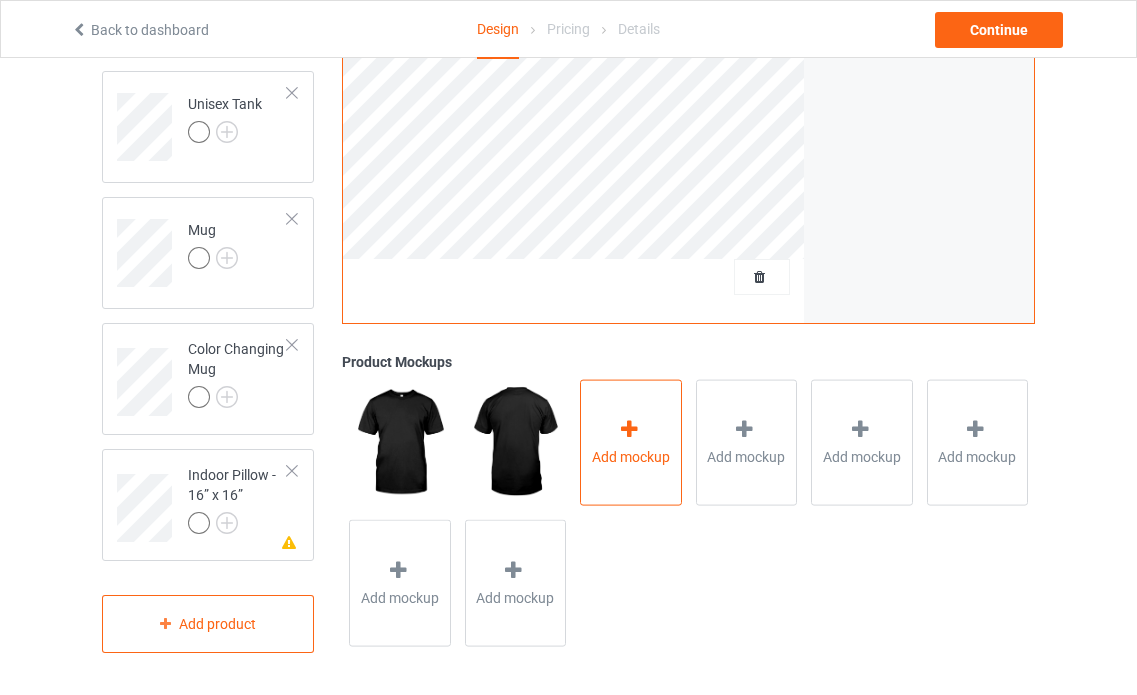 click at bounding box center (629, 429) 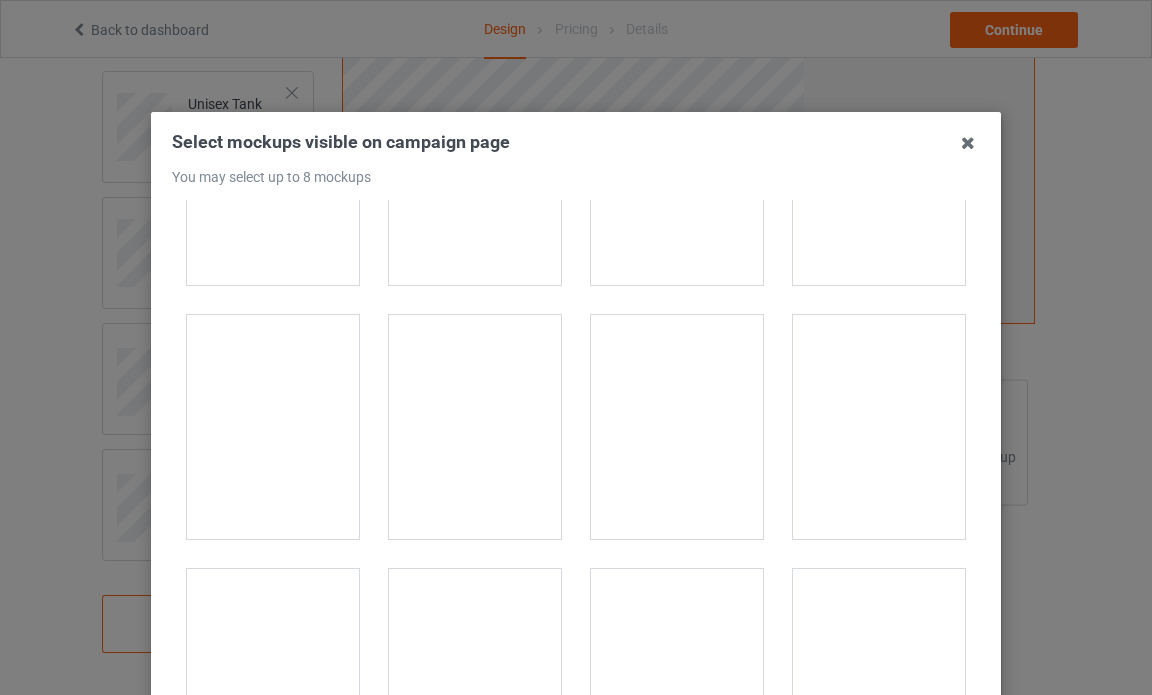 scroll, scrollTop: 5273, scrollLeft: 0, axis: vertical 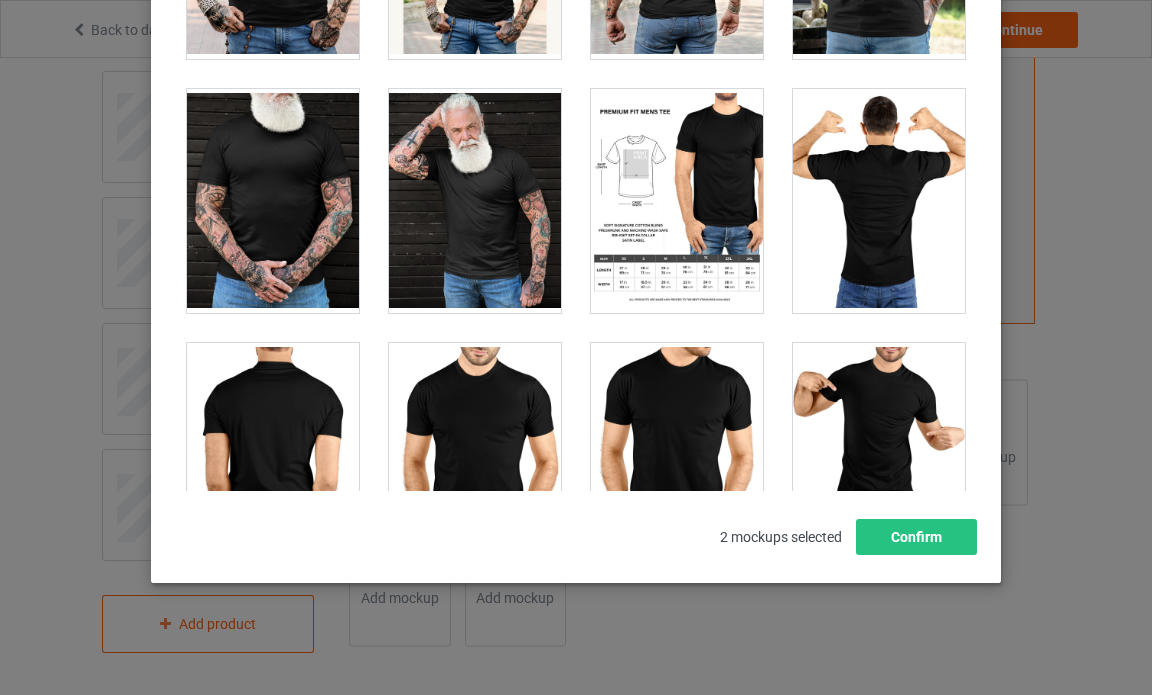 click at bounding box center (475, 201) 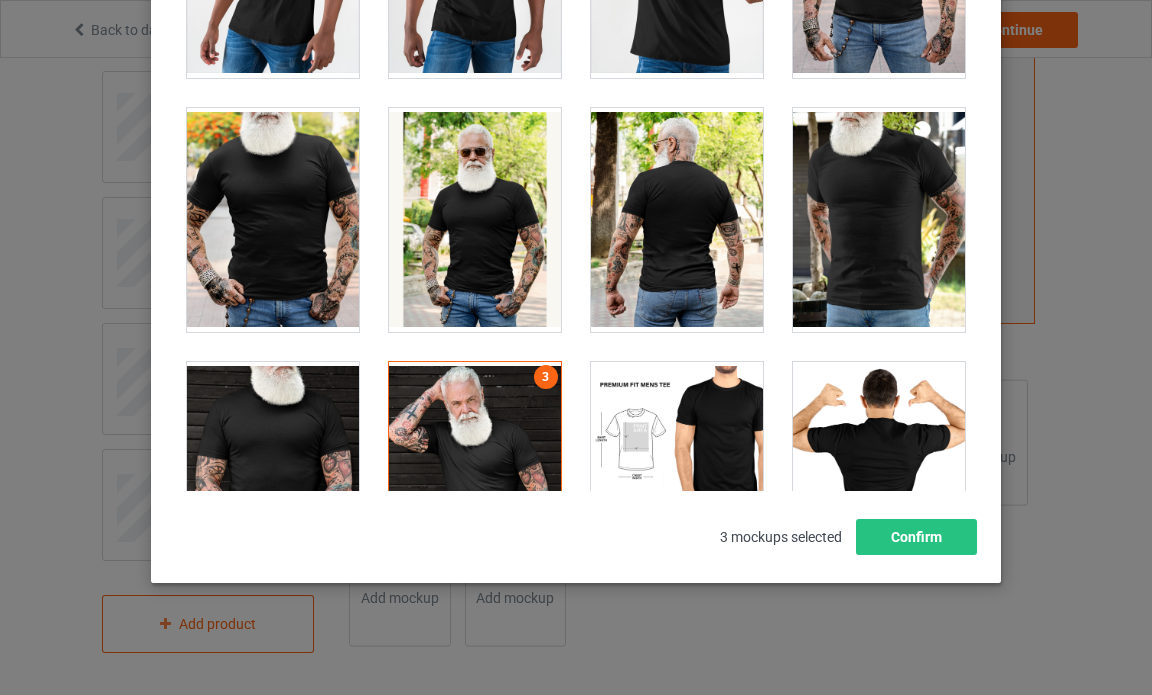 scroll, scrollTop: 3625, scrollLeft: 0, axis: vertical 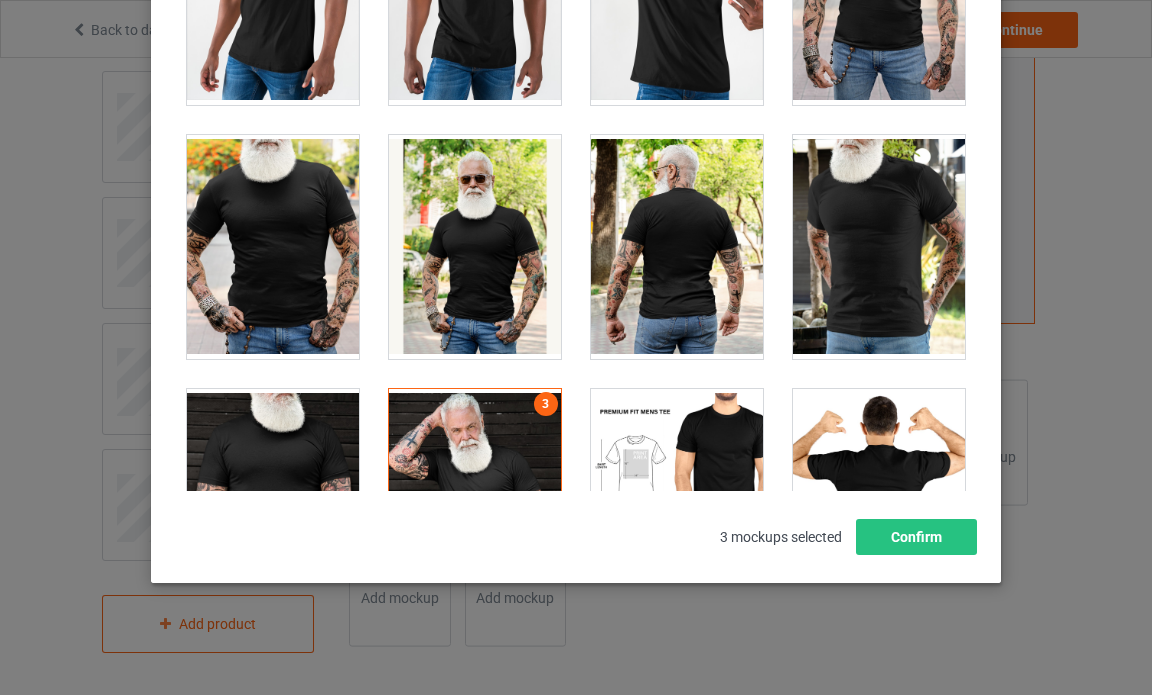 click at bounding box center [475, 501] 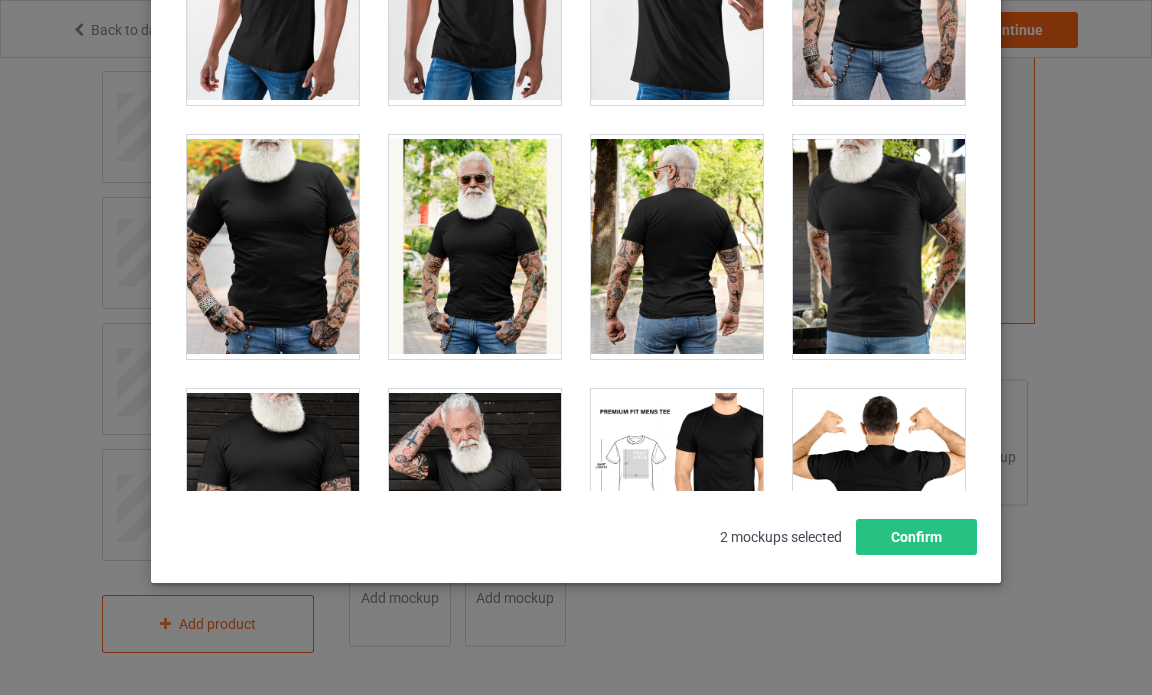 click at bounding box center [879, 247] 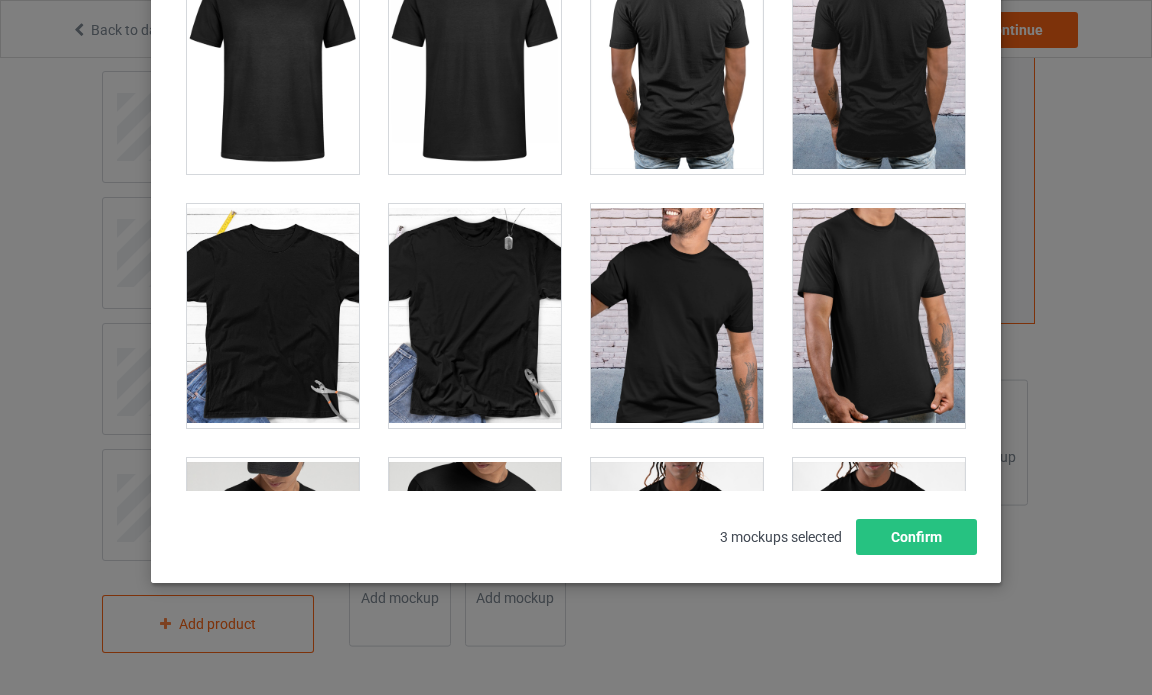 scroll, scrollTop: 2725, scrollLeft: 0, axis: vertical 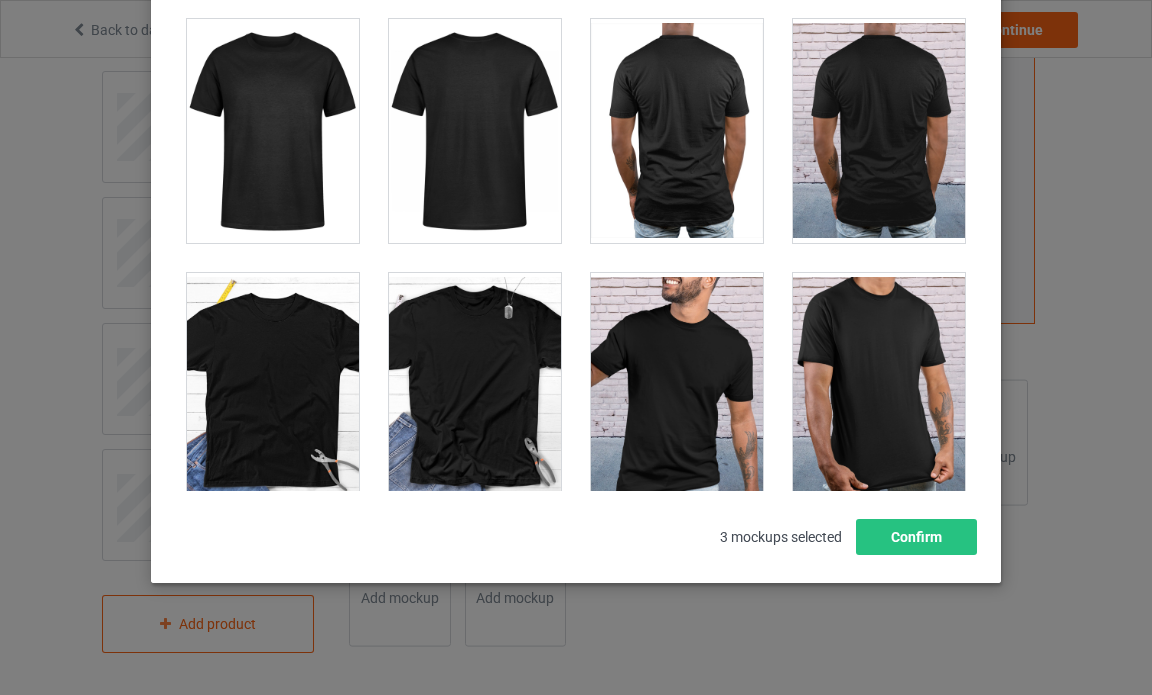 click at bounding box center (677, 385) 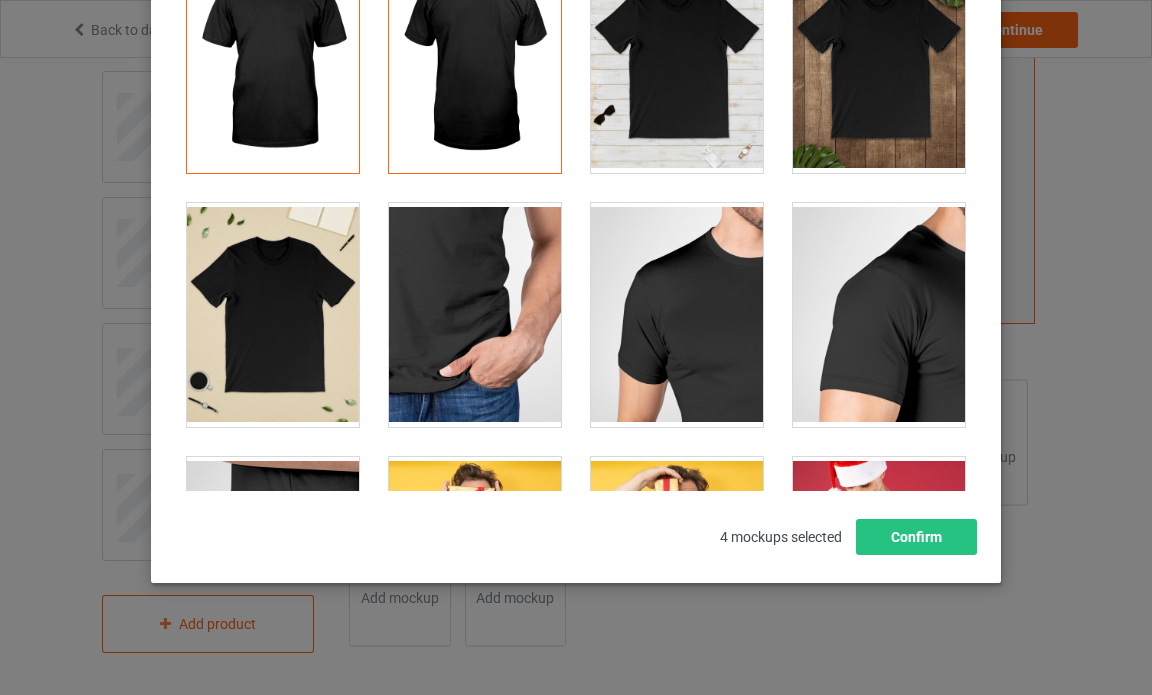 scroll, scrollTop: 0, scrollLeft: 0, axis: both 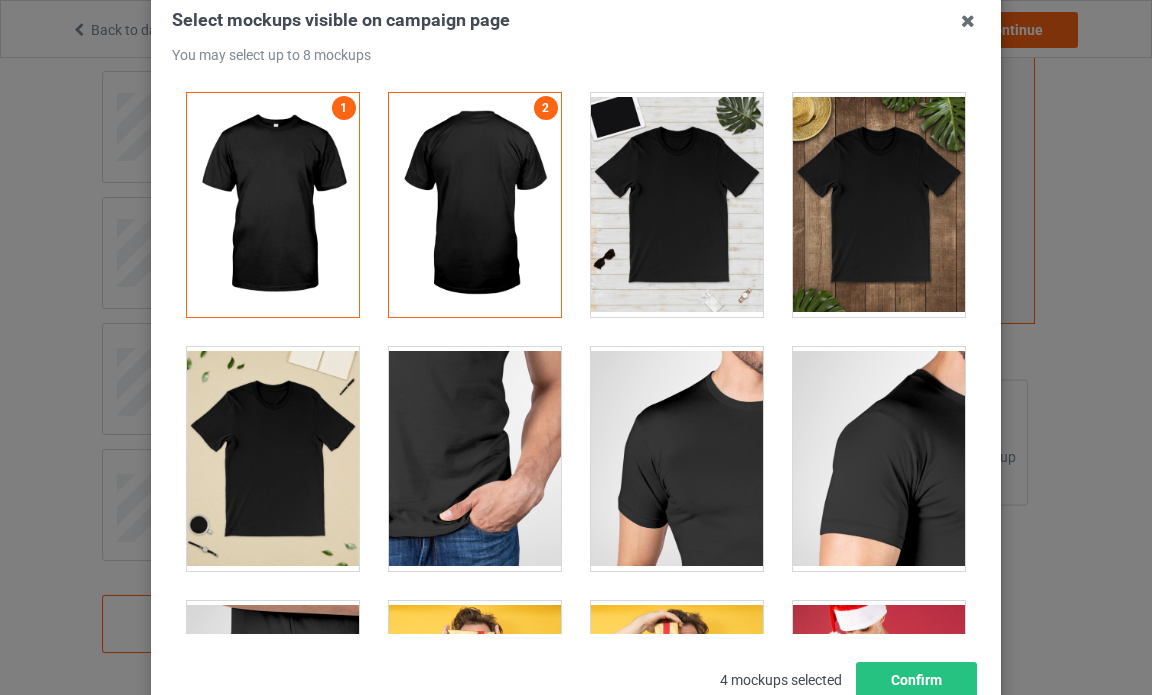 click at bounding box center (475, 205) 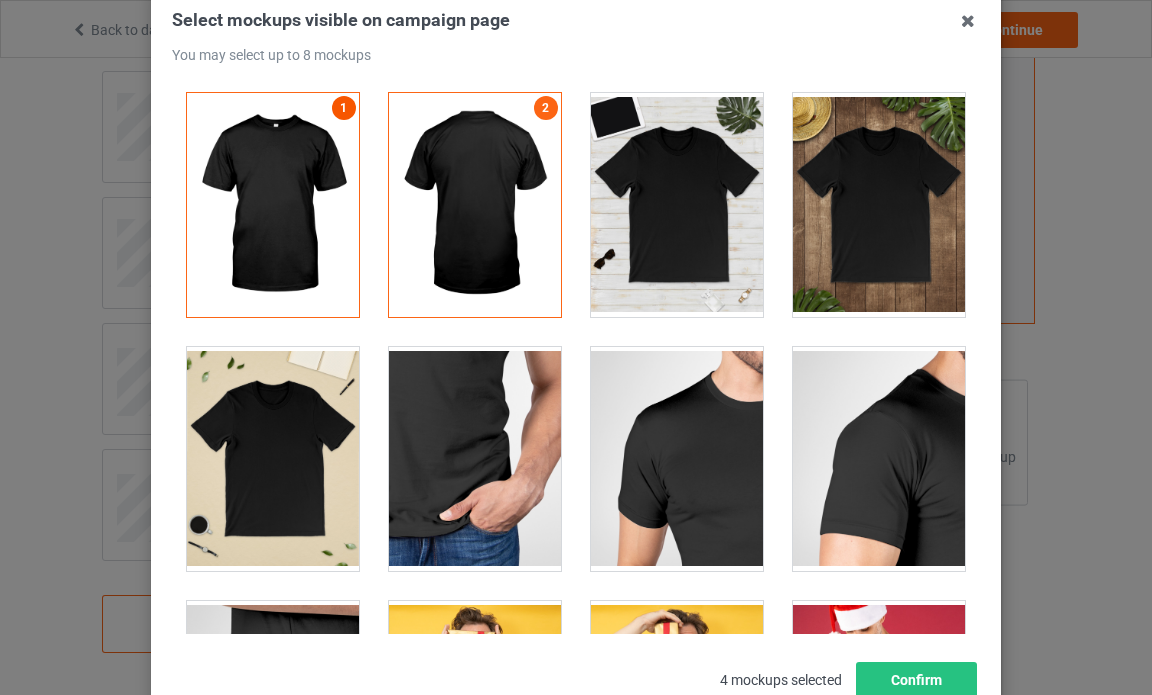 click on "1" at bounding box center (344, 108) 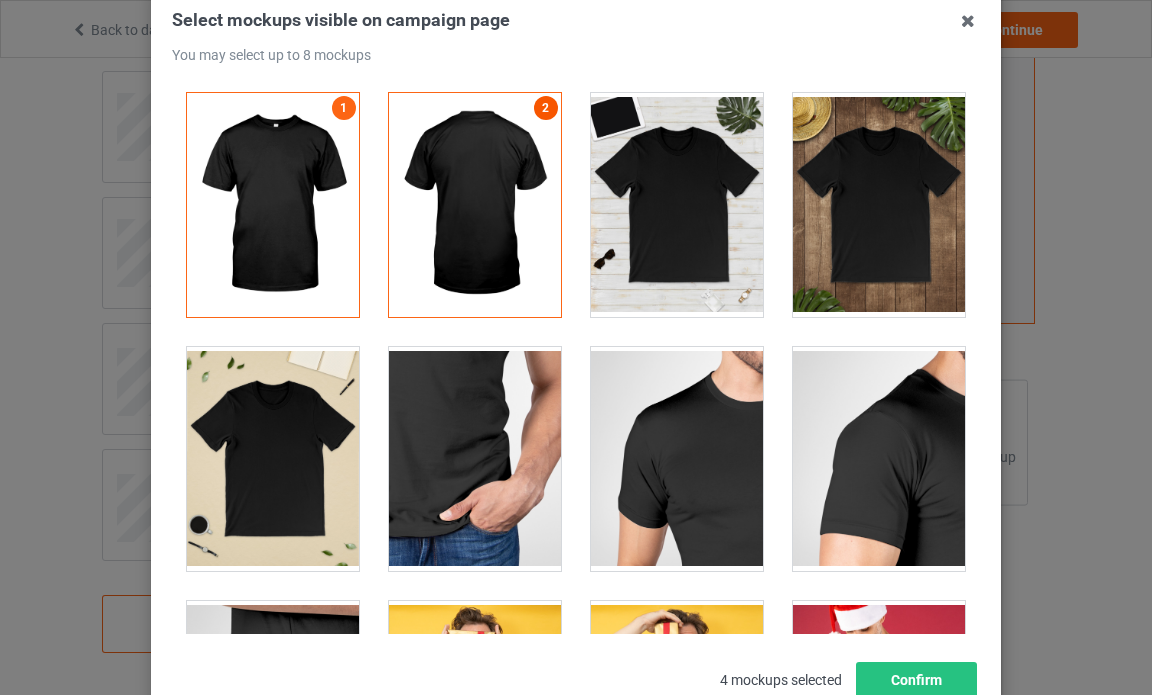 click on "2" at bounding box center [546, 108] 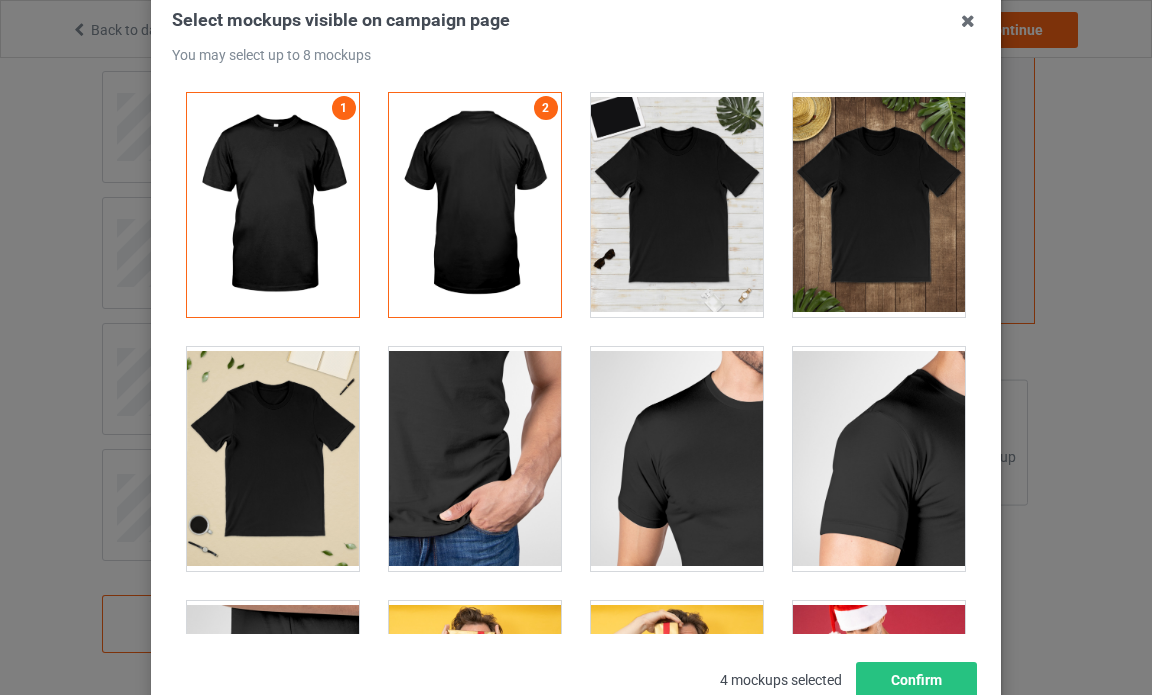click at bounding box center (677, 205) 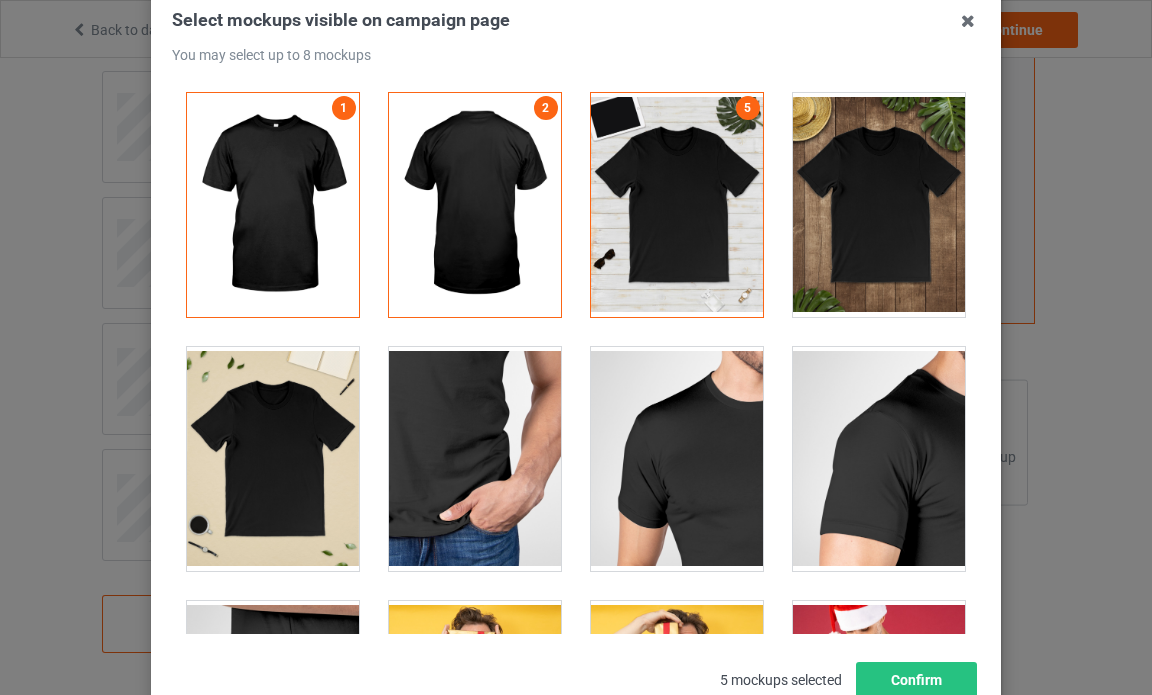 click at bounding box center (879, 205) 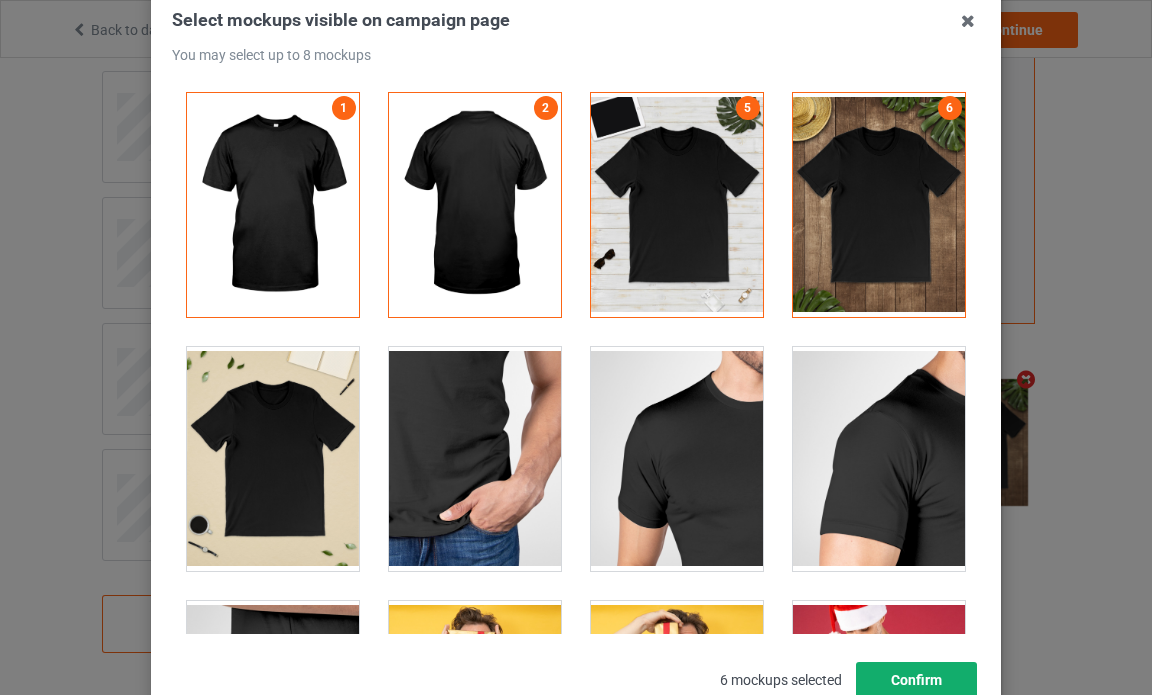 click on "Confirm" at bounding box center (916, 680) 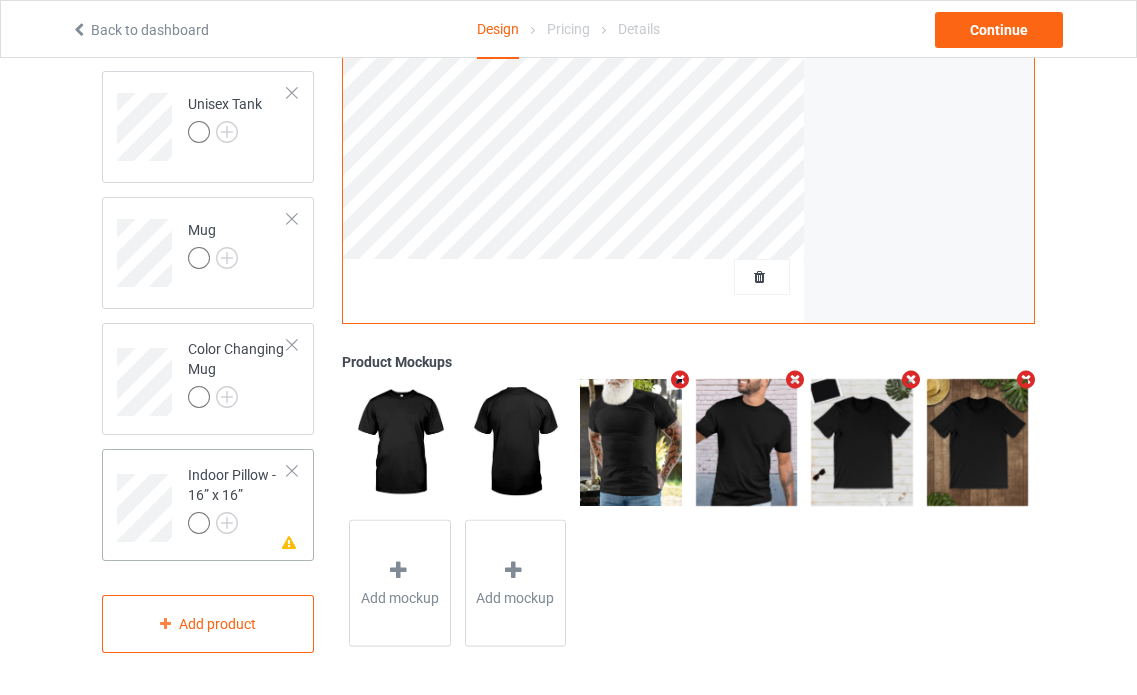 click at bounding box center (292, 471) 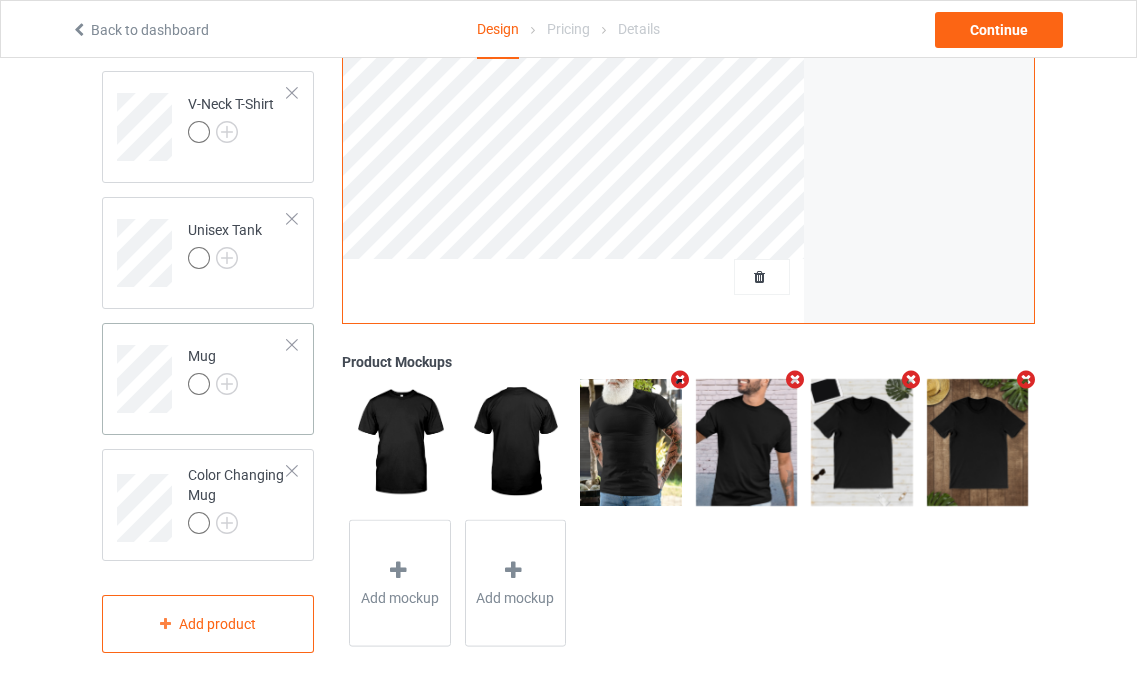 click at bounding box center (292, 345) 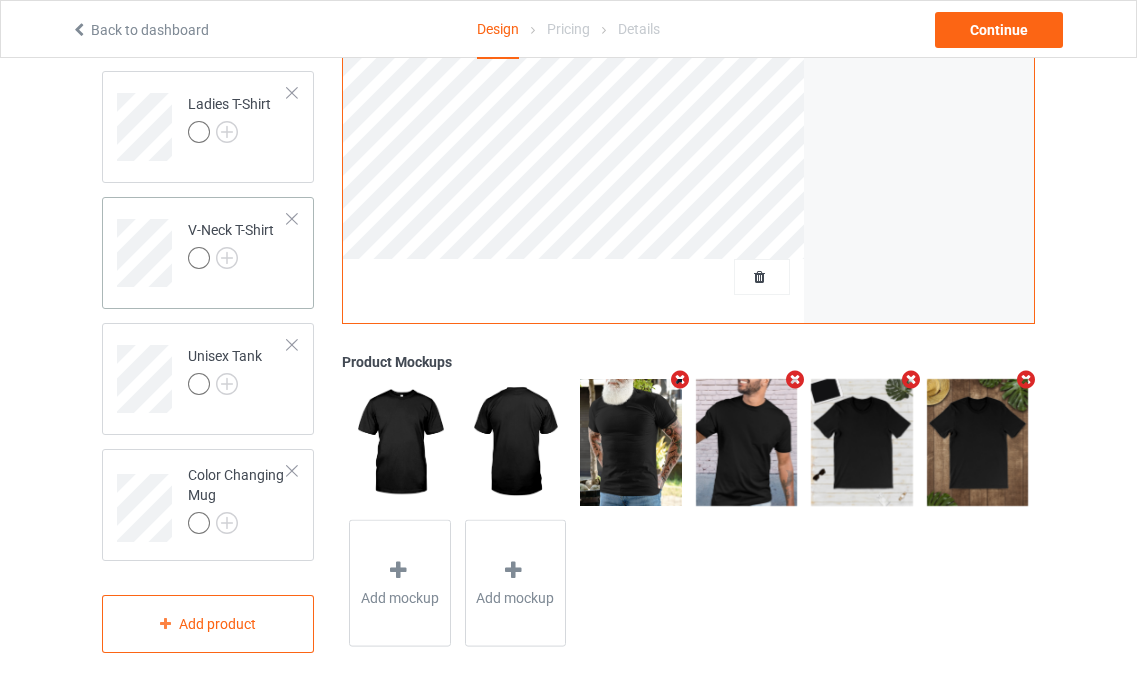 click at bounding box center [292, 219] 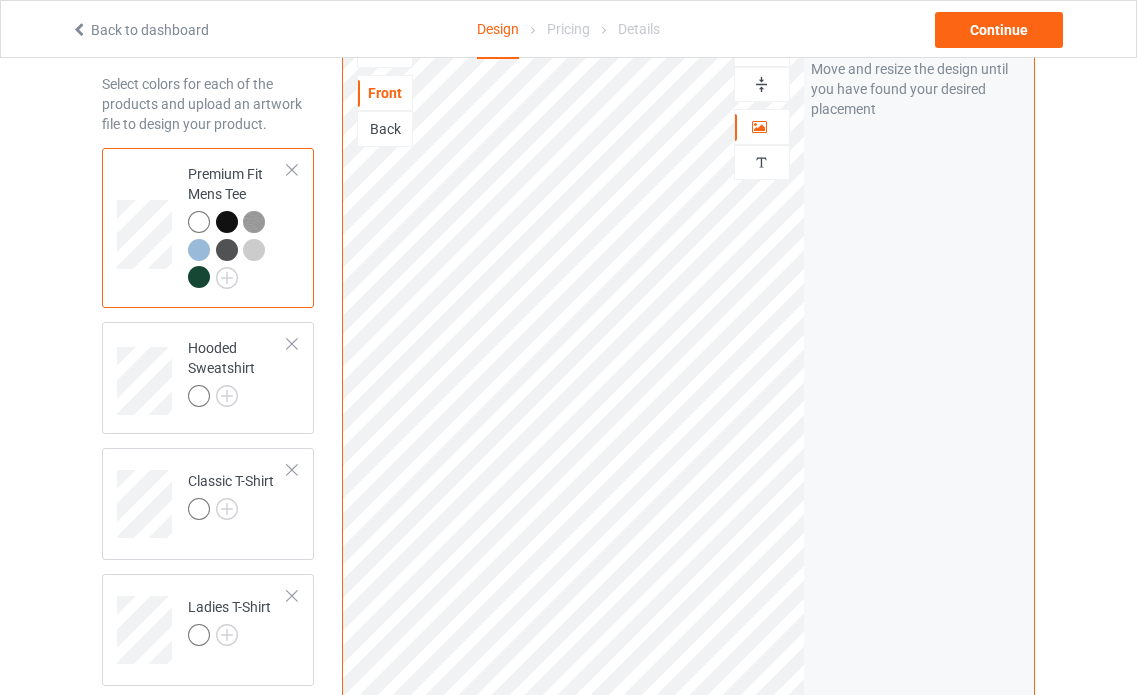 scroll, scrollTop: 40, scrollLeft: 0, axis: vertical 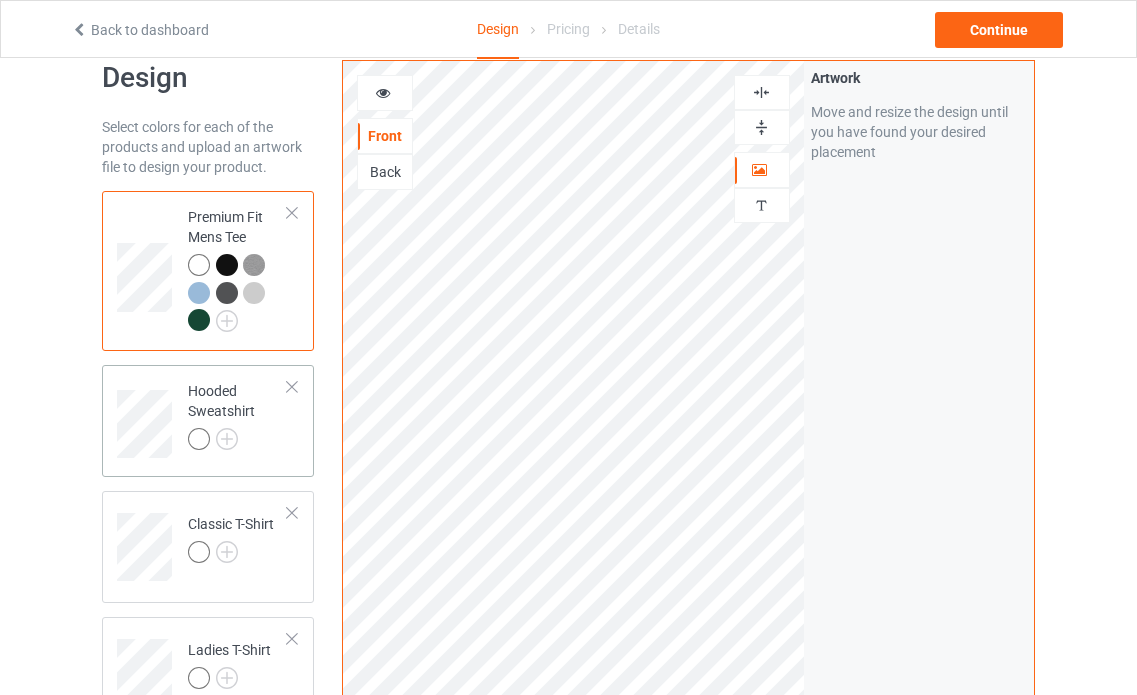 click at bounding box center [292, 387] 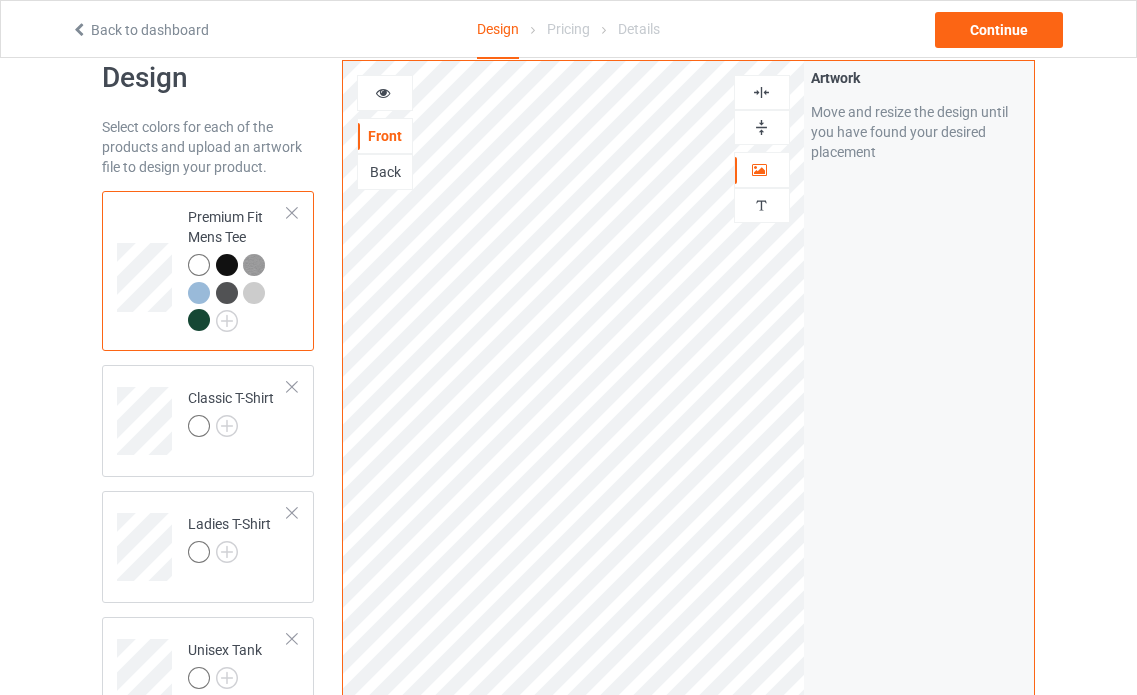 click at bounding box center (292, 387) 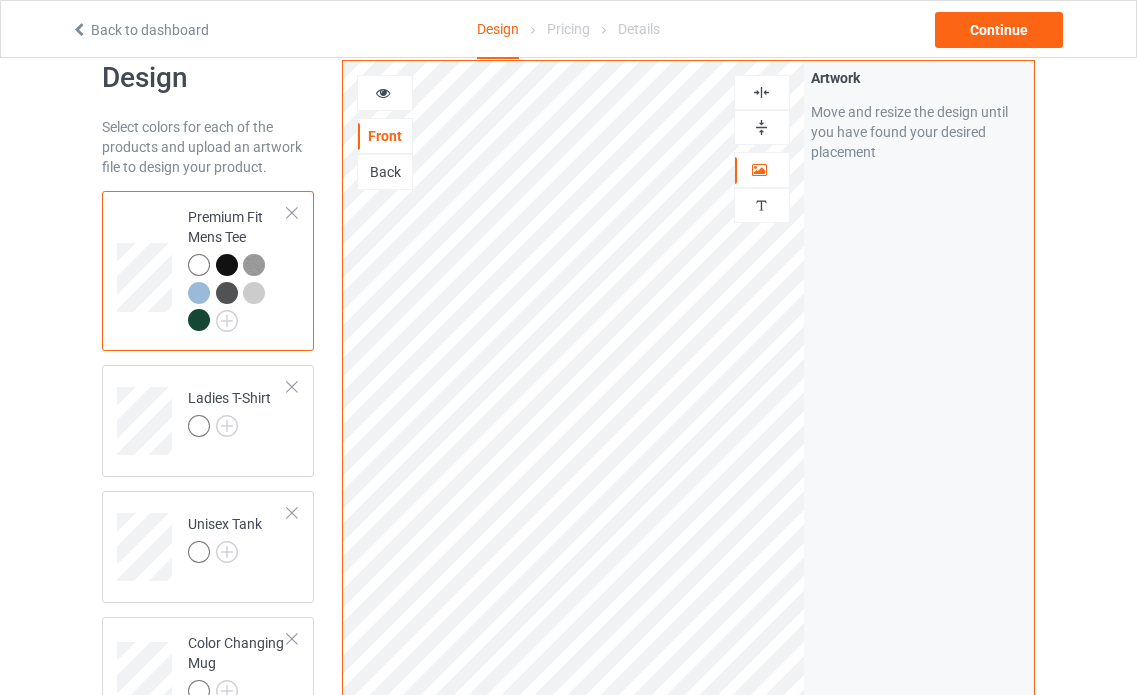 click at bounding box center [292, 387] 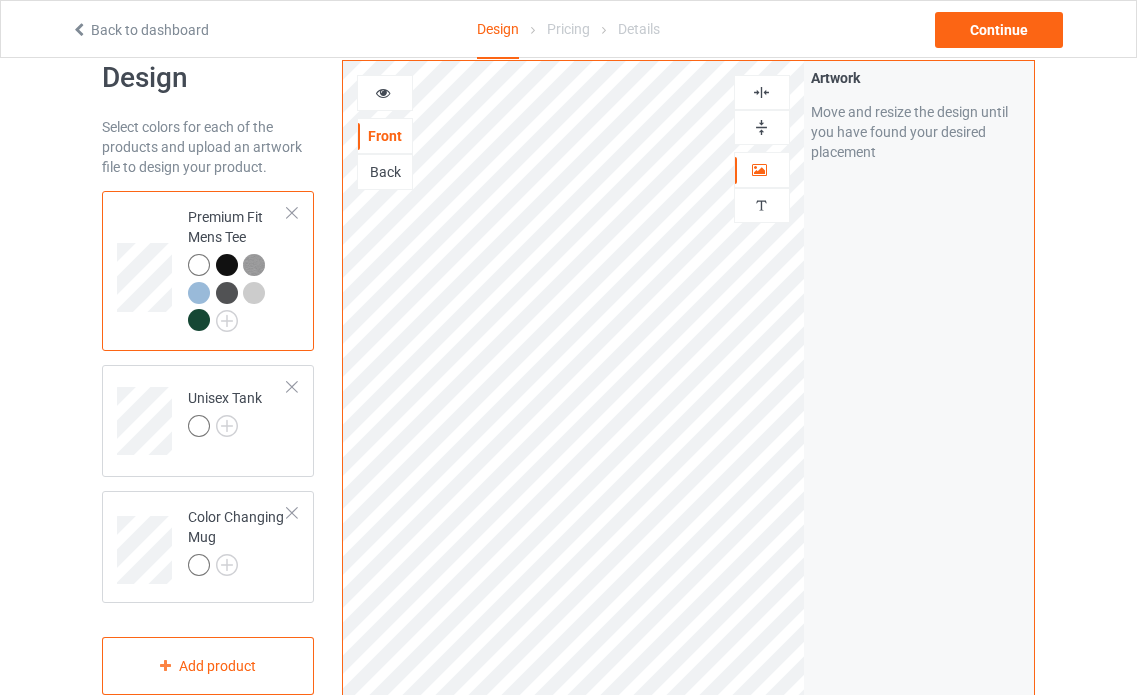 click at bounding box center [292, 387] 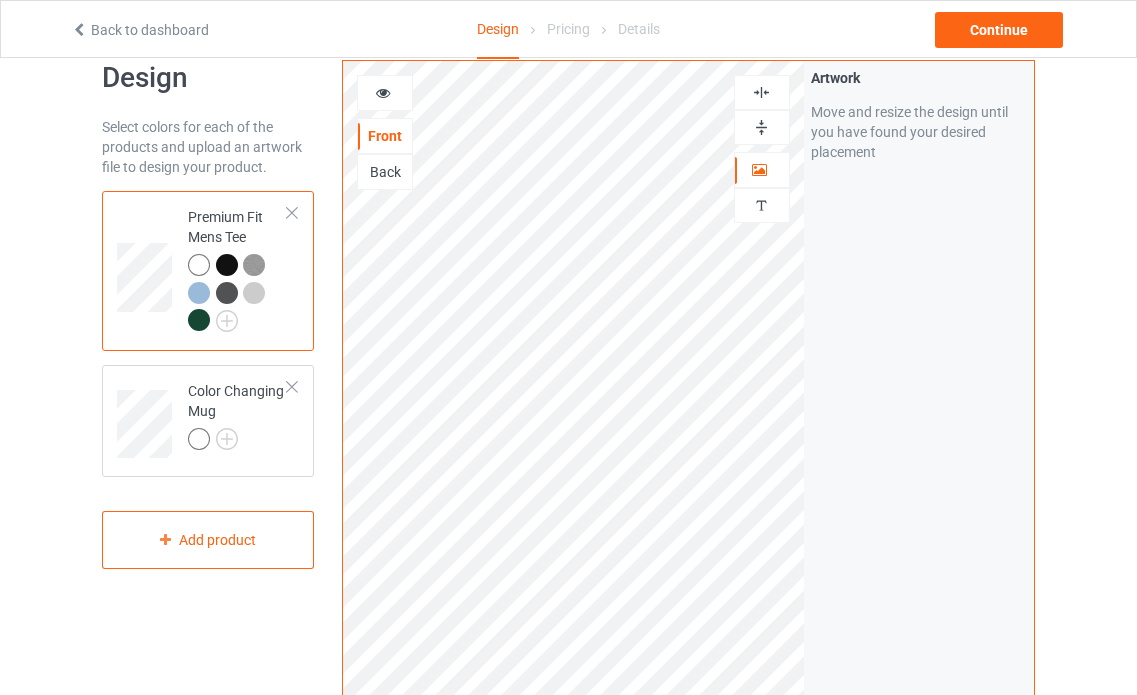 click at bounding box center (292, 387) 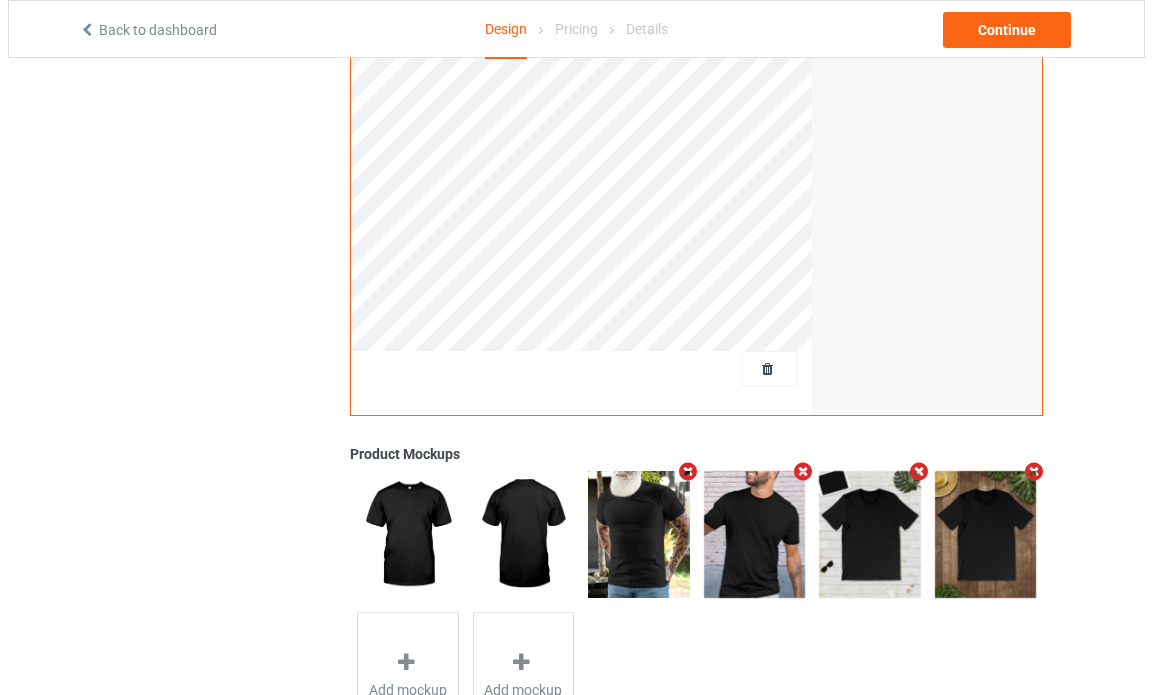 scroll, scrollTop: 540, scrollLeft: 0, axis: vertical 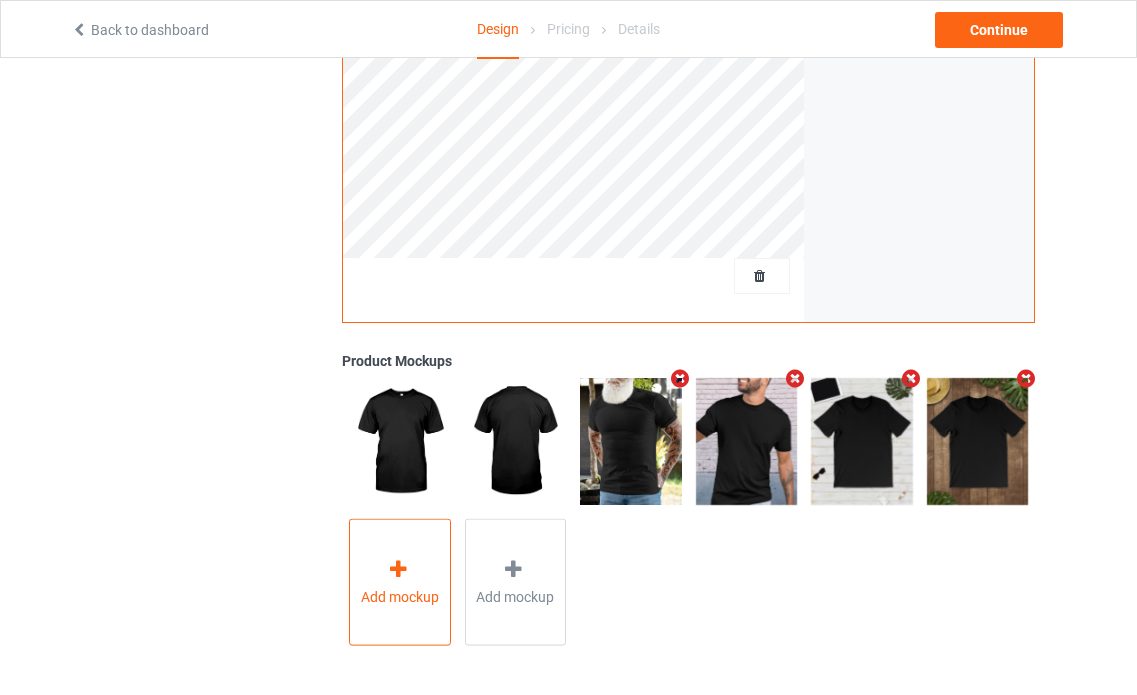 click on "Add mockup" at bounding box center (399, 582) 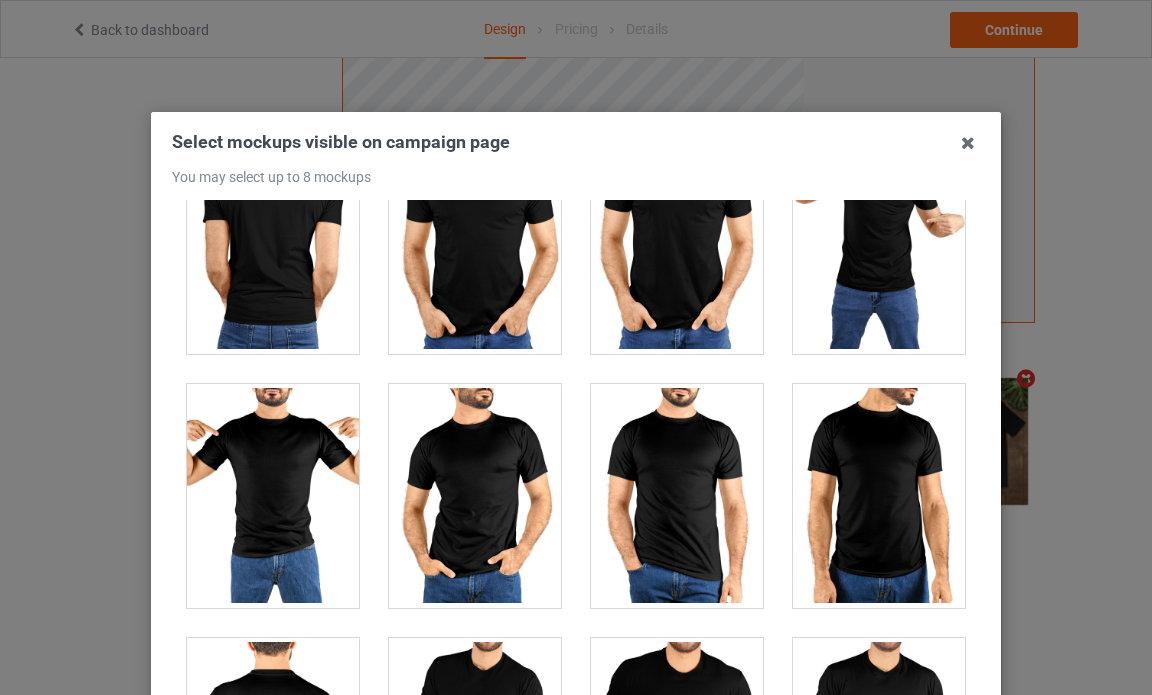 scroll, scrollTop: 4193, scrollLeft: 0, axis: vertical 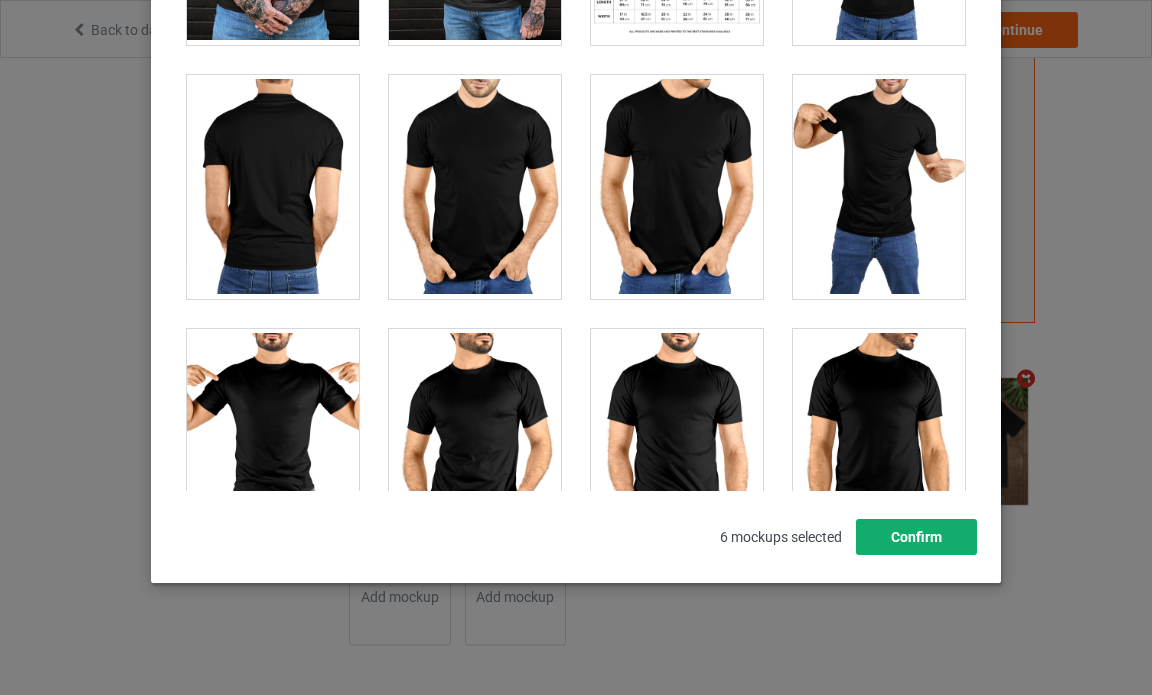 click on "Confirm" at bounding box center [916, 537] 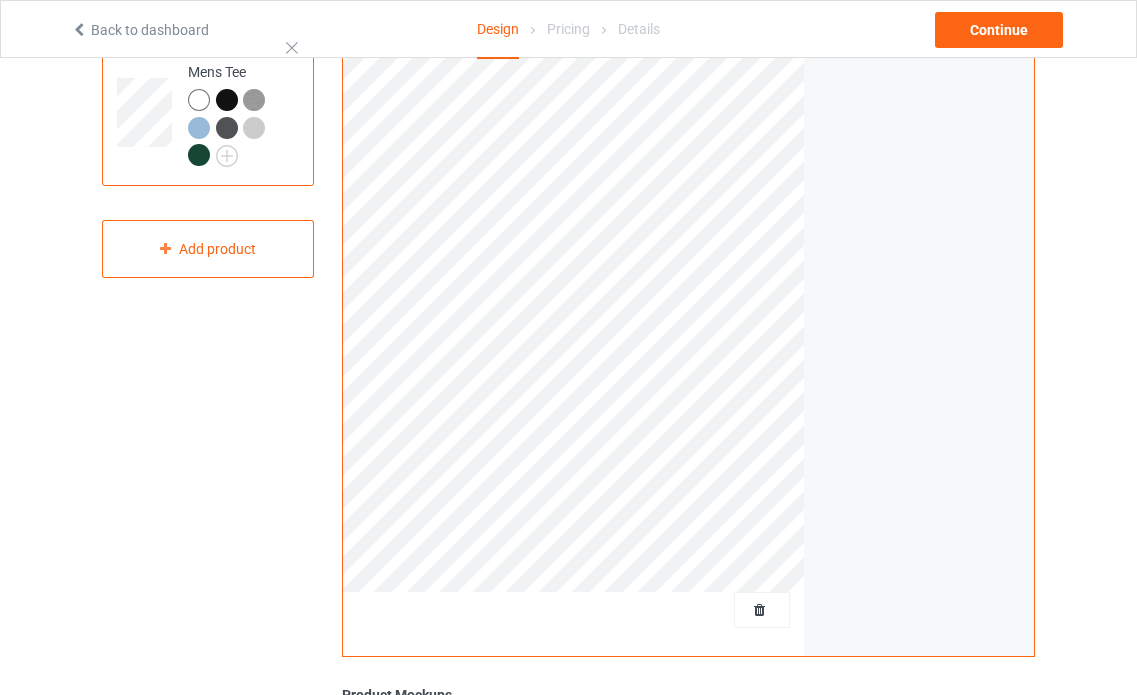scroll, scrollTop: 40, scrollLeft: 0, axis: vertical 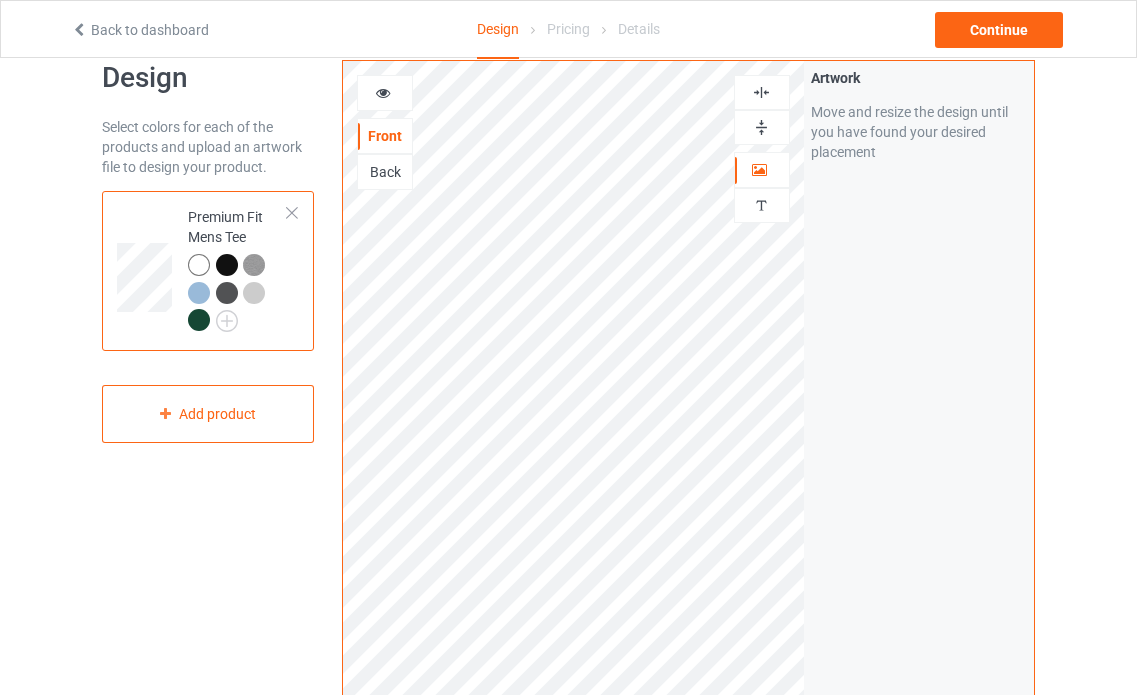 click at bounding box center [227, 293] 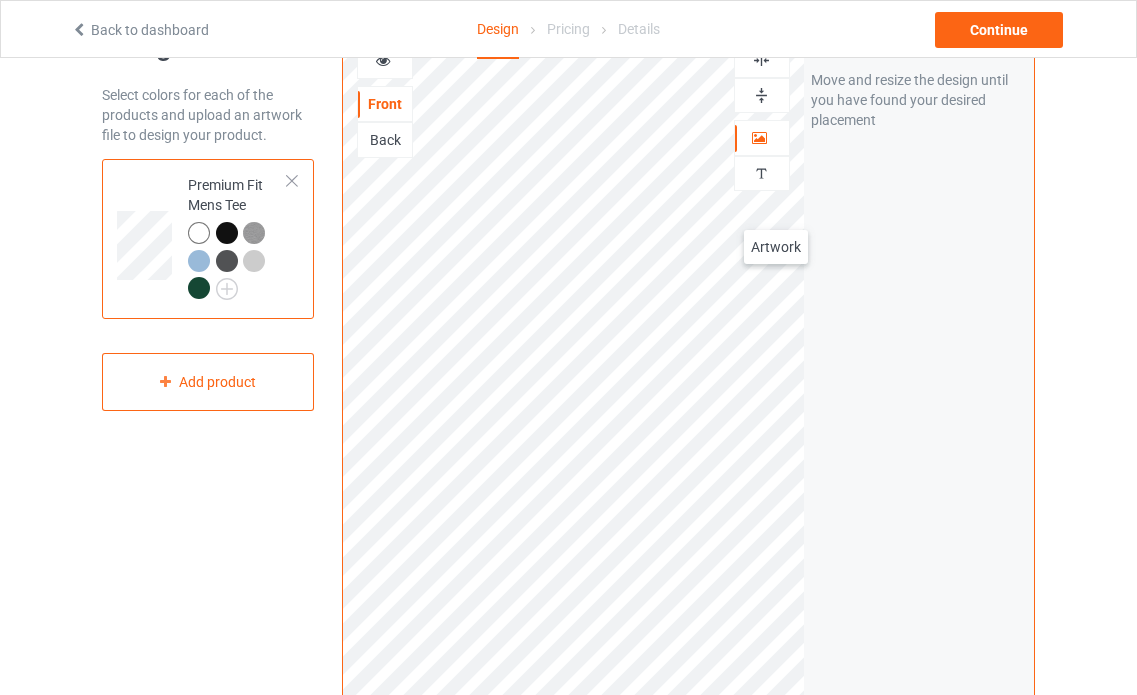 scroll, scrollTop: 0, scrollLeft: 0, axis: both 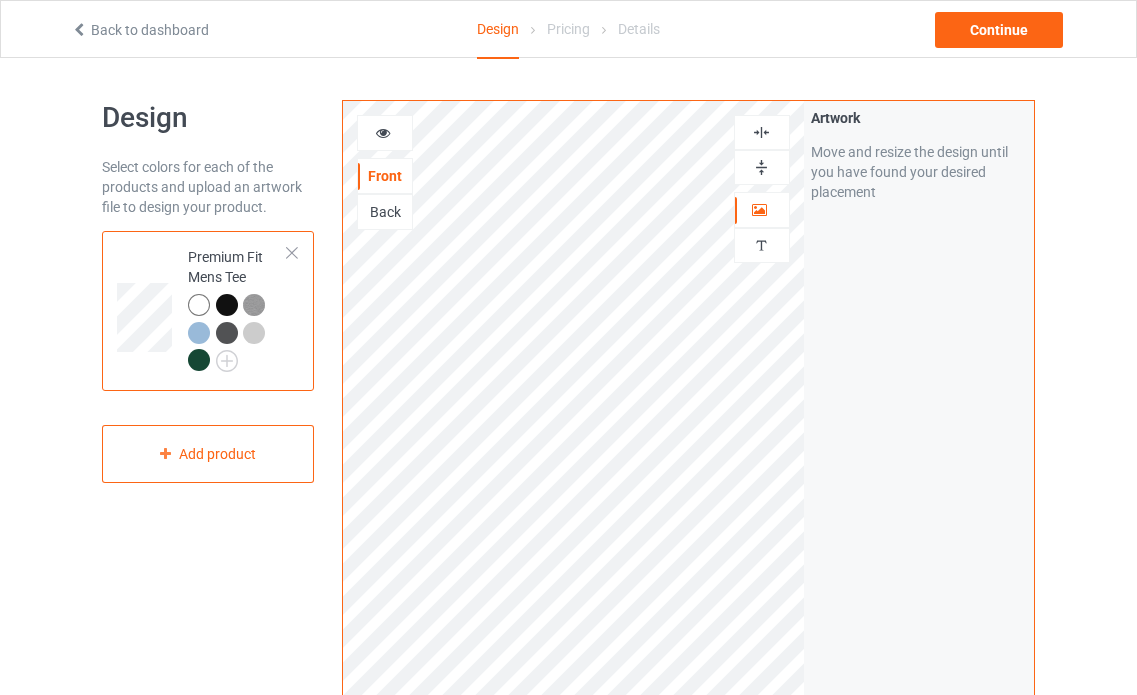 click at bounding box center (383, 130) 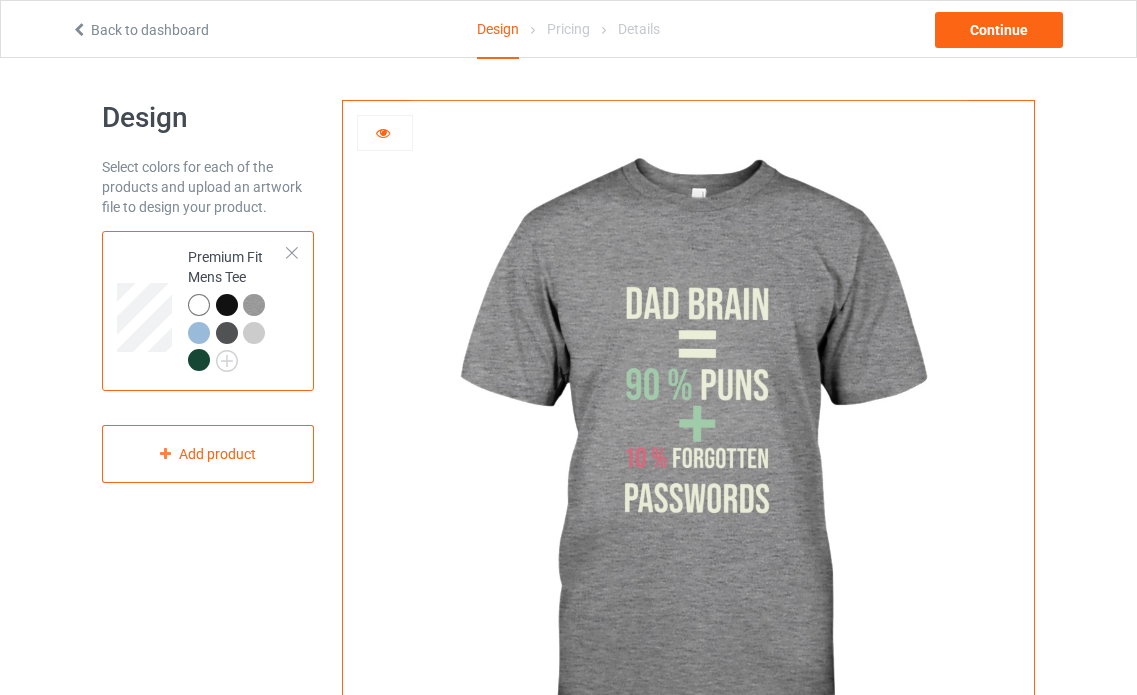 click at bounding box center (254, 333) 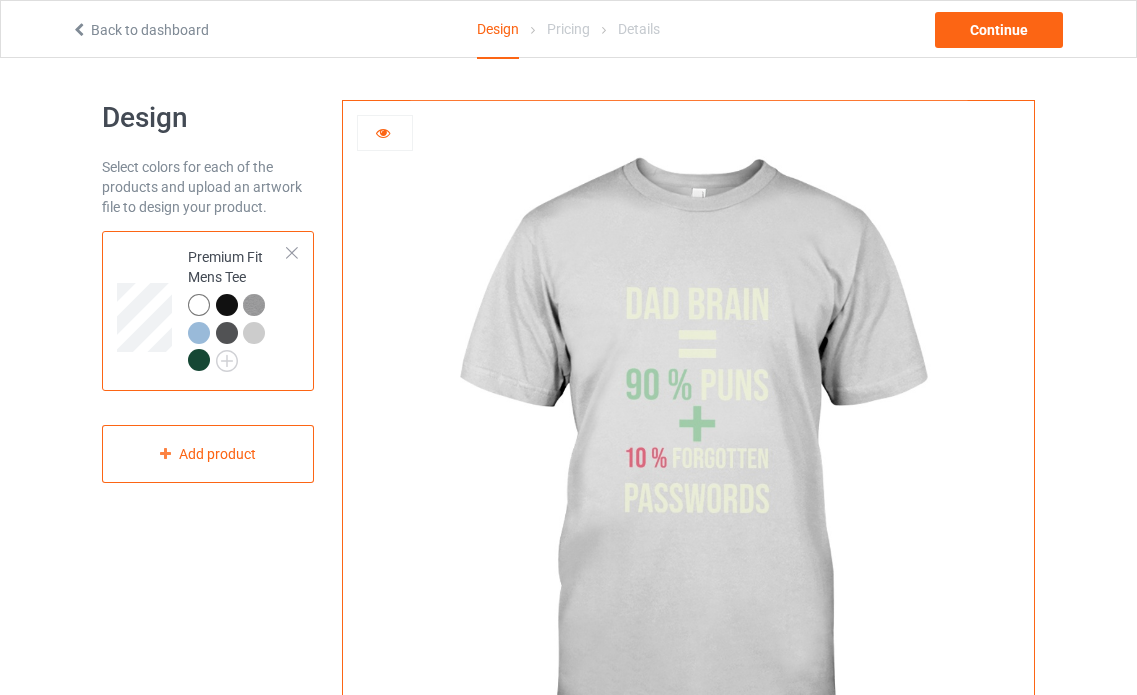 click at bounding box center (199, 333) 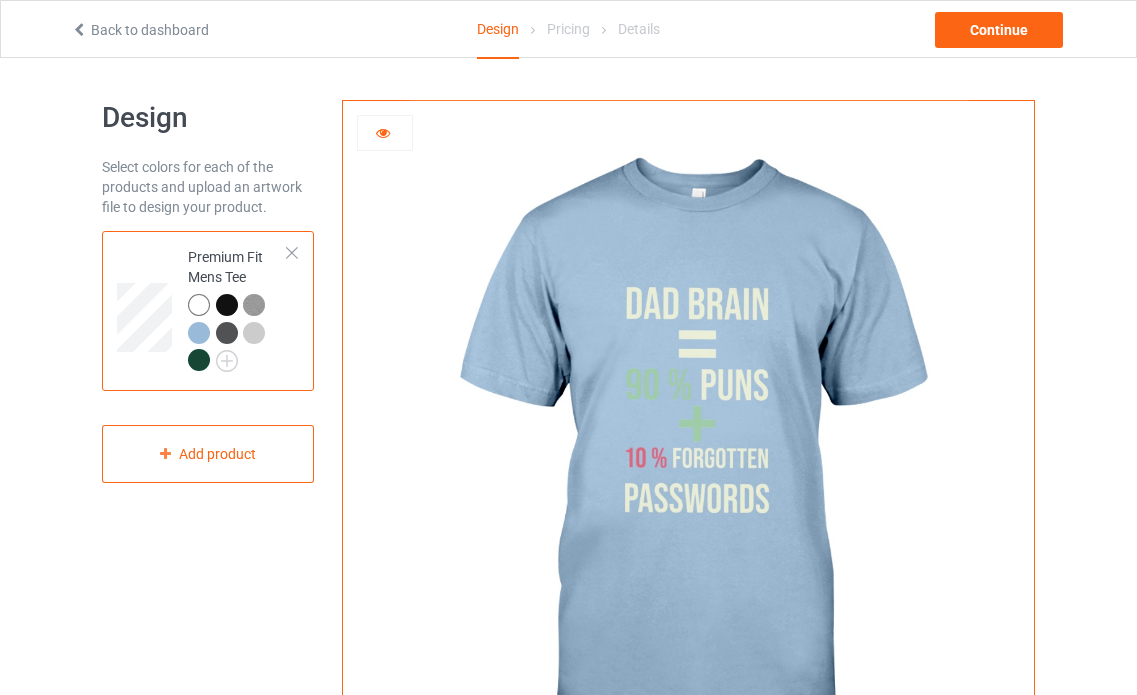 click at bounding box center (199, 360) 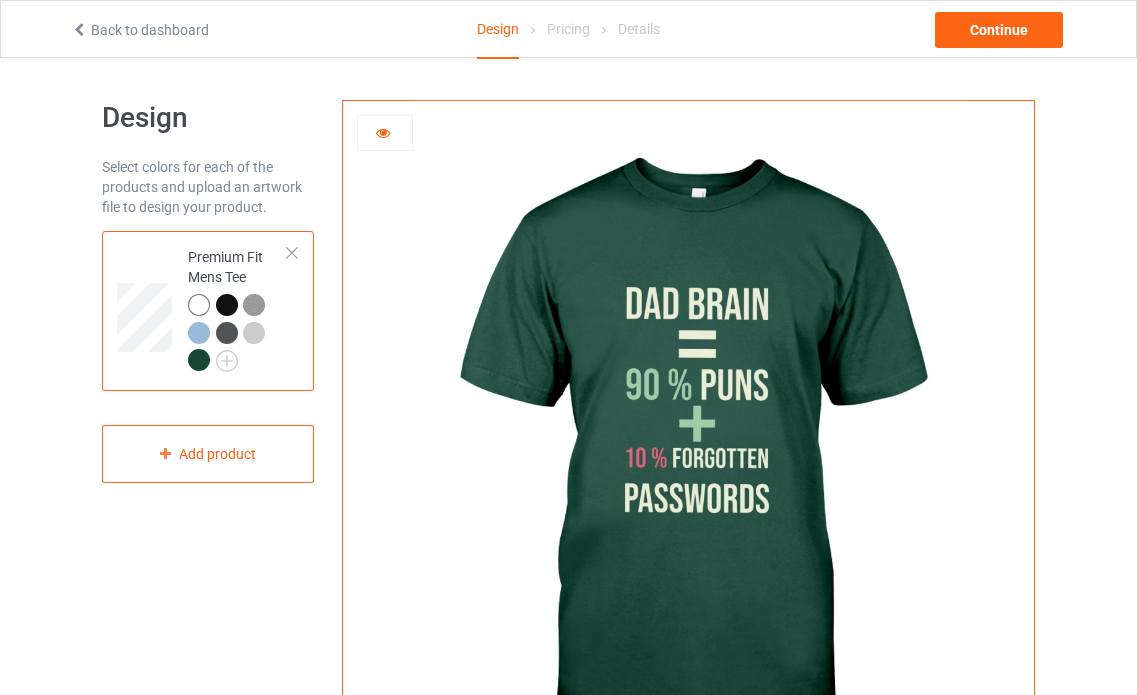 click at bounding box center (227, 305) 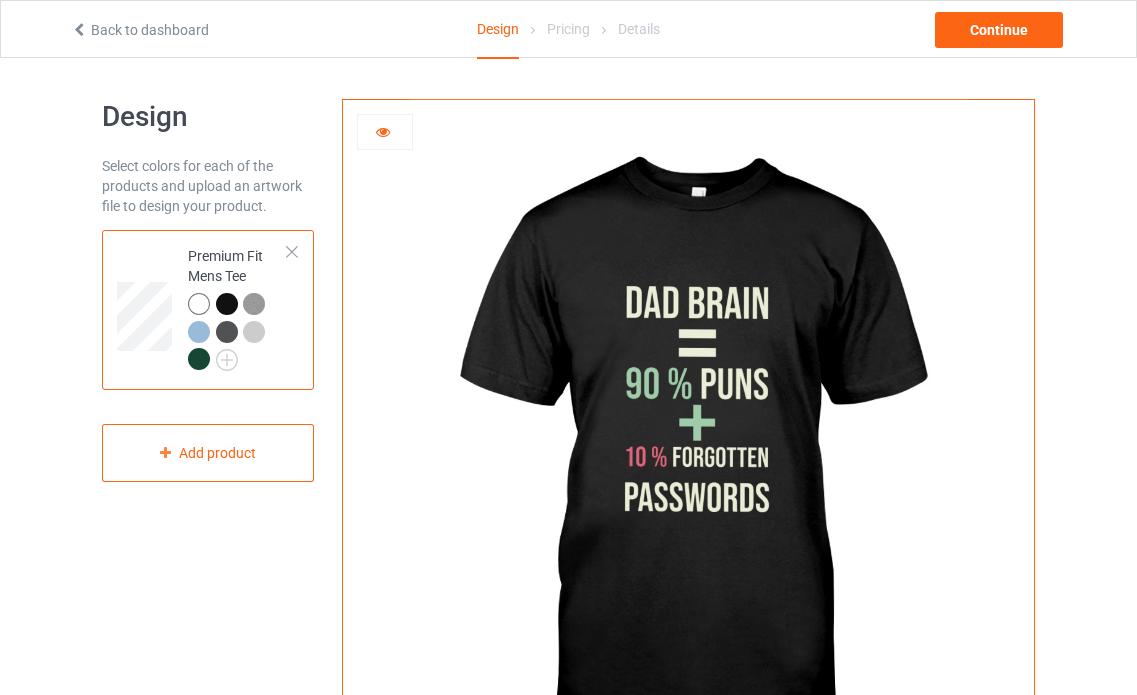 scroll, scrollTop: 0, scrollLeft: 0, axis: both 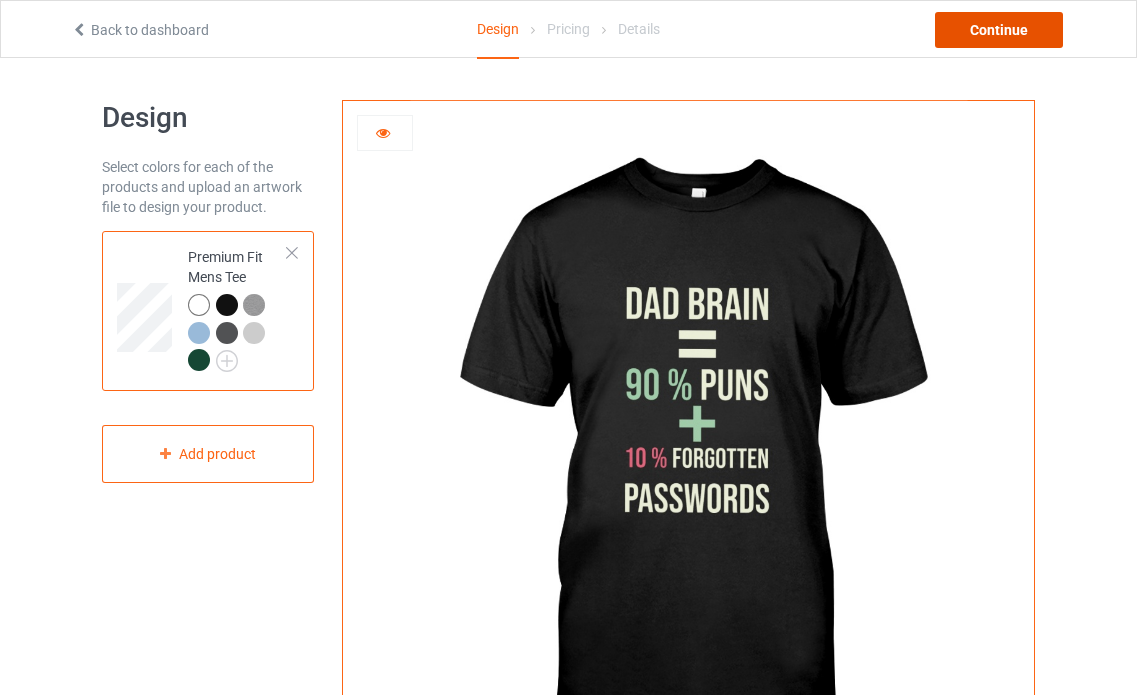 click on "Continue" at bounding box center (999, 30) 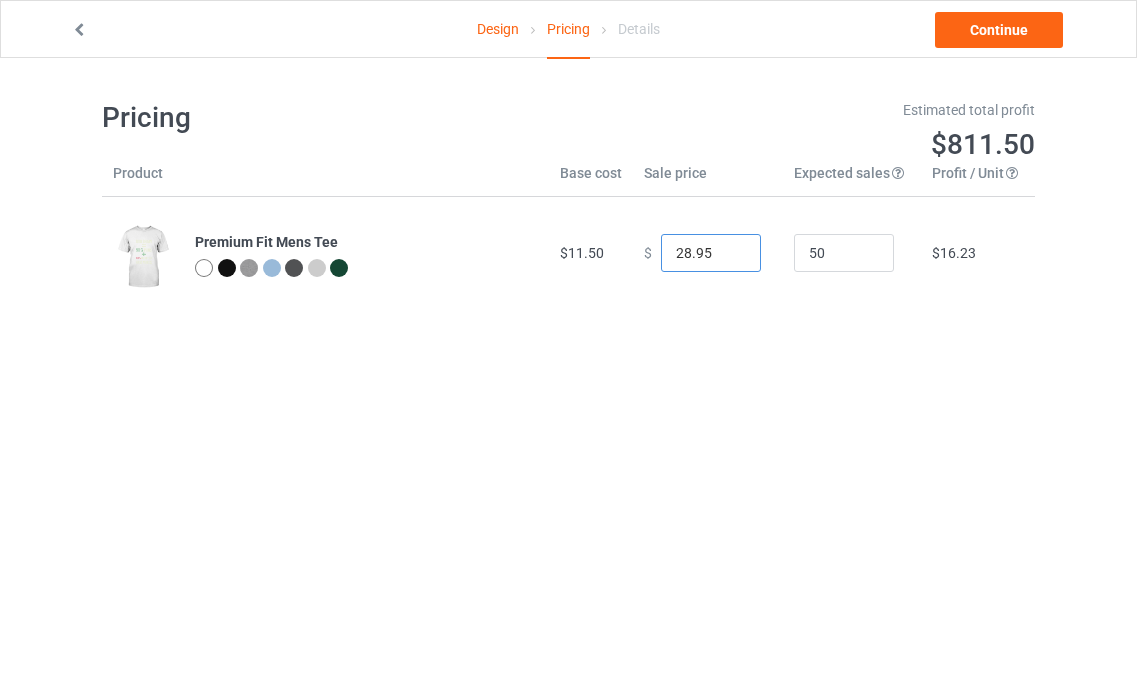 drag, startPoint x: 708, startPoint y: 253, endPoint x: 653, endPoint y: 255, distance: 55.03635 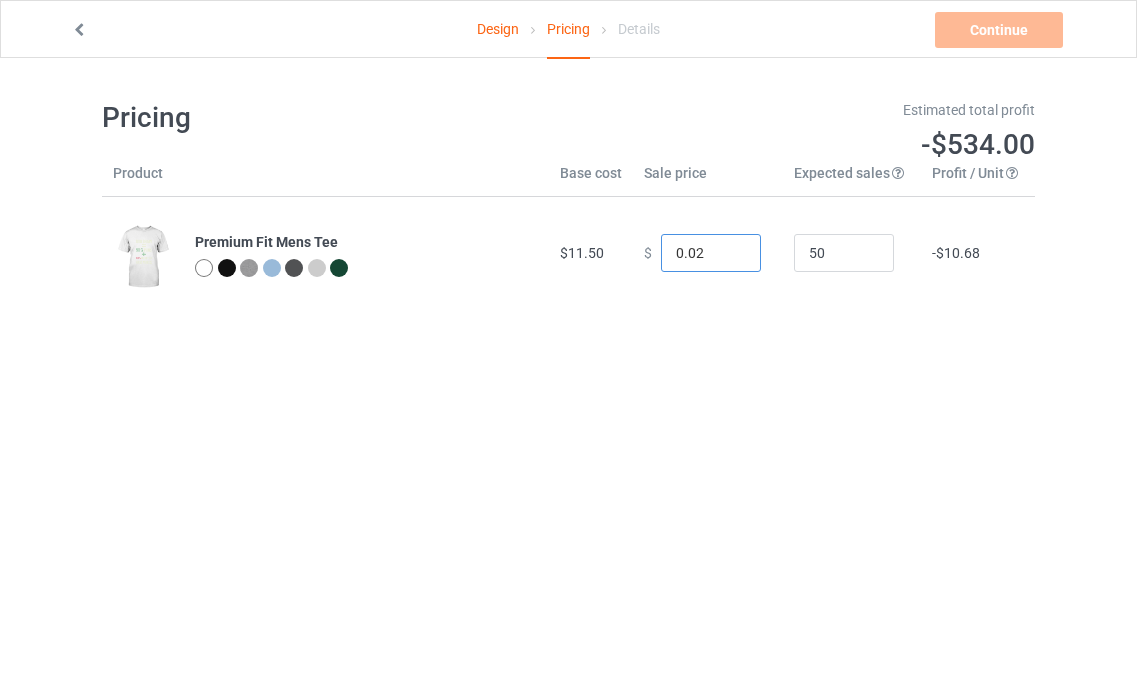 drag, startPoint x: 697, startPoint y: 254, endPoint x: 615, endPoint y: 245, distance: 82.492424 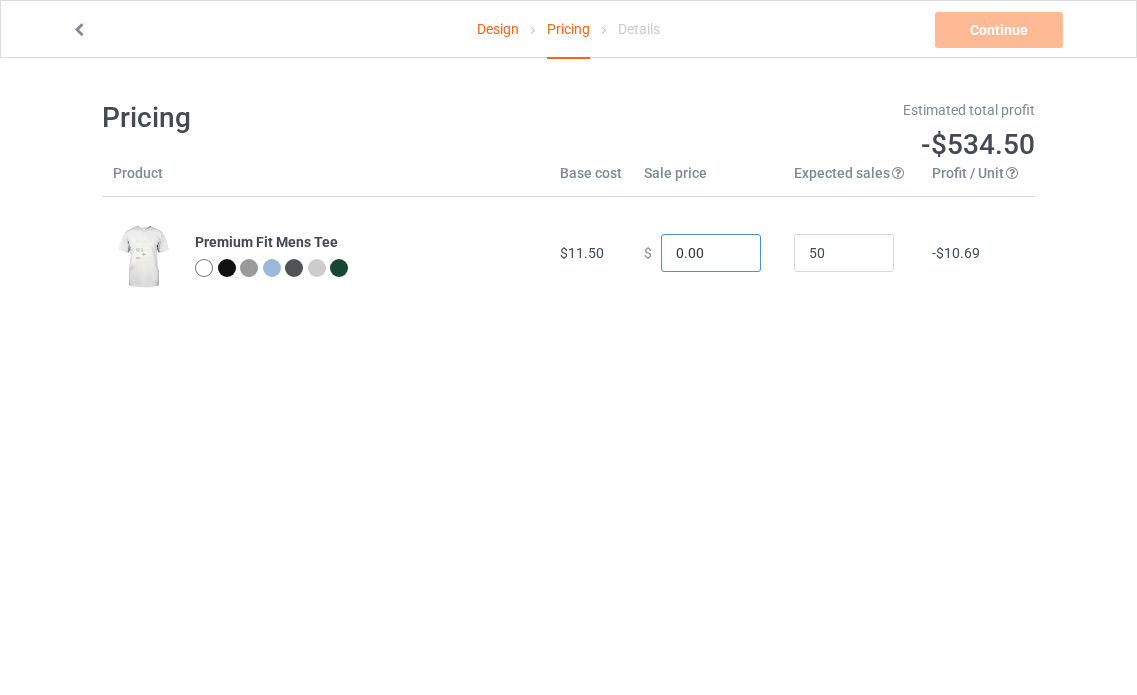 click on "0.00" at bounding box center [711, 253] 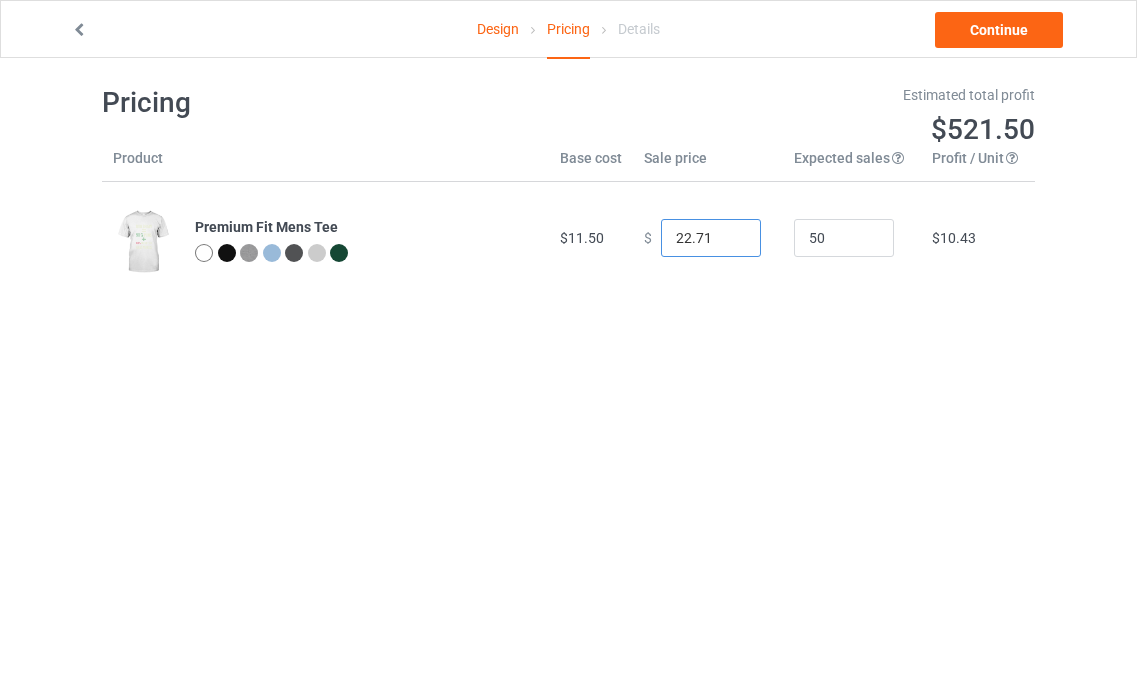 scroll, scrollTop: 58, scrollLeft: 0, axis: vertical 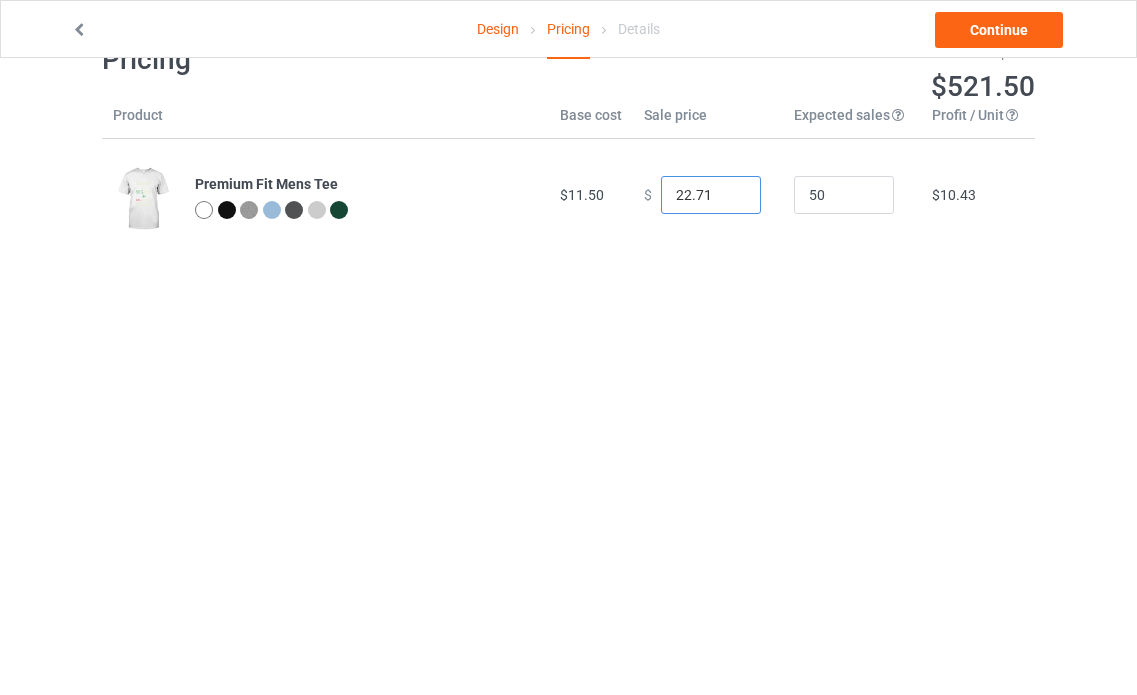 type on "22.71" 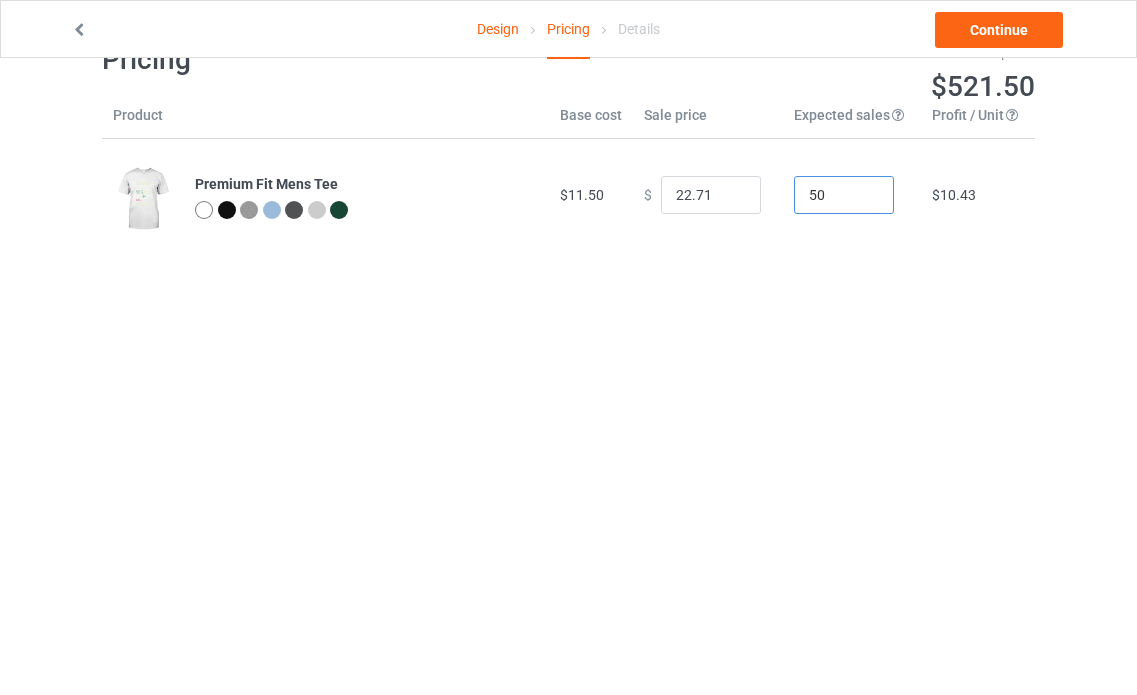 drag, startPoint x: 821, startPoint y: 197, endPoint x: 745, endPoint y: 198, distance: 76.00658 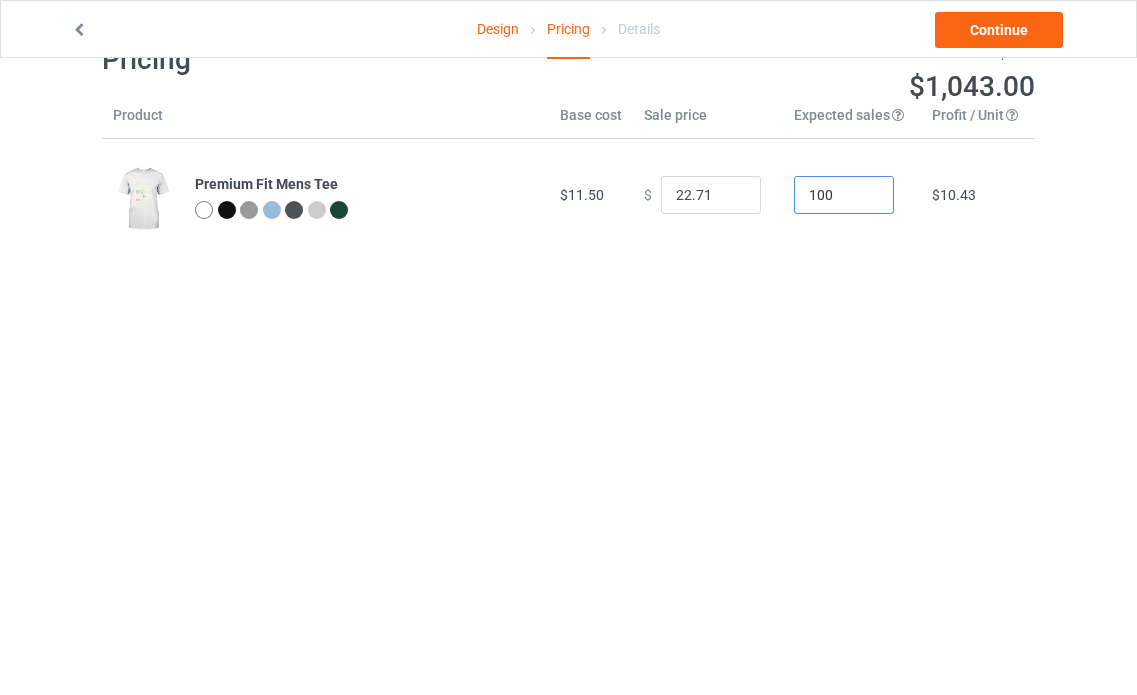 type on "100" 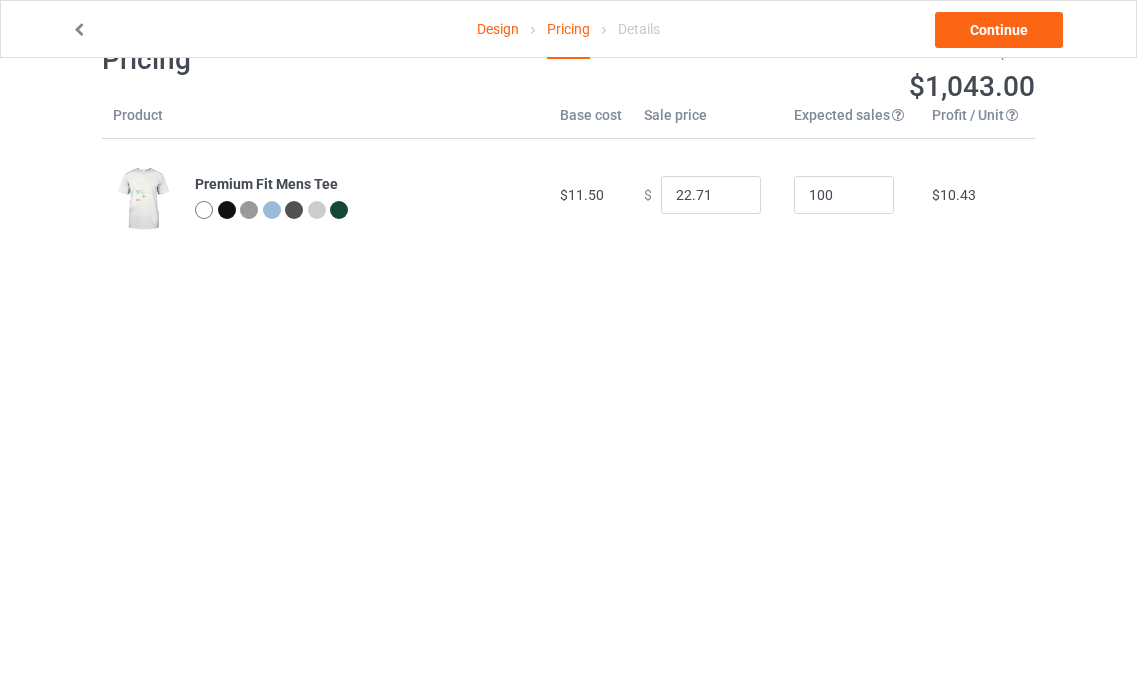 click on "Design Pricing Details Continue Pricing Estimated total profit $1,043.00 Product Base cost Sale price Expected sales   Your expected sales will change your profit estimate (on the right), but will not affect the actual amount of profit you earn. Profit / Unit   Your profit is your sale price minus your base cost and processing fee. Premium Fit Mens Tee $11.50 $     22.71 100 $10.43" at bounding box center [568, 347] 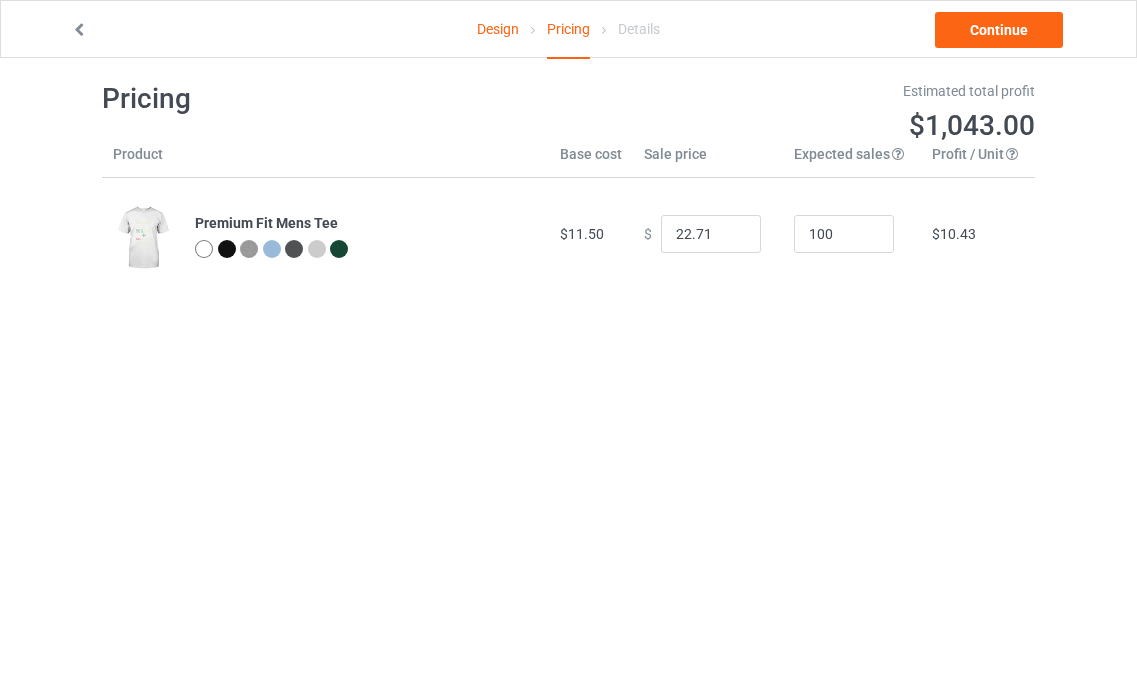scroll, scrollTop: 0, scrollLeft: 0, axis: both 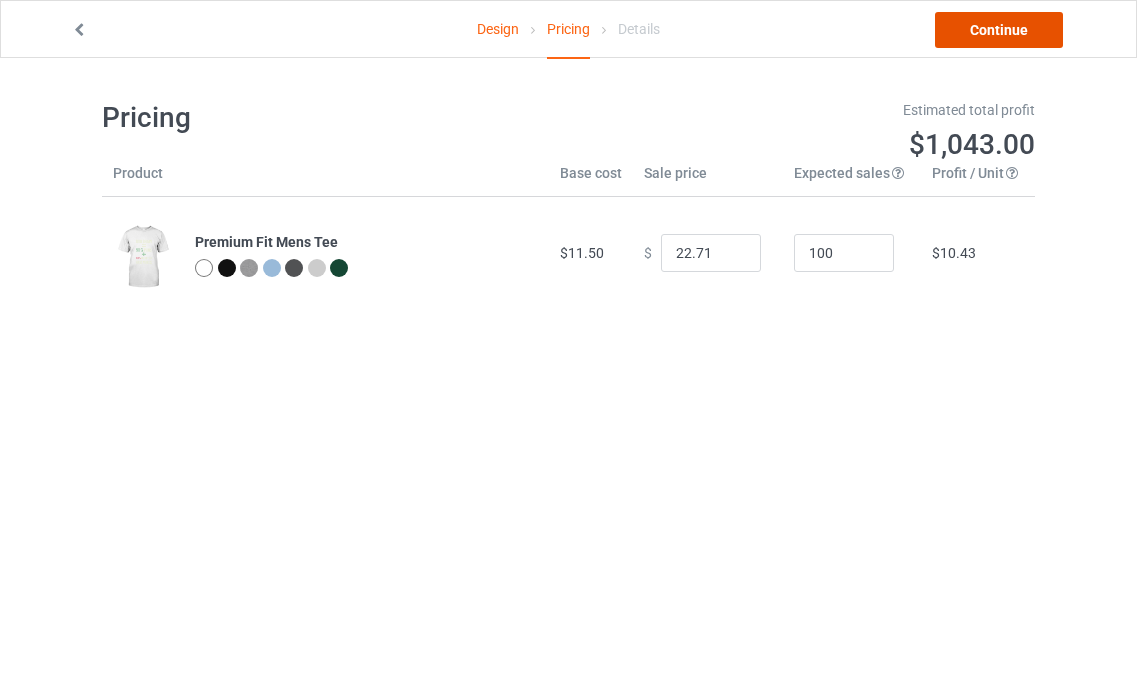 click on "Continue" at bounding box center (999, 30) 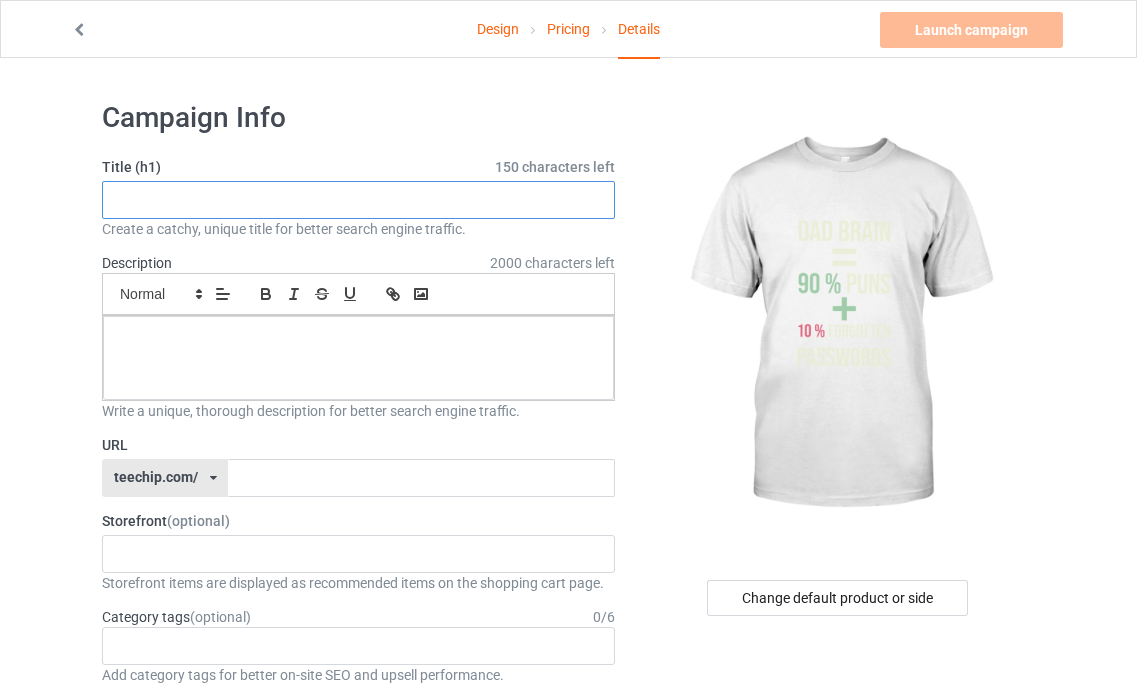 click at bounding box center [358, 200] 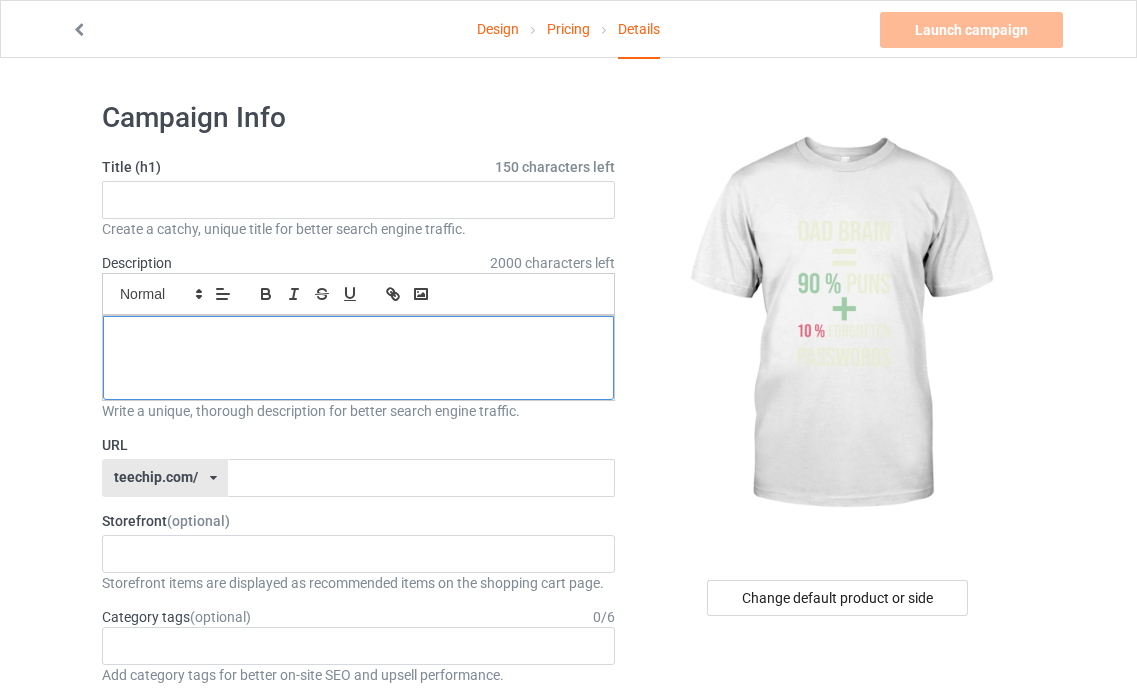 click at bounding box center [358, 358] 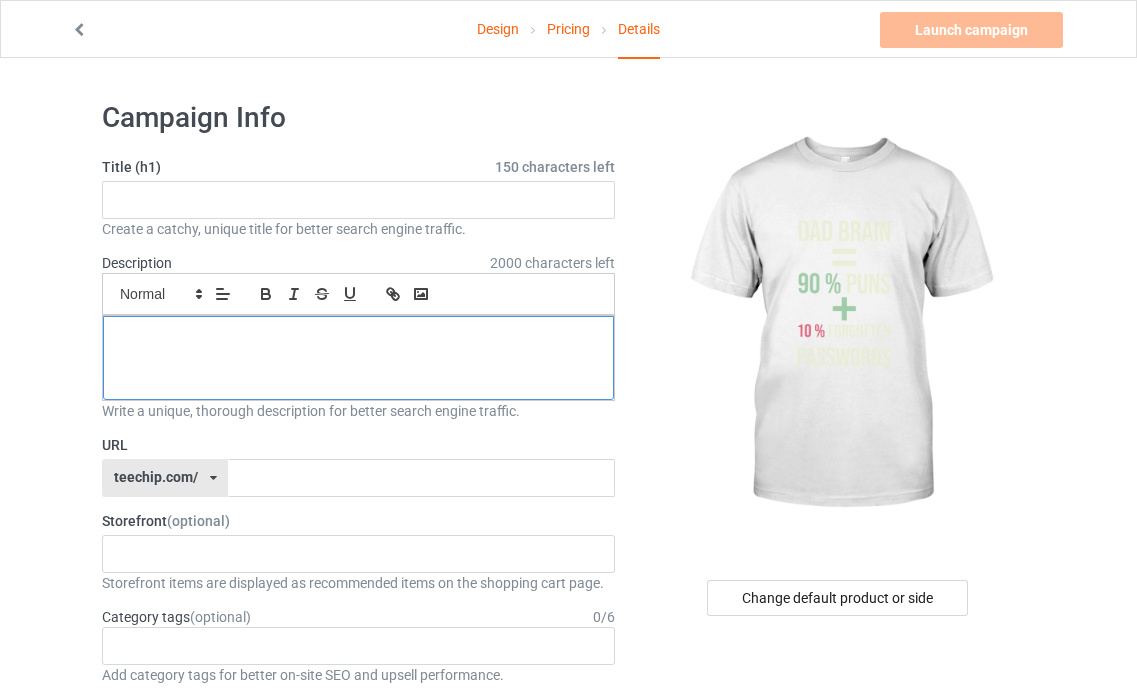 scroll, scrollTop: 0, scrollLeft: 0, axis: both 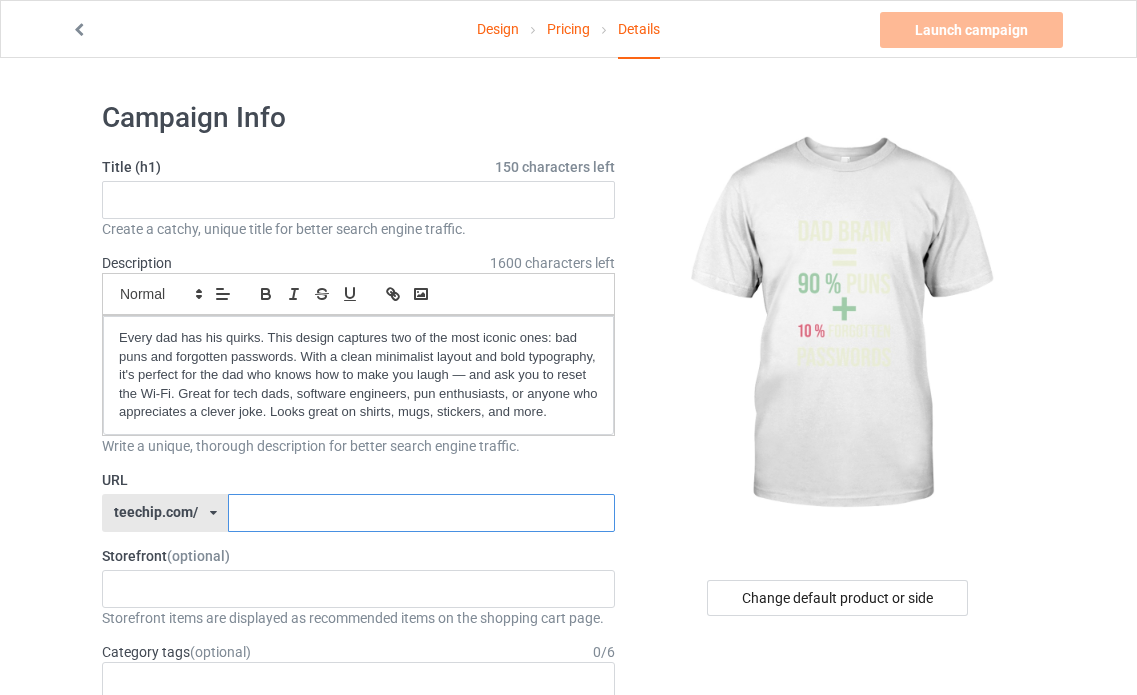 click at bounding box center [421, 513] 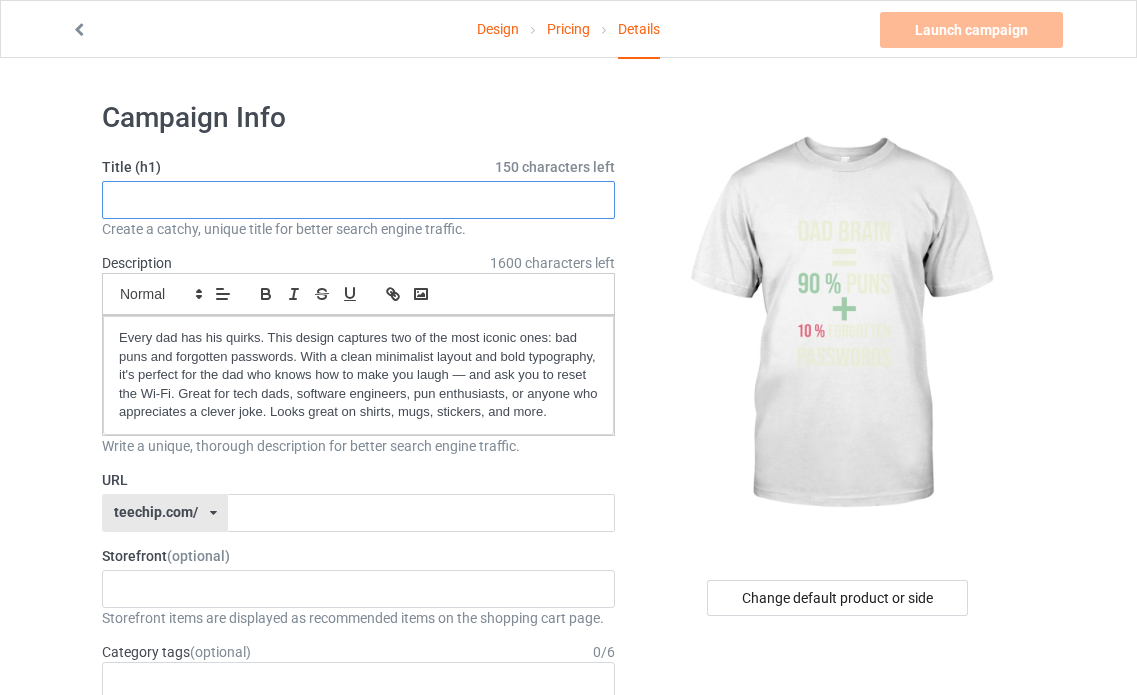 click at bounding box center [358, 200] 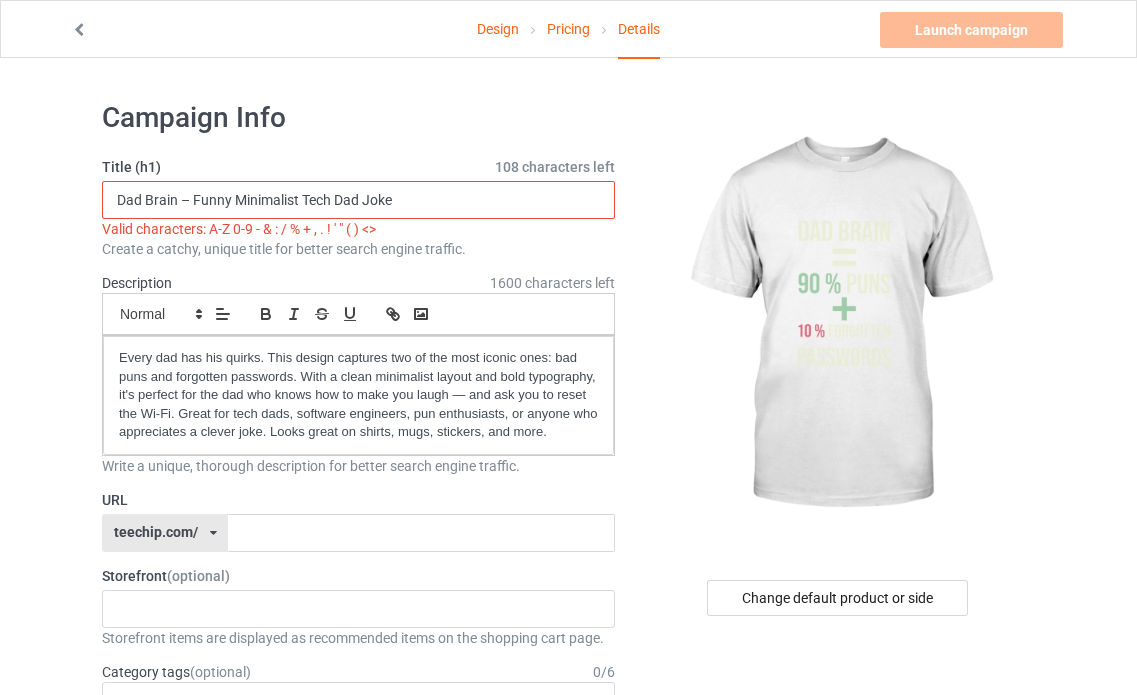 click on "Dad Brain – Funny Minimalist Tech Dad Joke" at bounding box center (358, 200) 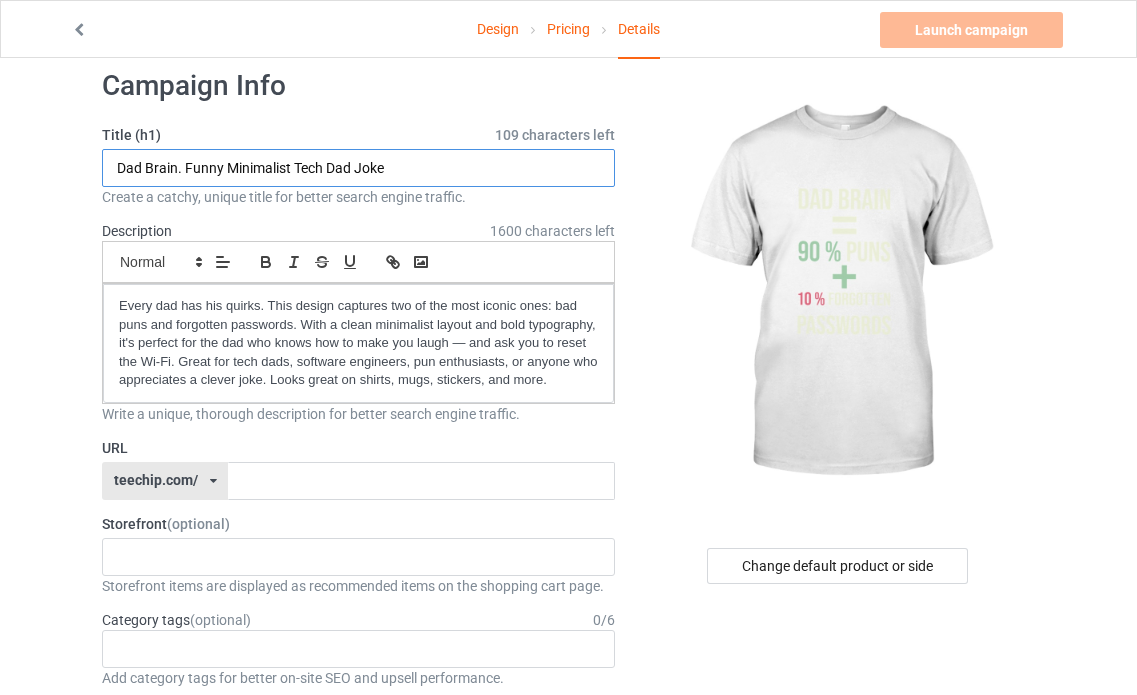scroll, scrollTop: 0, scrollLeft: 0, axis: both 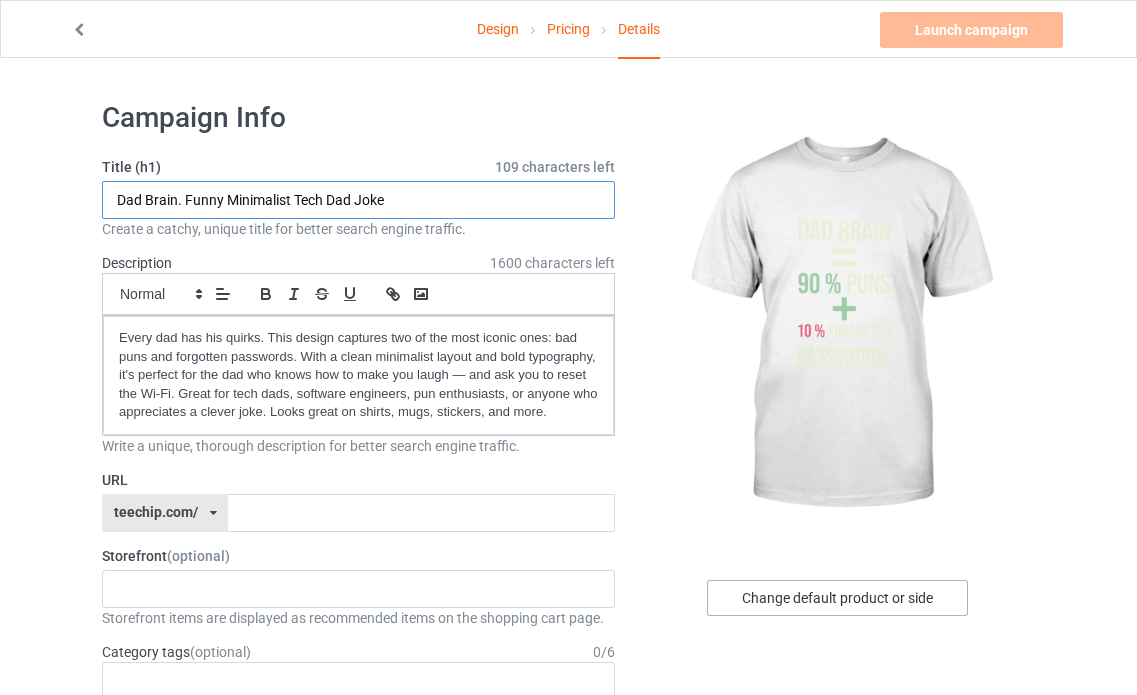 type on "Dad Brain. Funny Minimalist Tech Dad Joke" 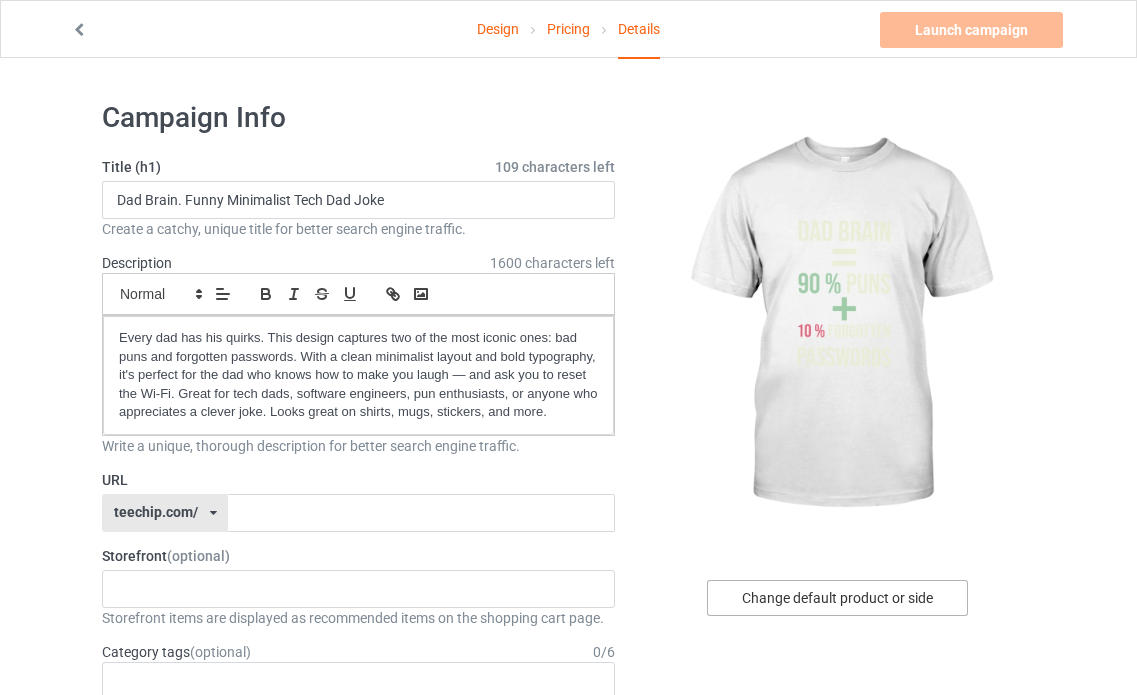 click on "Change default product or side" at bounding box center [837, 598] 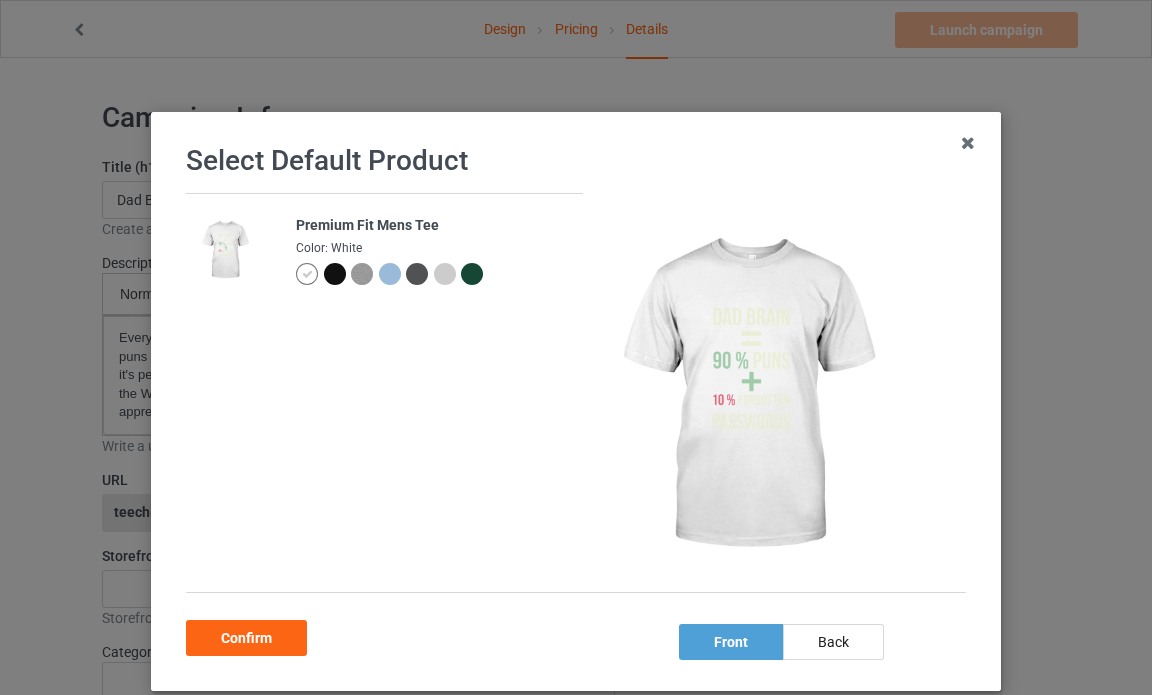 click at bounding box center [335, 274] 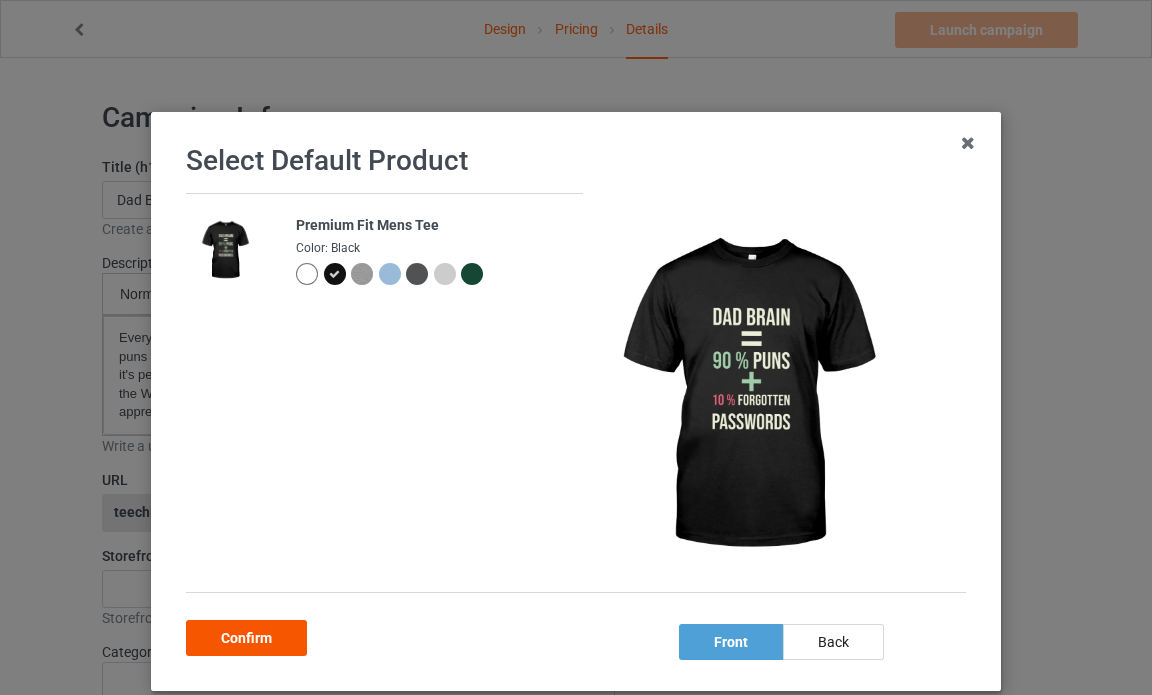 click on "Confirm" at bounding box center [246, 638] 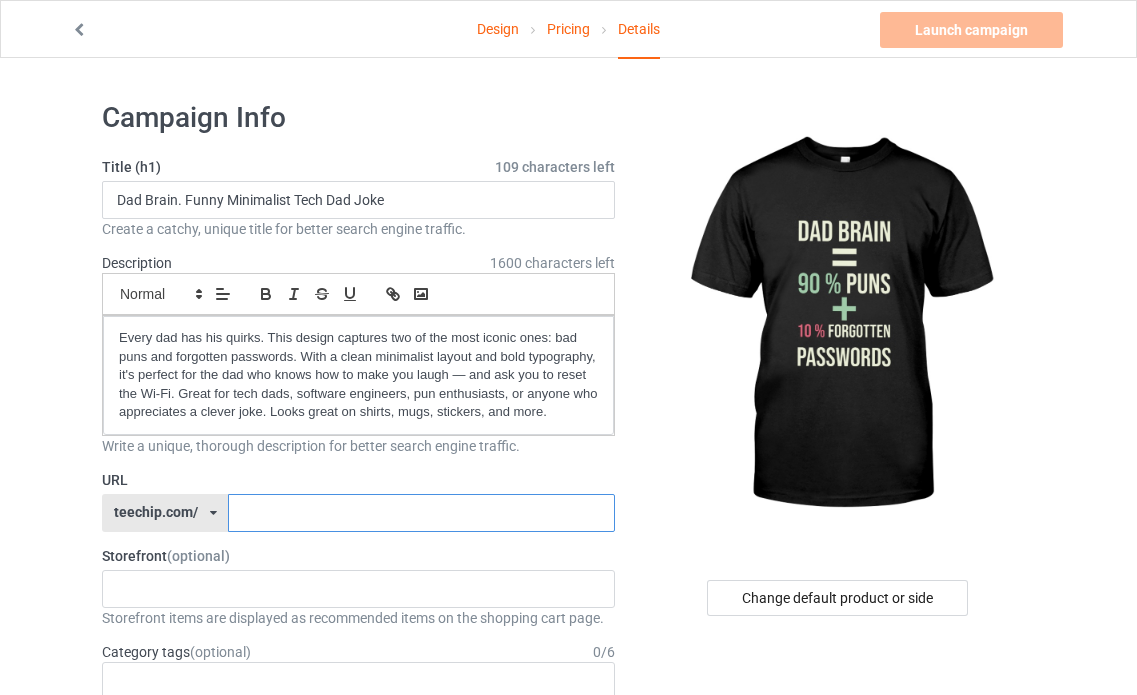 click at bounding box center (421, 513) 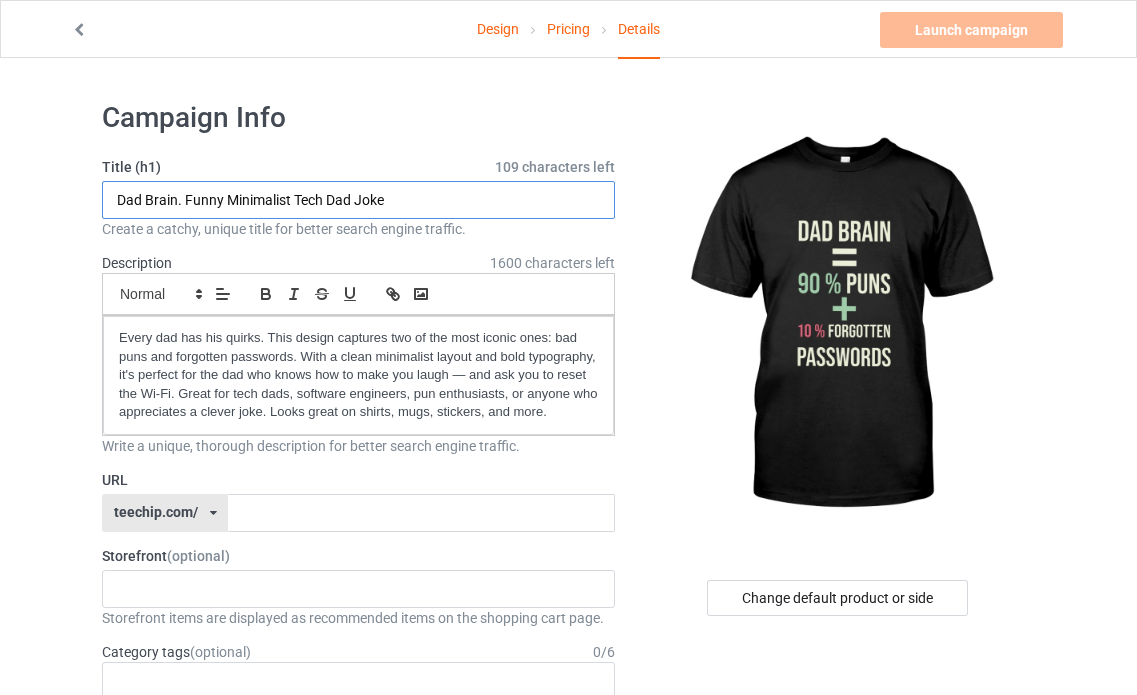 drag, startPoint x: 174, startPoint y: 199, endPoint x: 70, endPoint y: 194, distance: 104.120125 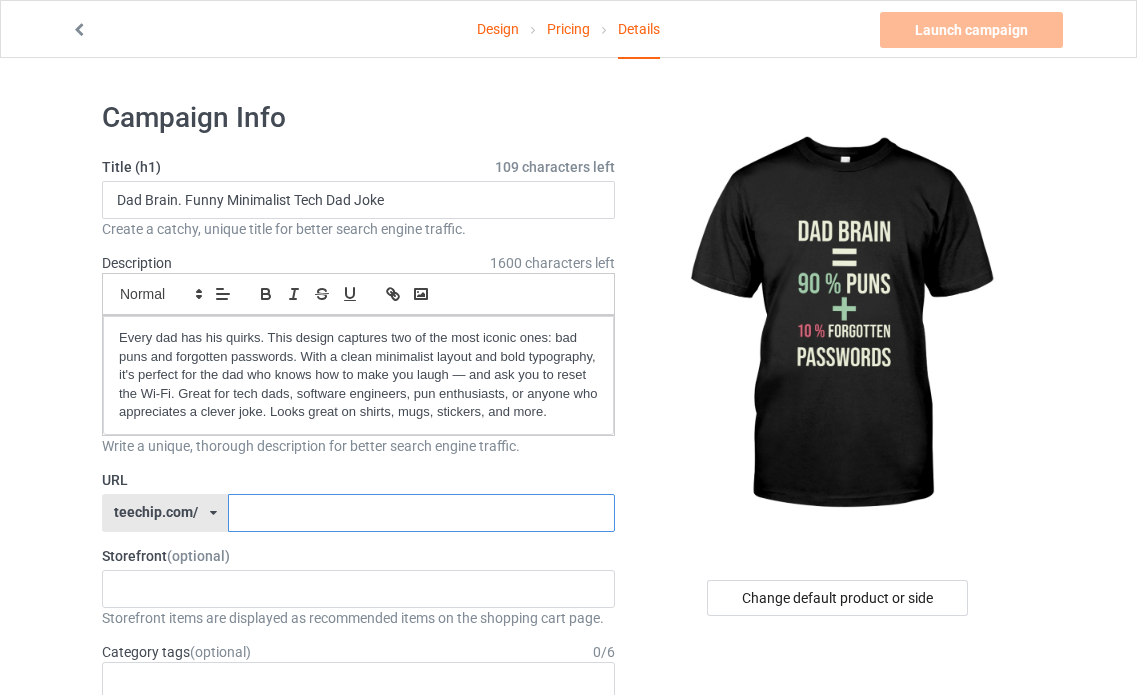 click at bounding box center [421, 513] 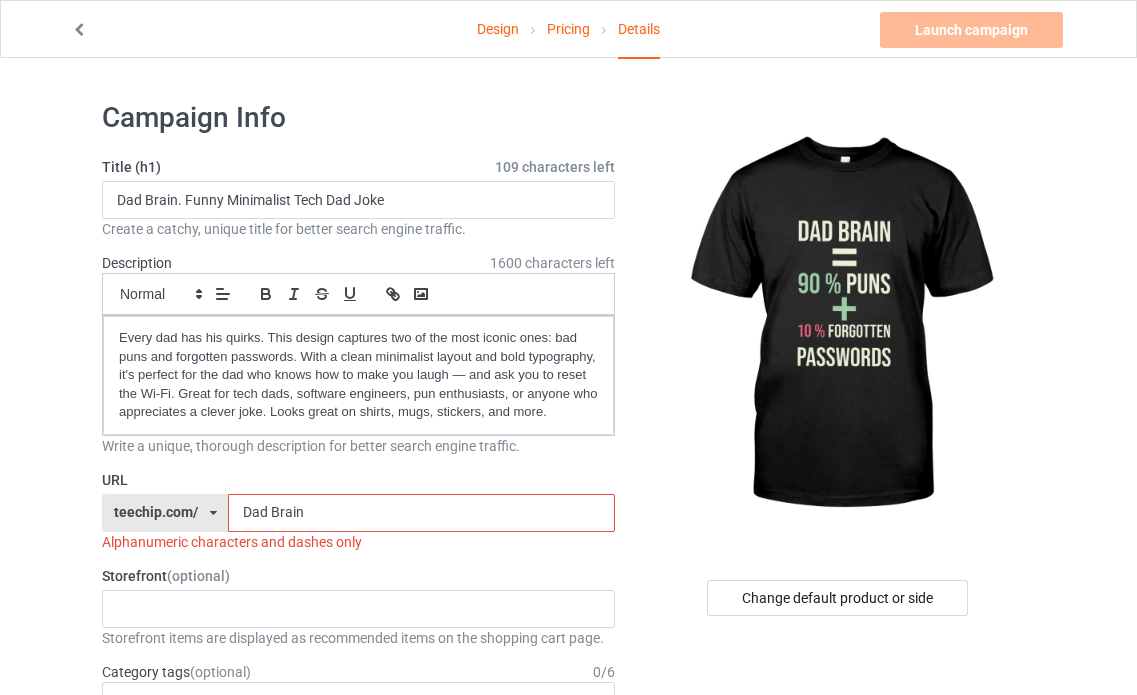 click on "Dad Brain" at bounding box center (421, 513) 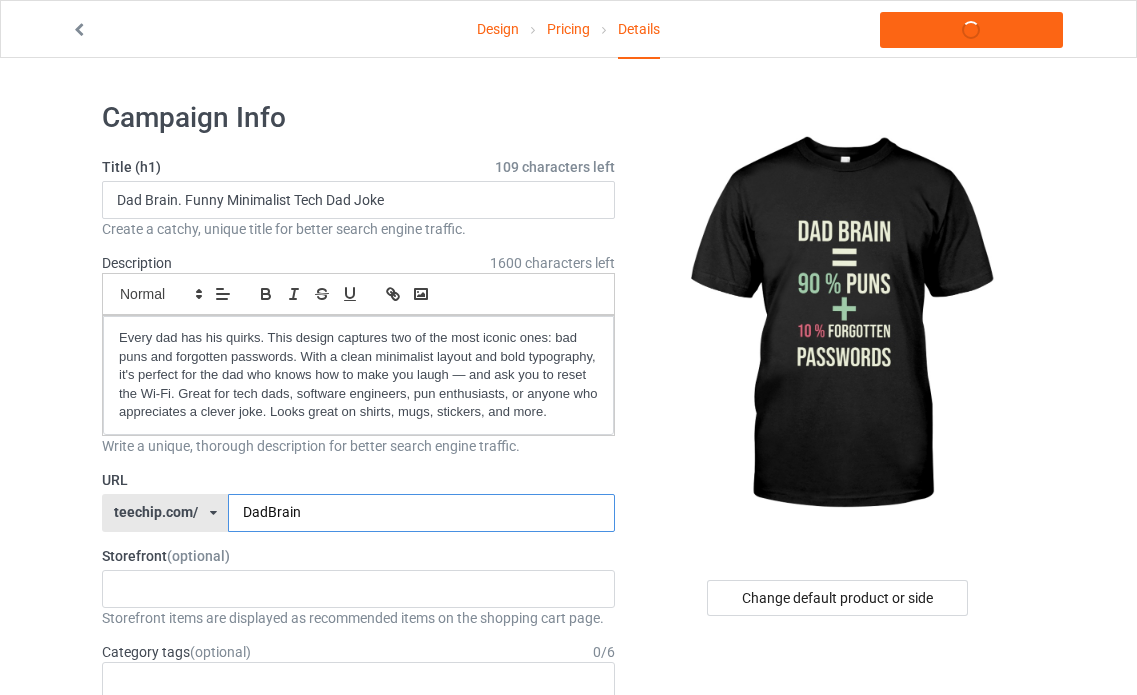 click on "DadBrain" at bounding box center (421, 513) 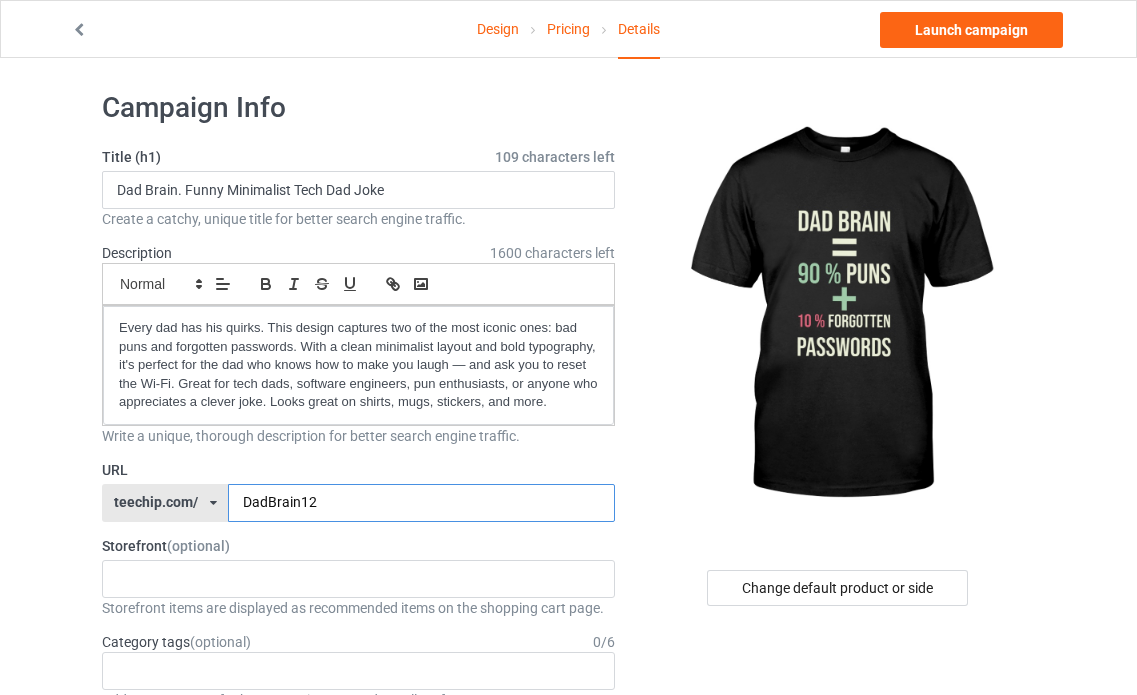 scroll, scrollTop: 0, scrollLeft: 0, axis: both 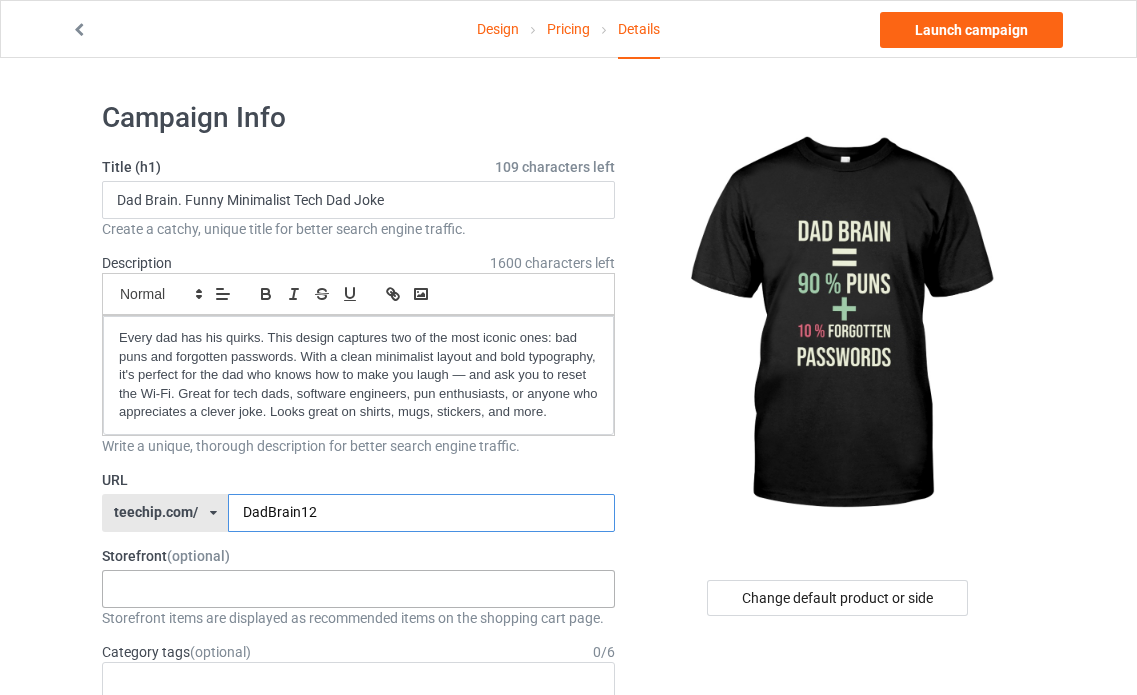type on "DadBrain12" 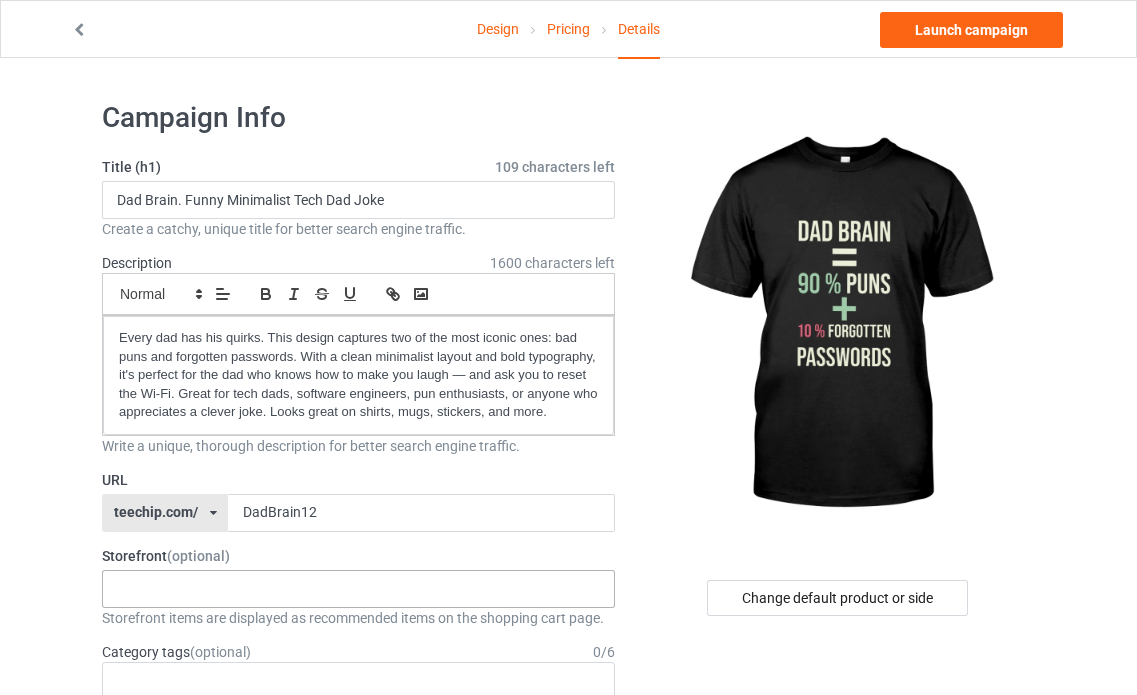 click on "Best For You queots 65552024b9e0dc003548156d 64386c713149db00374ee3dd" at bounding box center [358, 589] 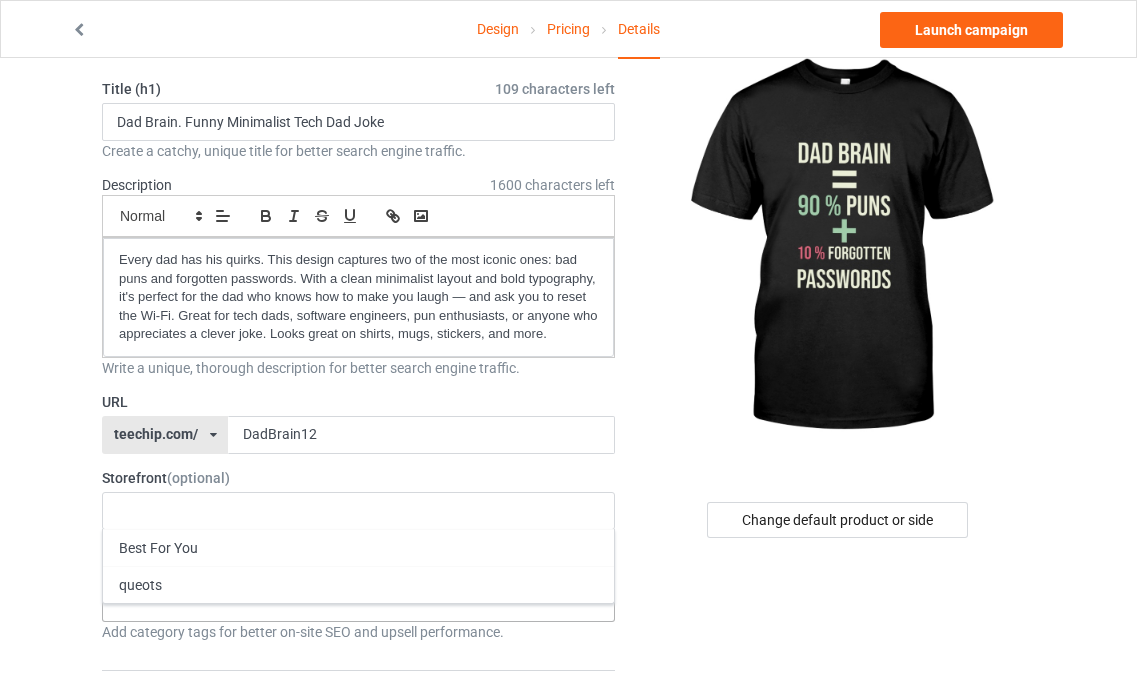 scroll, scrollTop: 100, scrollLeft: 0, axis: vertical 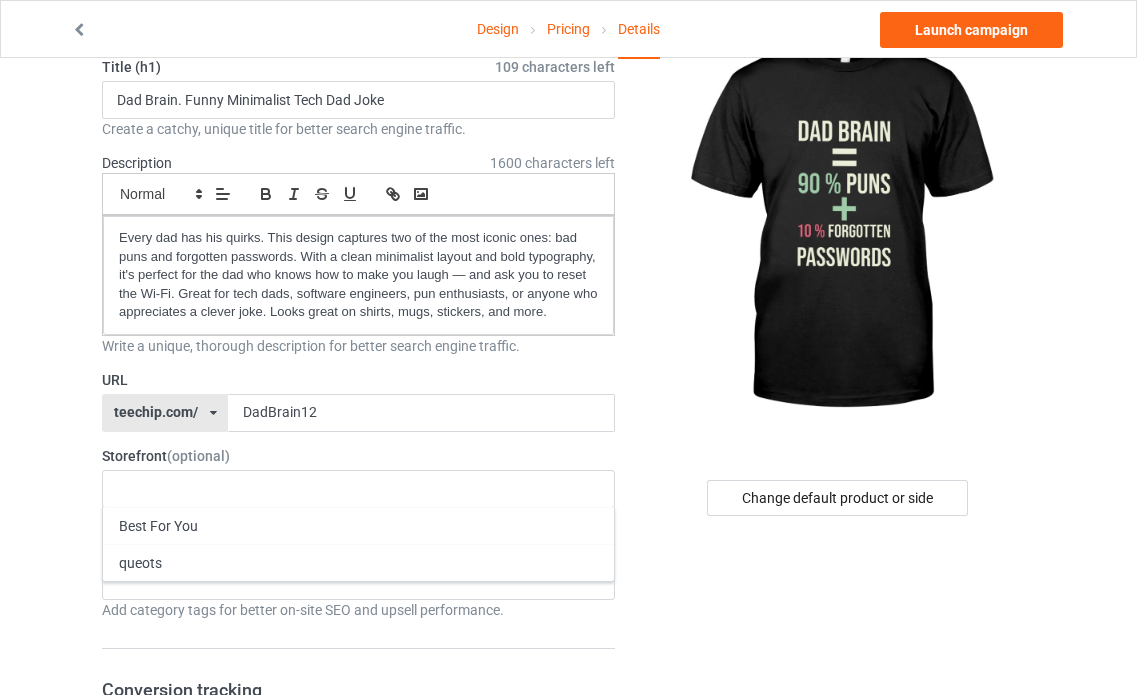 click on "URL teechip.com/ teechip.com/ [ID] Storefront (optional) Best For You queots [ID] [ID] Category tags (optional) 0 / 6 Age > 1-19 > 1 1" at bounding box center (568, 1052) 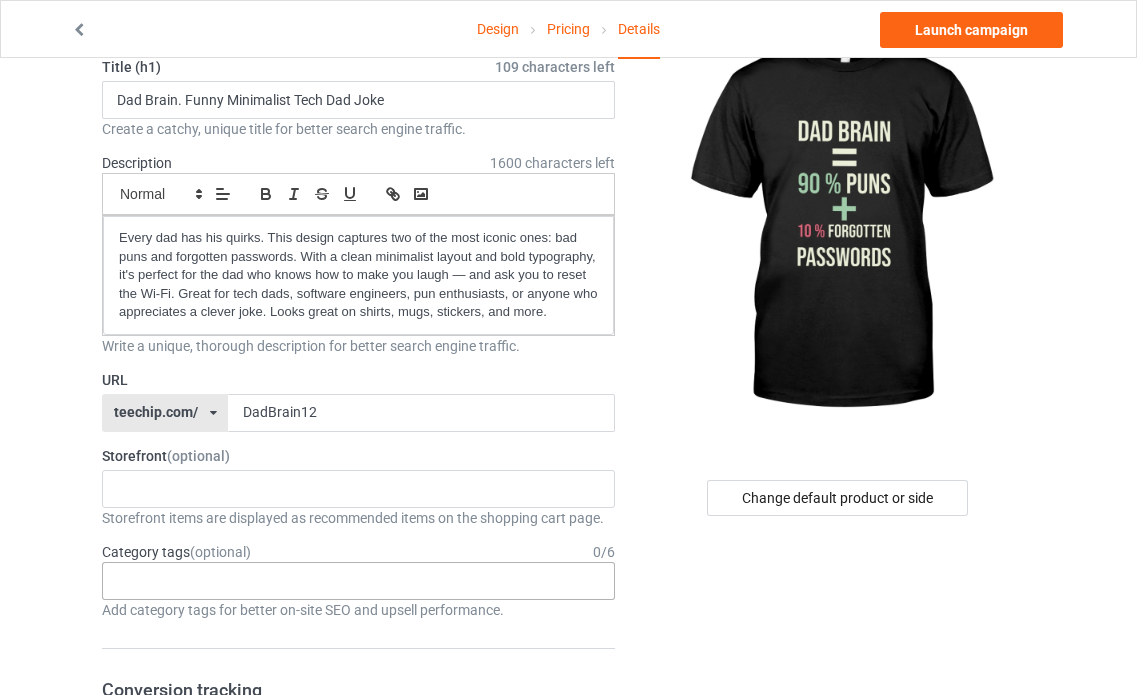 click on "Age > 1-19 > 1 Age > 1-12 Months > 1 Month Age > 1-12 Months Age > 1-19 Age > 1-19 > 10 Age > 1-12 Months > 10 Month Age > 80-100 > 100 Sports > Running > 10K Run Age > 1-19 > 11 Age > 1-12 Months > 11 Month Age > 1-19 > 12 Age > 1-12 Months > 12 Month Age > 1-19 > 13 Age > 1-19 > 14 Age > 1-19 > 15 Sports > Running > 15K Run Age > 1-19 > 16 Age > 1-19 > 17 Age > 1-19 > 18 Age > 1-19 > 19 Age > Decades > 1920s Age > Decades > 1930s Age > Decades > 1940s Age > Decades > 1950s Age > Decades > 1960s Age > Decades > 1970s Age > Decades > 1980s Age > Decades > 1990s Age > 1-19 > 2 Age > 1-12 Months > 2 Month Age > 20-39 > 20 Age > 20-39 Age > Decades > 2000s Age > Decades > 2010s Age > 20-39 > 21 Age > 20-39 > 22 Age > 20-39 > 23 Age > 20-39 > 24 Age > 20-39 > 25 Age > 20-39 > 26 Age > 20-39 > 27 Age > 20-39 > 28 Age > 20-39 > 29 Age > 1-19 > 3 Age > 1-12 Months > 3 Month Sports > Basketball > 3-Pointer Age > 20-39 > 30 Age > 20-39 > 31 Age > 20-39 > 32 Age > 20-39 > 33 Age > 20-39 > 34 Age > 20-39 > 35 Age Jobs 1" at bounding box center (358, 581) 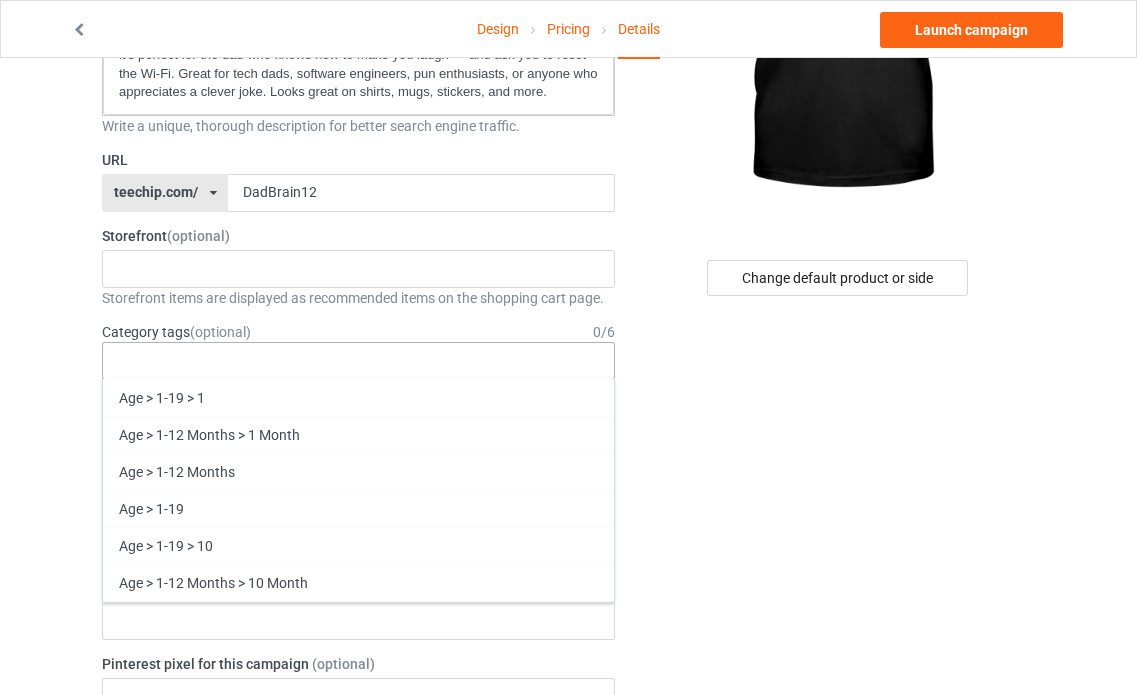 scroll, scrollTop: 400, scrollLeft: 0, axis: vertical 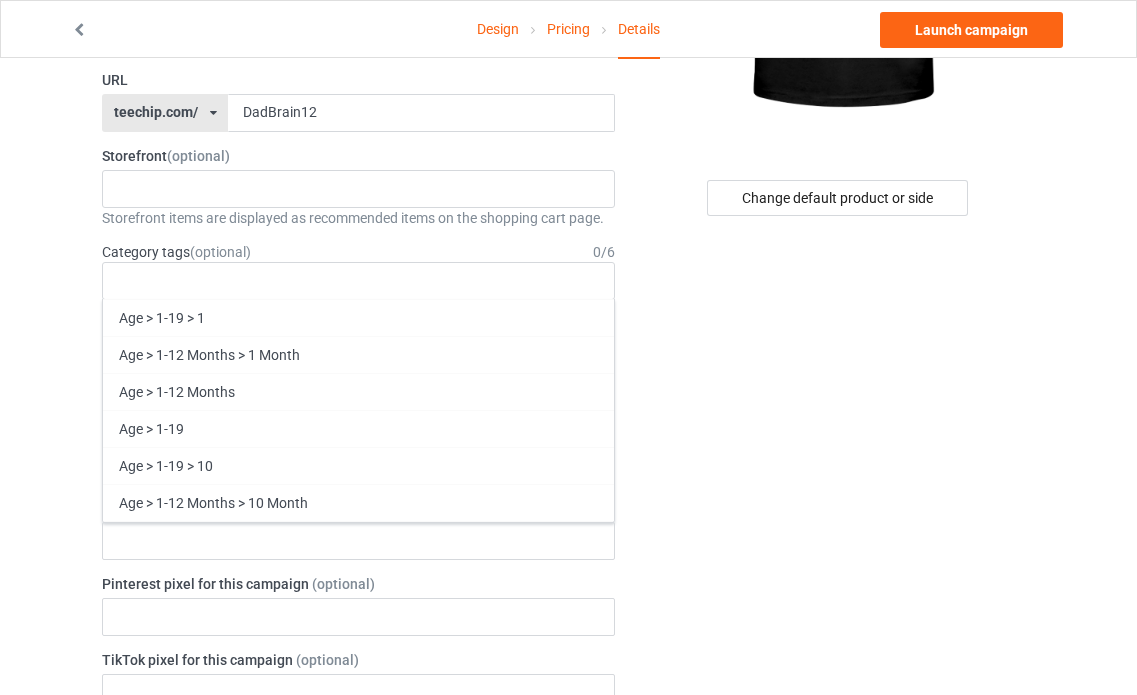 click on "URL teechip.com/ teechip.com/ [ID] Storefront (optional) Best For You queots [ID] [ID] Category tags (optional) 0 / 6 Age > 1-19 > 1 1" at bounding box center (568, 752) 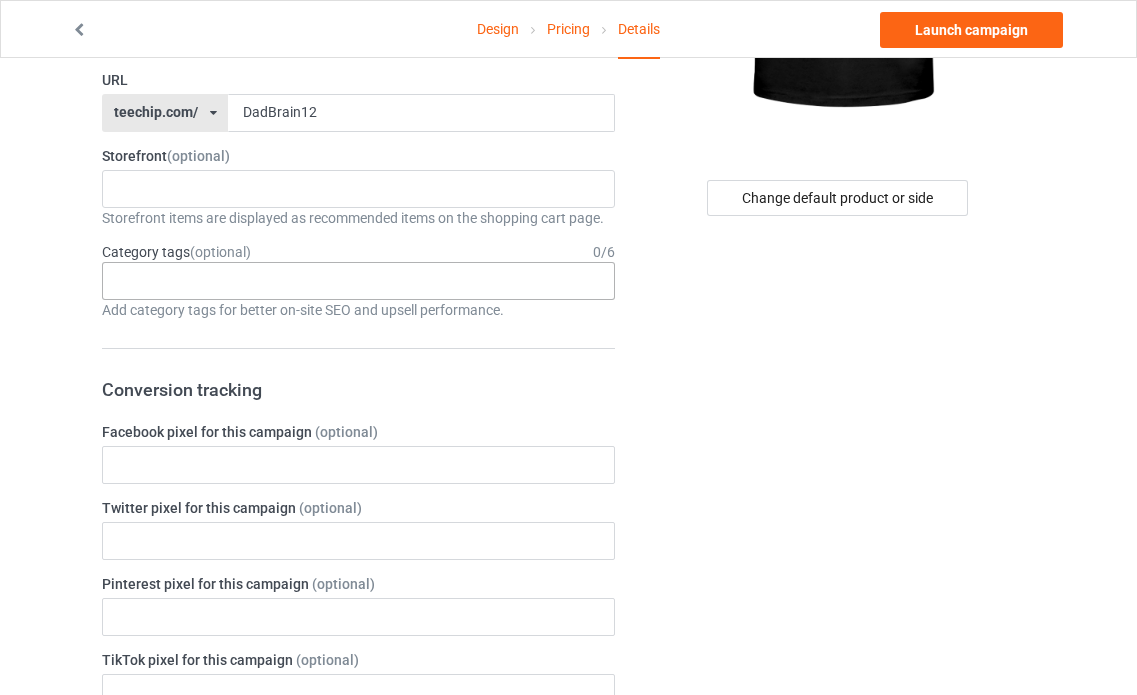 click on "Age > 1-19 > 1 Age > 1-12 Months > 1 Month Age > 1-12 Months Age > 1-19 Age > 1-19 > 10 Age > 1-12 Months > 10 Month Age > 80-100 > 100 Sports > Running > 10K Run Age > 1-19 > 11 Age > 1-12 Months > 11 Month Age > 1-19 > 12 Age > 1-12 Months > 12 Month Age > 1-19 > 13 Age > 1-19 > 14 Age > 1-19 > 15 Sports > Running > 15K Run Age > 1-19 > 16 Age > 1-19 > 17 Age > 1-19 > 18 Age > 1-19 > 19 Age > Decades > 1920s Age > Decades > 1930s Age > Decades > 1940s Age > Decades > 1950s Age > Decades > 1960s Age > Decades > 1970s Age > Decades > 1980s Age > Decades > 1990s Age > 1-19 > 2 Age > 1-12 Months > 2 Month Age > 20-39 > 20 Age > 20-39 Age > Decades > 2000s Age > Decades > 2010s Age > 20-39 > 21 Age > 20-39 > 22 Age > 20-39 > 23 Age > 20-39 > 24 Age > 20-39 > 25 Age > 20-39 > 26 Age > 20-39 > 27 Age > 20-39 > 28 Age > 20-39 > 29 Age > 1-19 > 3 Age > 1-12 Months > 3 Month Sports > Basketball > 3-Pointer Age > 20-39 > 30 Age > 20-39 > 31 Age > 20-39 > 32 Age > 20-39 > 33 Age > 20-39 > 34 Age > 20-39 > 35 Age Jobs 1" at bounding box center [358, 281] 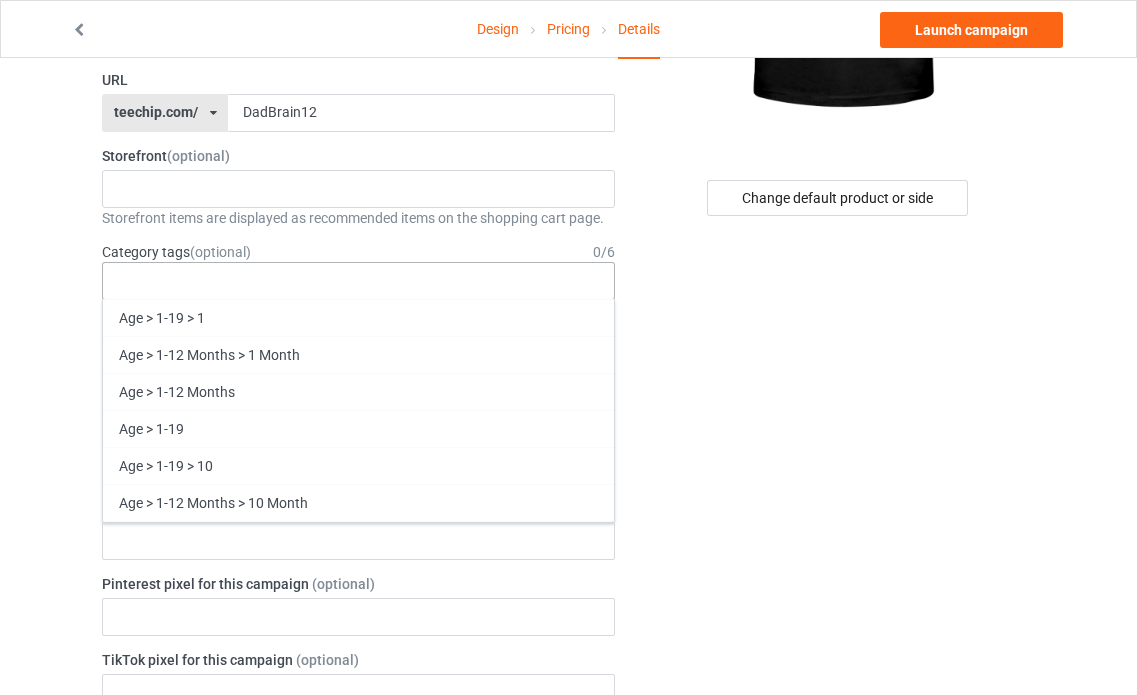 paste on "dad brain, dad joke, funny dad shirt, puns, password joke, programmer dad, tech humor, minimal design, clean typography, father’s day gift, dad gift, nerdy dad, geeky joke, forgetful dad, sarcastic shirt" 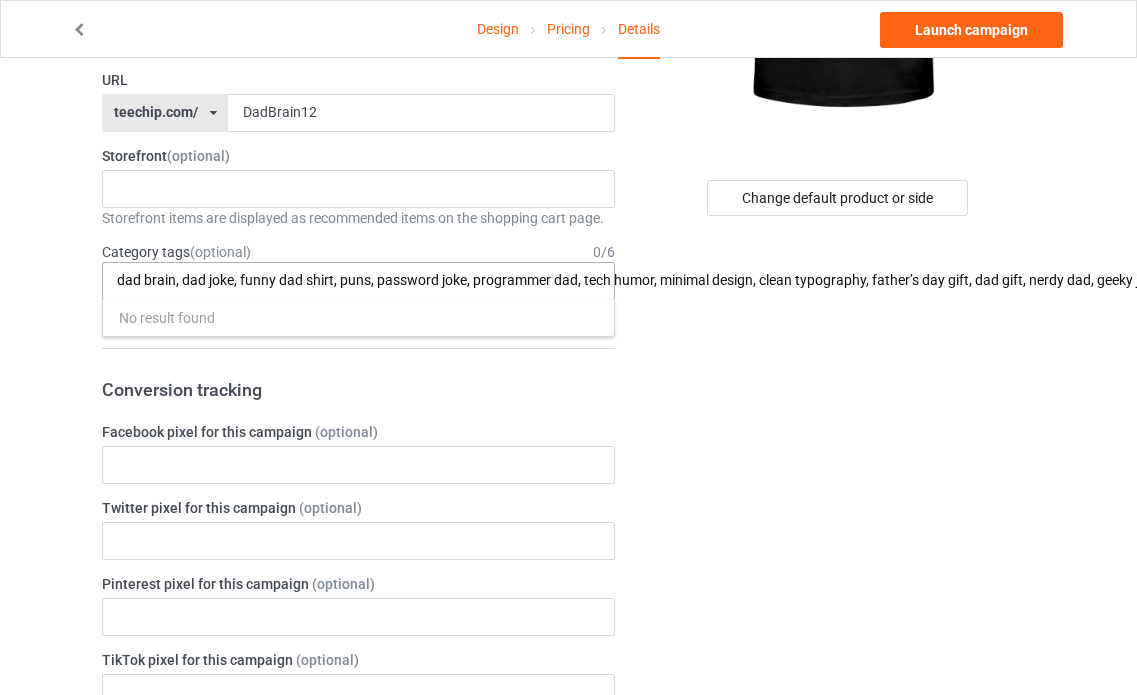 scroll, scrollTop: 0, scrollLeft: 0, axis: both 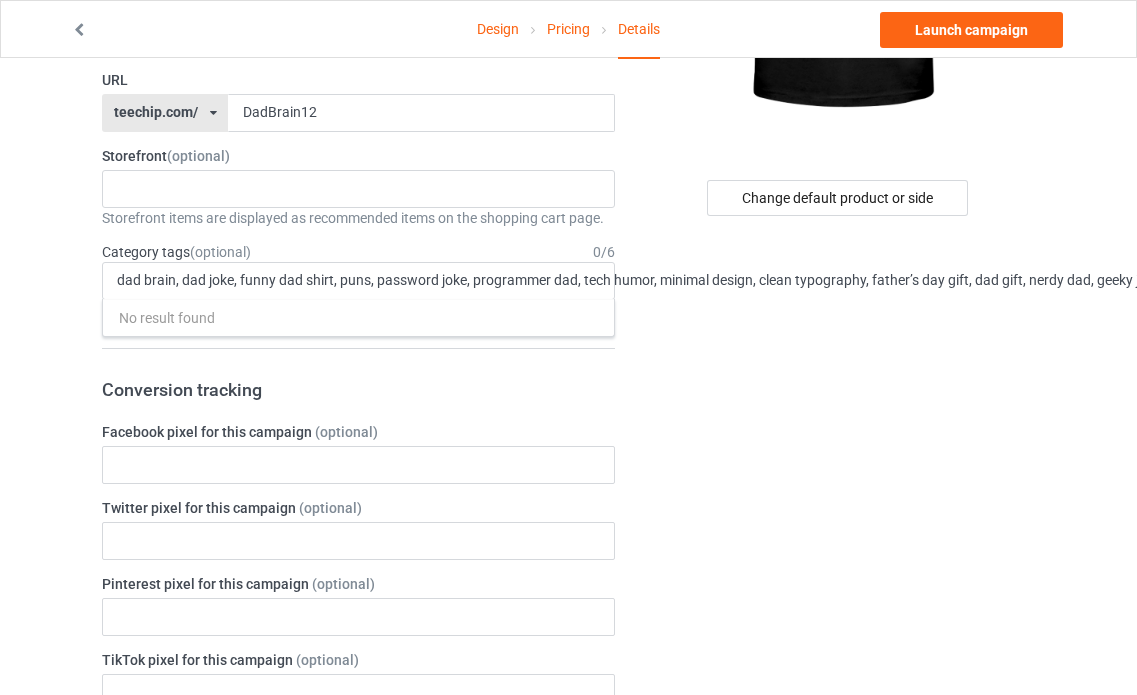 click on "Change default product or side" at bounding box center [839, 752] 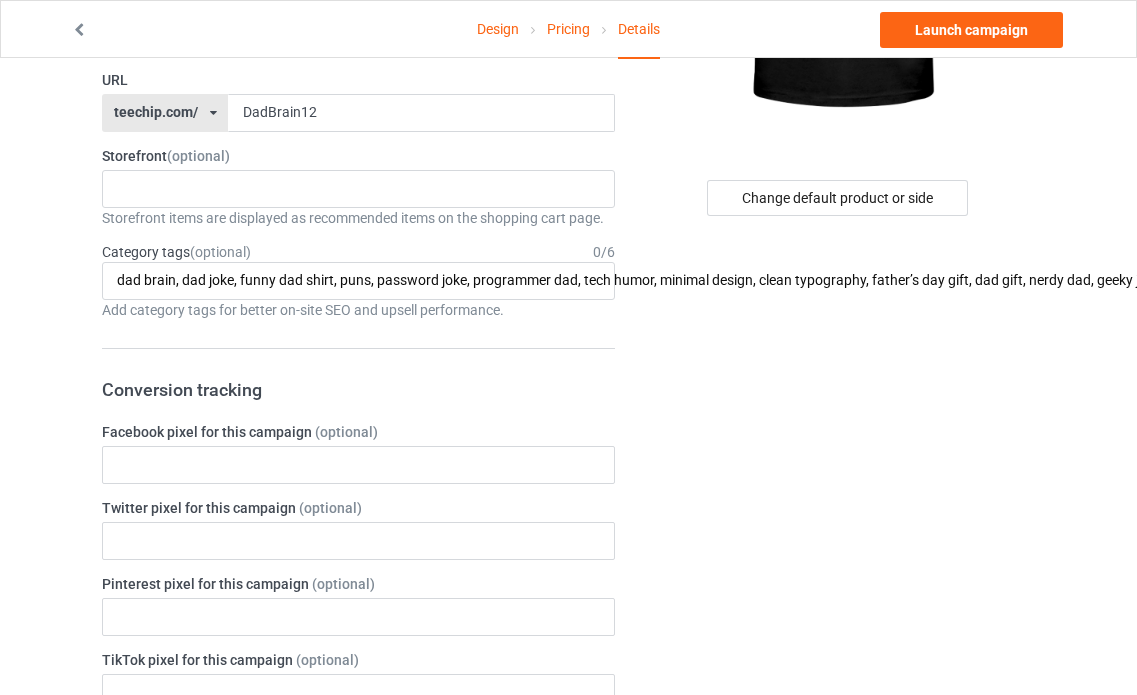 drag, startPoint x: 341, startPoint y: 276, endPoint x: 1079, endPoint y: 321, distance: 739.37067 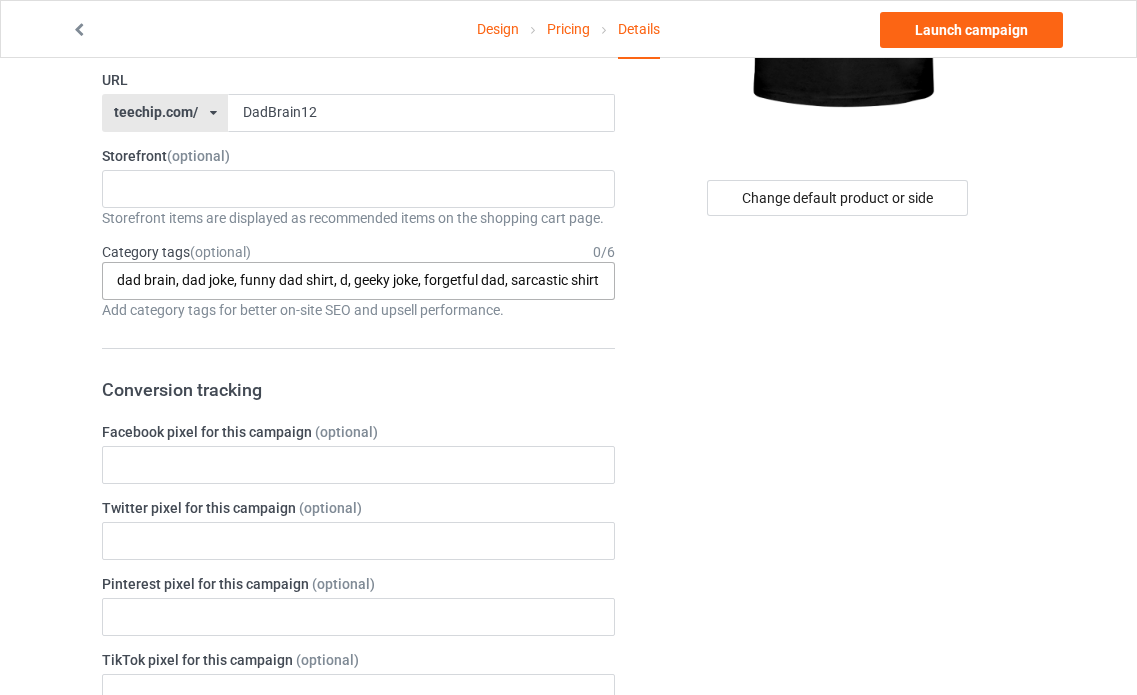 click on "dad brain, dad joke, funny dad shirt, d, geeky joke, forgetful dad, sarcastic shirt" at bounding box center [457, 280] 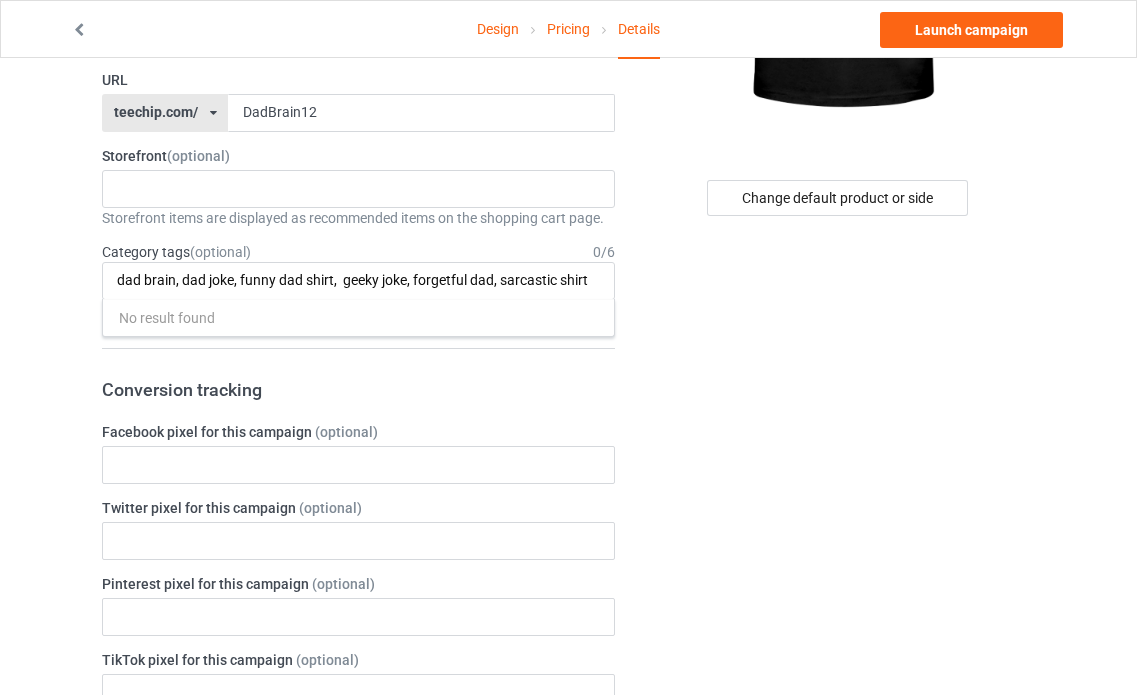 drag, startPoint x: 182, startPoint y: 279, endPoint x: 635, endPoint y: 296, distance: 453.31888 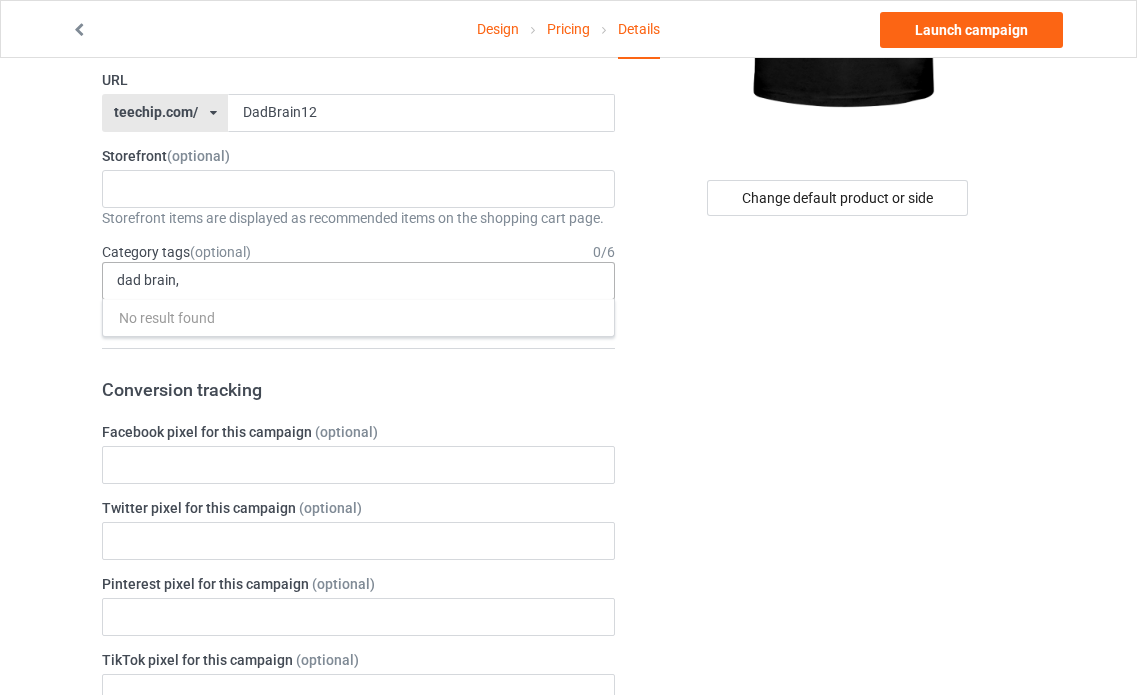 click on "dad brain, No result found 1 1 Month 1-12 Months 1-19 10 10 Month 100 10K Run 11 11 Month 12 12 Month 13 14 15 15K Run 16 17 18 19 1920s 1930s 1940s 1950s 1960s 1970s 1980s 1990s 2 2 Month 20 20-39 2000s 2010s 21 22 23 24 25 26 27 28 29 3 3 Month 3-Pointer 30 31 32 33 34 35 36 37 38 39 4 4 Month 40 40-59 41 42 43 44 45 46 47 48 49 5 5 Month 50 51 52 53 54 55 56 57 58 59 5K Run 6 6 Month 60 60-79 61 62 63 64 65 66 67 68 69 7 7 Month 70 71 72 73 74 75 76 77 78 79 8 8 Month 80 80-100 81 82 83 84 85 86 87 88 89 9 9 & 11 9 Month 90 91 92 93 94 95 96 97 98 99 A to Z City ADD ADHD AIDS ALS ATV Racing Aardvarks Accordion Accountant Accounting Accounting & Finance Acrobatic Gymnastics Acrobatics Action & Adventure Action Figures Activism Actor Actress Adrenal Adventure Game Advertising Aerobic Gymnastics Aerospace Engineer Afghanistan Africa African African American Afro Age Age Groups Agricultural Engineer Air Force Air Racing Air Sports Aircraft Airline Airplane Alabama Alaska Albania Albuquerque Alchemy Alcohol BMX" at bounding box center (358, 281) 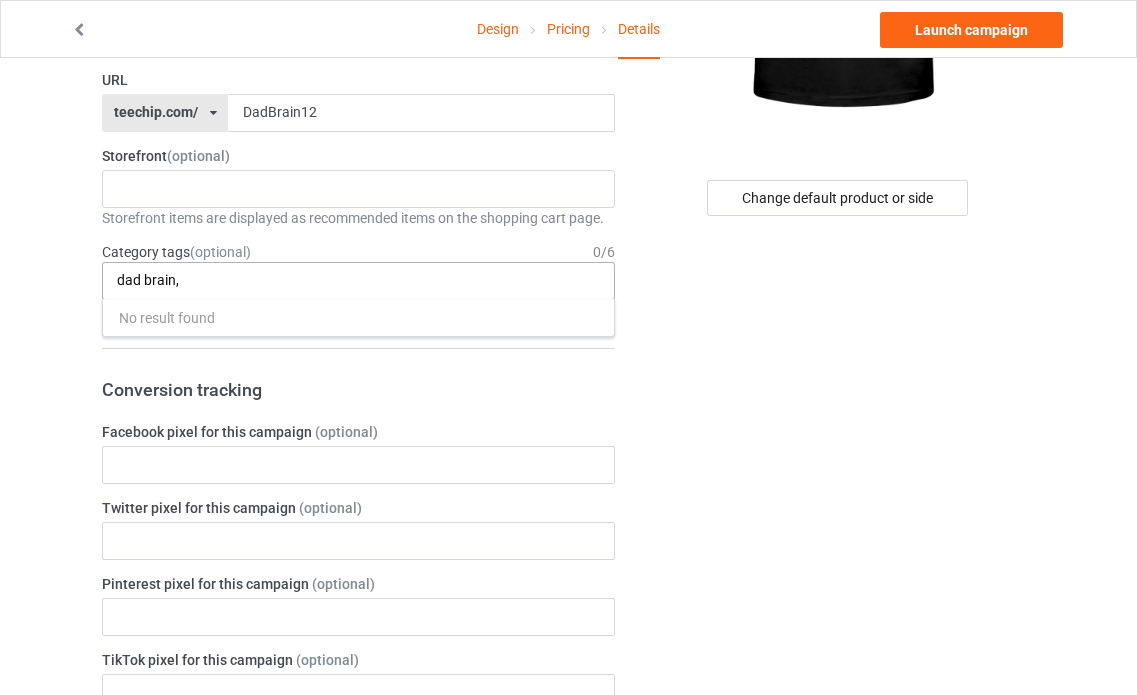 paste on "dad brain, dad joke, funny dad shirt, puns, password joke, programmer dad, tech humor, minimal design, clean typography, father’s day gift, dad gift, nerdy dad, geeky joke, forgetful dad, sarcastic shirt" 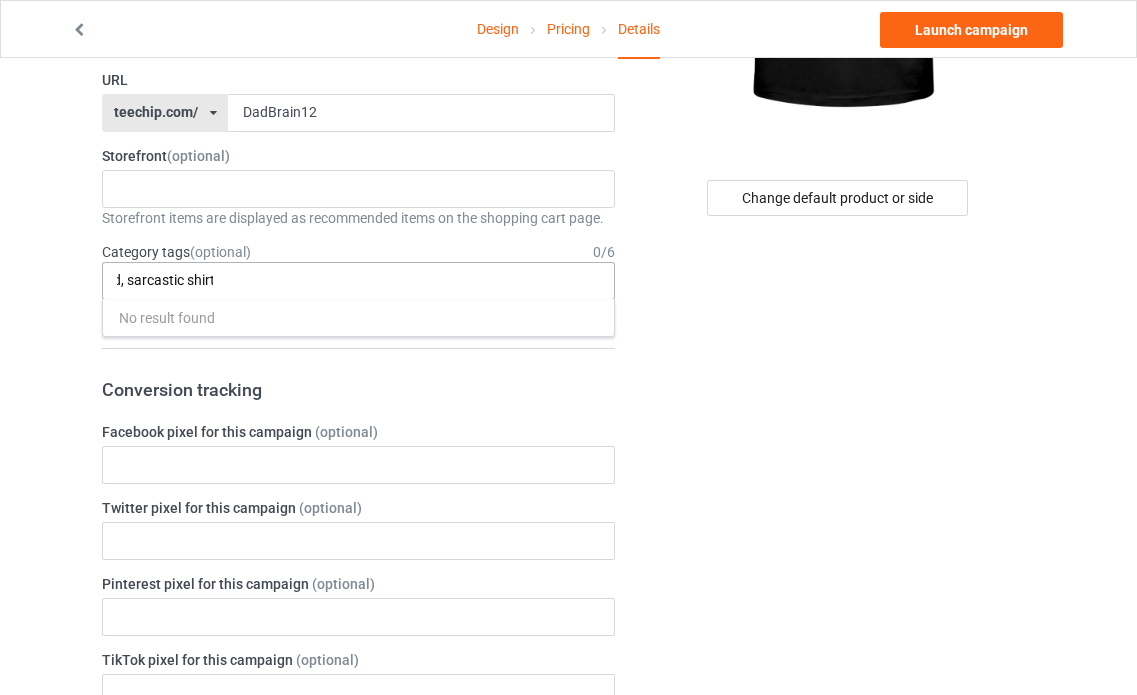 scroll, scrollTop: 0, scrollLeft: 0, axis: both 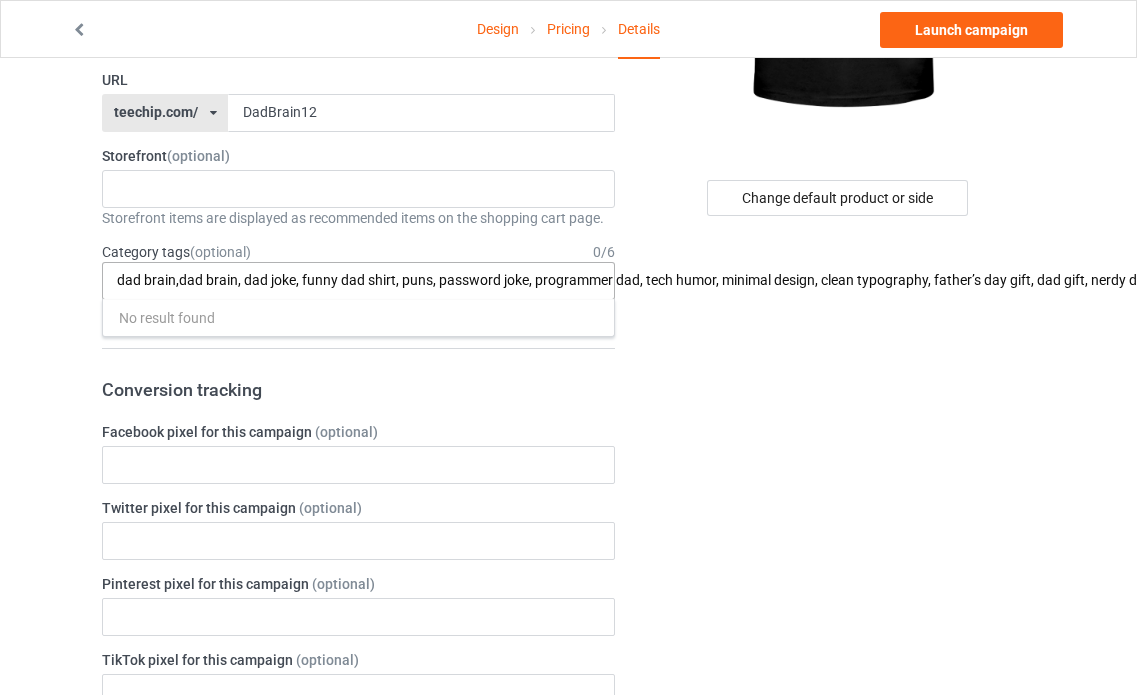 type on "dad brain,dad brain, dad joke, funny dad shirt, puns, password joke, programmer dad, tech humor, minimal design, clean typography, father’s day gift, dad gift, nerdy dad, geeky joke, forgetful dad, sarcastic shir" 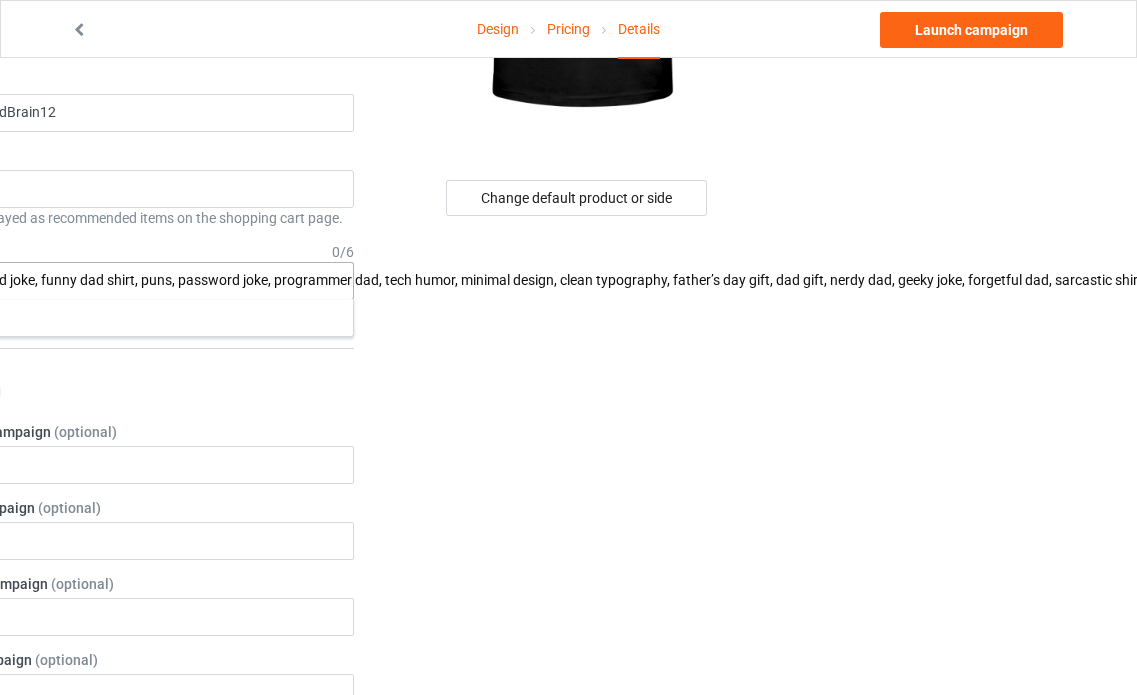 click on "dad brain,dad brain, dad joke, funny dad shirt, puns, password joke, programmer dad, tech humor, minimal design, clean typography, father’s day gift, dad gift, nerdy dad, geeky joke, forgetful dad, sarcastic shir" at bounding box center (712, 280) 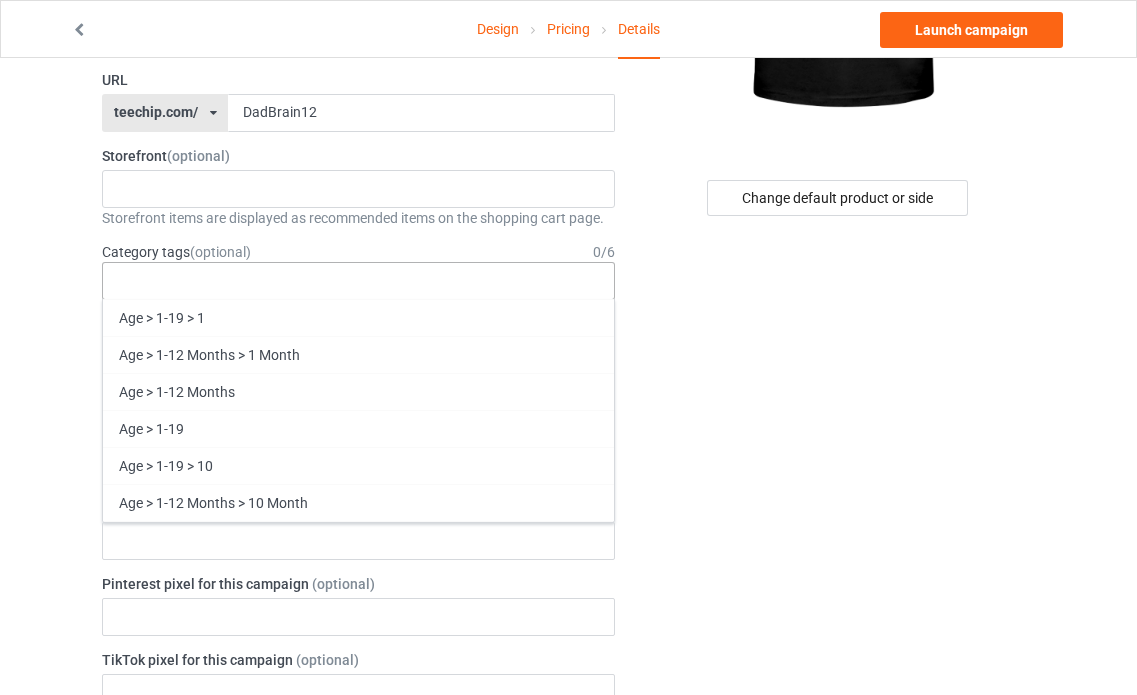 scroll, scrollTop: 400, scrollLeft: 0, axis: vertical 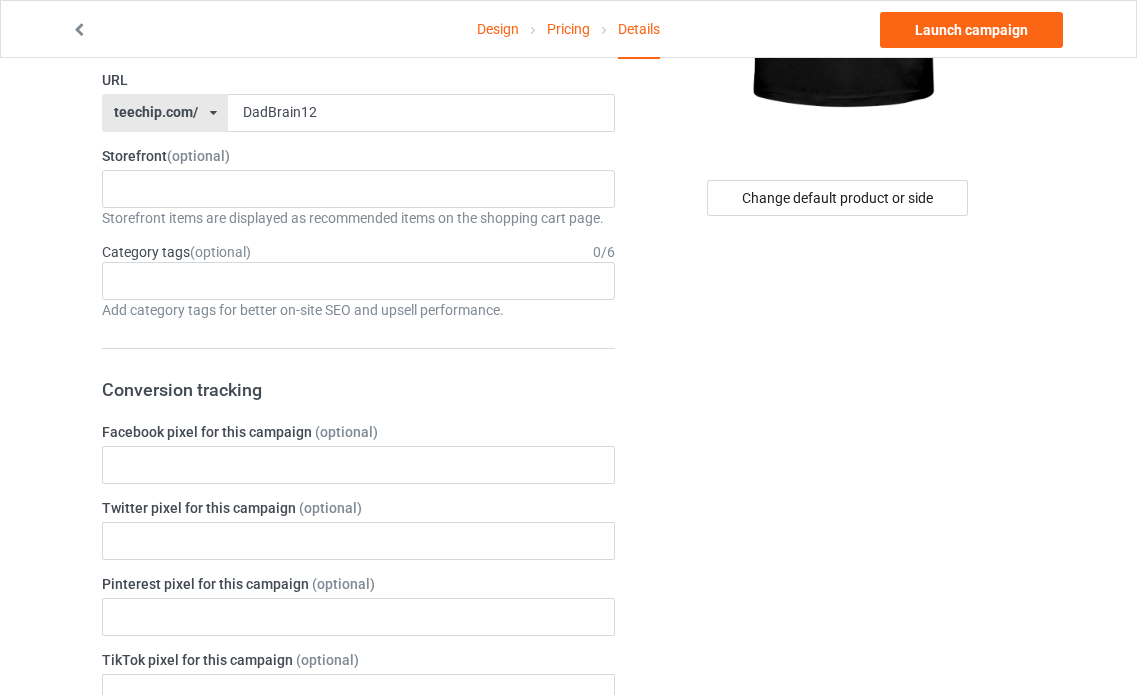 click on "URL teechip.com/ teechip.com/ [ID] Storefront (optional) Best For You queots [ID] [ID] Category tags (optional) 0 / 6 Age > 1-19 > 1 1" at bounding box center [568, 752] 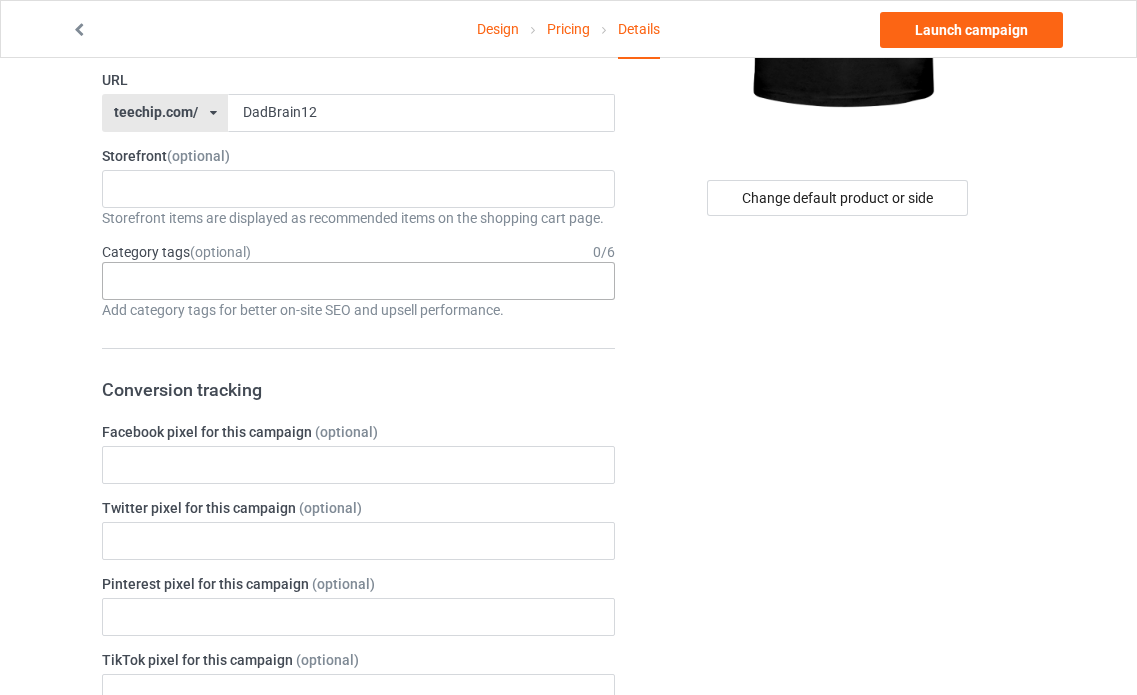 click on "Age > 1-19 > 1 Age > 1-12 Months > 1 Month Age > 1-12 Months Age > 1-19 Age > 1-19 > 10 Age > 1-12 Months > 10 Month Age > 80-100 > 100 Sports > Running > 10K Run Age > 1-19 > 11 Age > 1-12 Months > 11 Month Age > 1-19 > 12 Age > 1-12 Months > 12 Month Age > 1-19 > 13 Age > 1-19 > 14 Age > 1-19 > 15 Sports > Running > 15K Run Age > 1-19 > 16 Age > 1-19 > 17 Age > 1-19 > 18 Age > 1-19 > 19 Age > Decades > 1920s Age > Decades > 1930s Age > Decades > 1940s Age > Decades > 1950s Age > Decades > 1960s Age > Decades > 1970s Age > Decades > 1980s Age > Decades > 1990s Age > 1-19 > 2 Age > 1-12 Months > 2 Month Age > 20-39 > 20 Age > 20-39 Age > Decades > 2000s Age > Decades > 2010s Age > 20-39 > 21 Age > 20-39 > 22 Age > 20-39 > 23 Age > 20-39 > 24 Age > 20-39 > 25 Age > 20-39 > 26 Age > 20-39 > 27 Age > 20-39 > 28 Age > 20-39 > 29 Age > 1-19 > 3 Age > 1-12 Months > 3 Month Sports > Basketball > 3-Pointer Age > 20-39 > 30 Age > 20-39 > 31 Age > 20-39 > 32 Age > 20-39 > 33 Age > 20-39 > 34 Age > 20-39 > 35 Age Jobs 1" at bounding box center (358, 281) 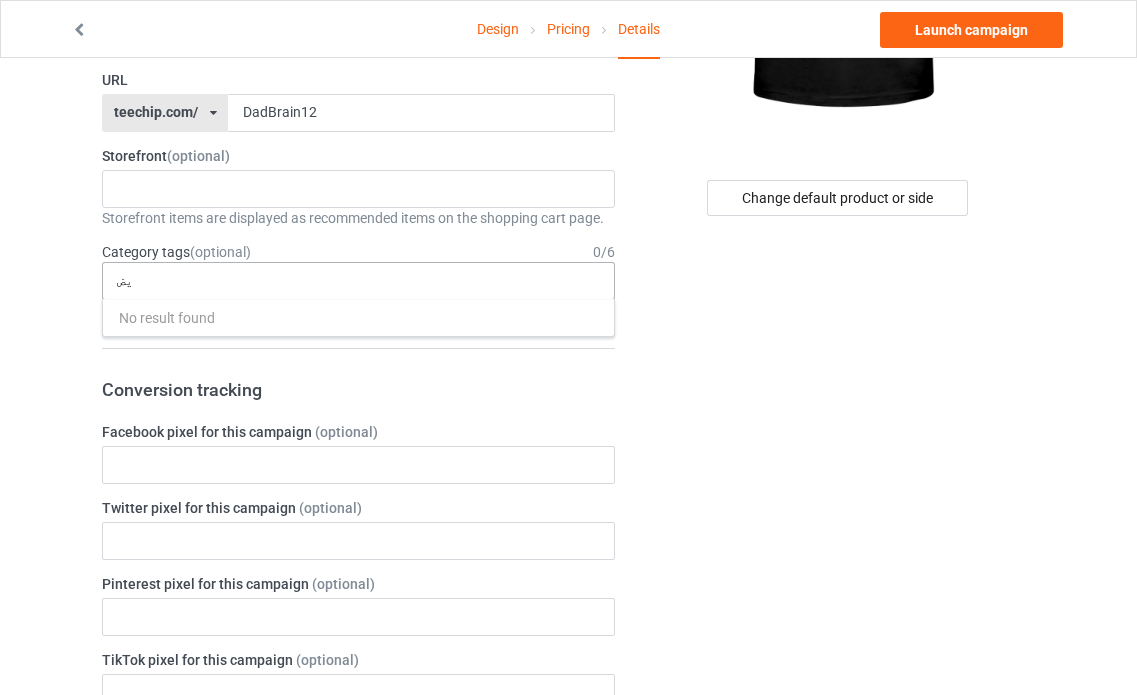 scroll, scrollTop: 0, scrollLeft: 0, axis: both 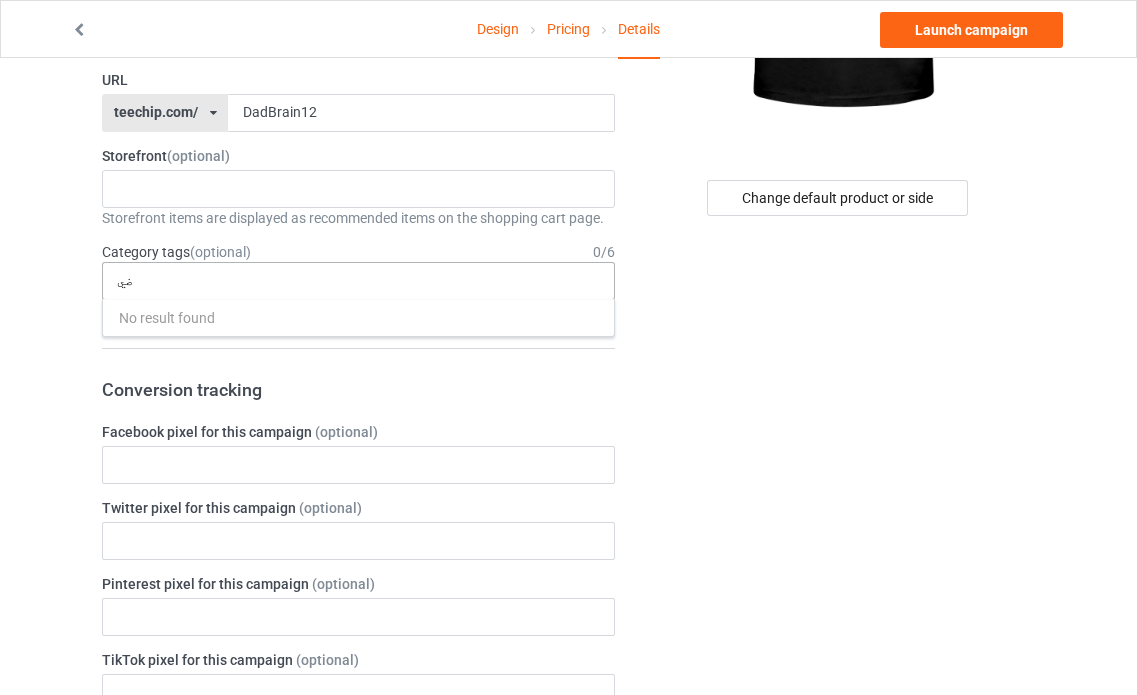 type on "ضي" 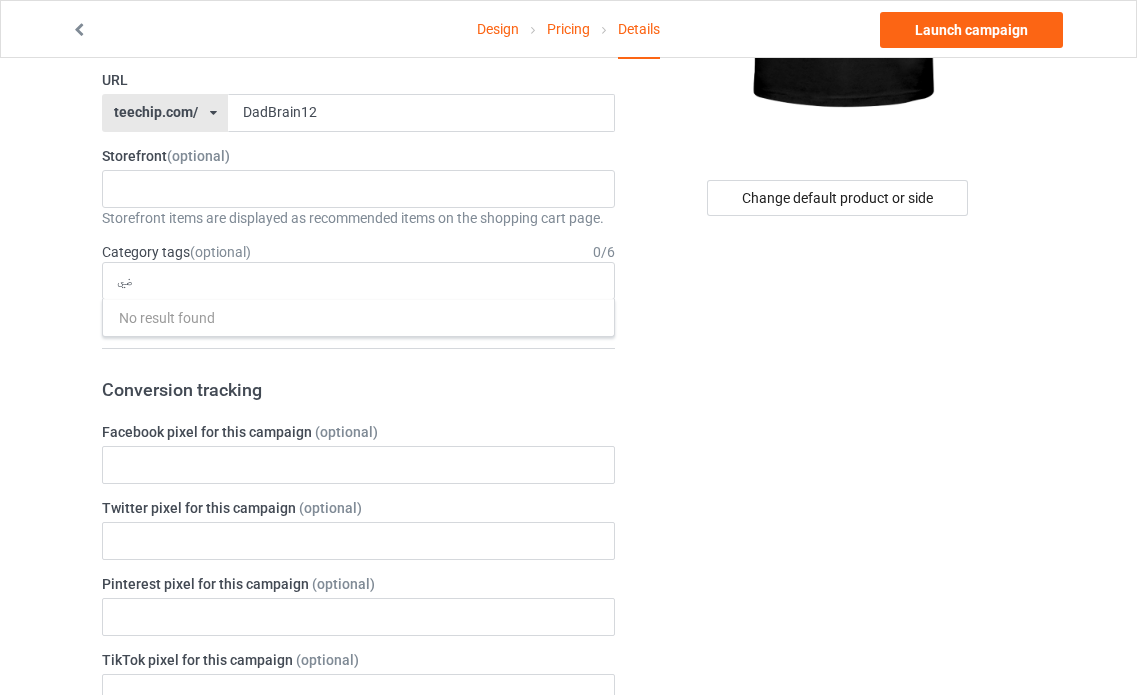 drag, startPoint x: 219, startPoint y: 277, endPoint x: 76, endPoint y: 274, distance: 143.03146 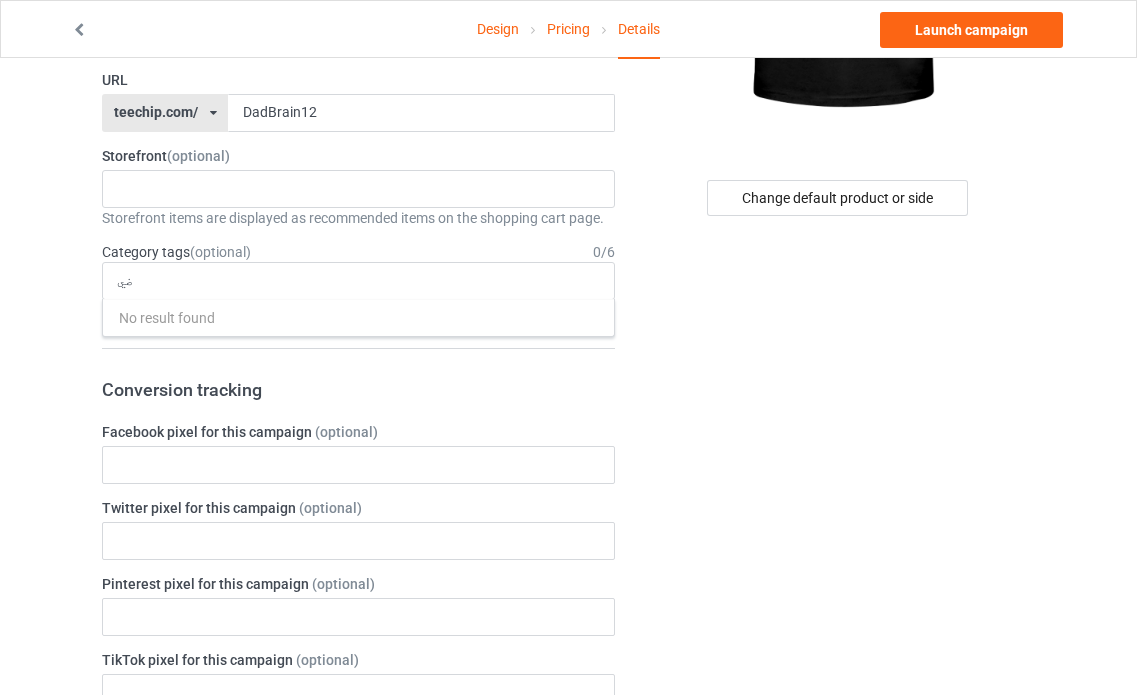 click on "Change default product or side" at bounding box center (839, 752) 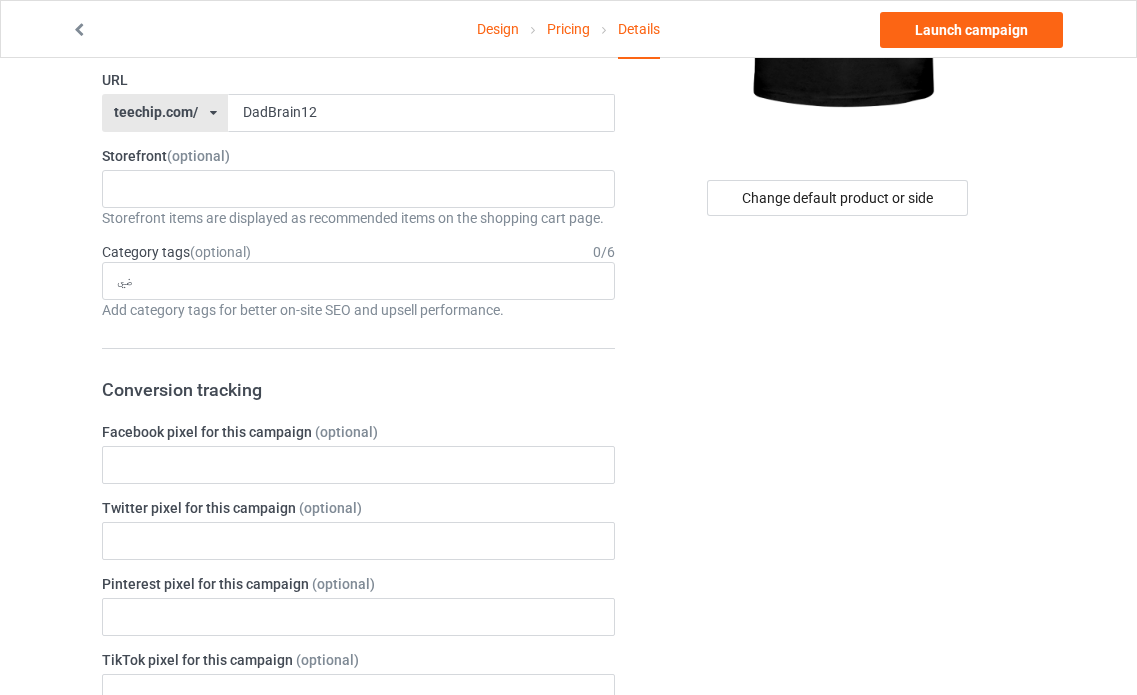 click on "Design Pricing Details Launch campaign Campaign Info Title (h1) 109   characters left Dad Brain. Funny Minimalist Tech Dad Joke Create a catchy, unique title for better search engine traffic. Description 1600   characters left       Small Normal Large Big Huge                                                                                     Every dad has his quirks. This design captures two of the most iconic ones: bad puns and forgotten passwords. With a clean minimalist layout and bold typography, it's perfect for the dad who knows how to make you laugh — and ask you to reset the Wi-Fi. Great for tech dads, software engineers, pun enthusiasts, or anyone who appreciates a clever joke. Looks great on shirts, mugs, stickers, and more. Write a unique, thorough description for better search engine traffic. URL teechip.com/ teechip.com/ [ID] DadBrain12 Storefront (optional) Best For You queots [ID] [ID] Category tags (optional) 0 / 6 ضي 1 1 Month 2" at bounding box center (568, 752) 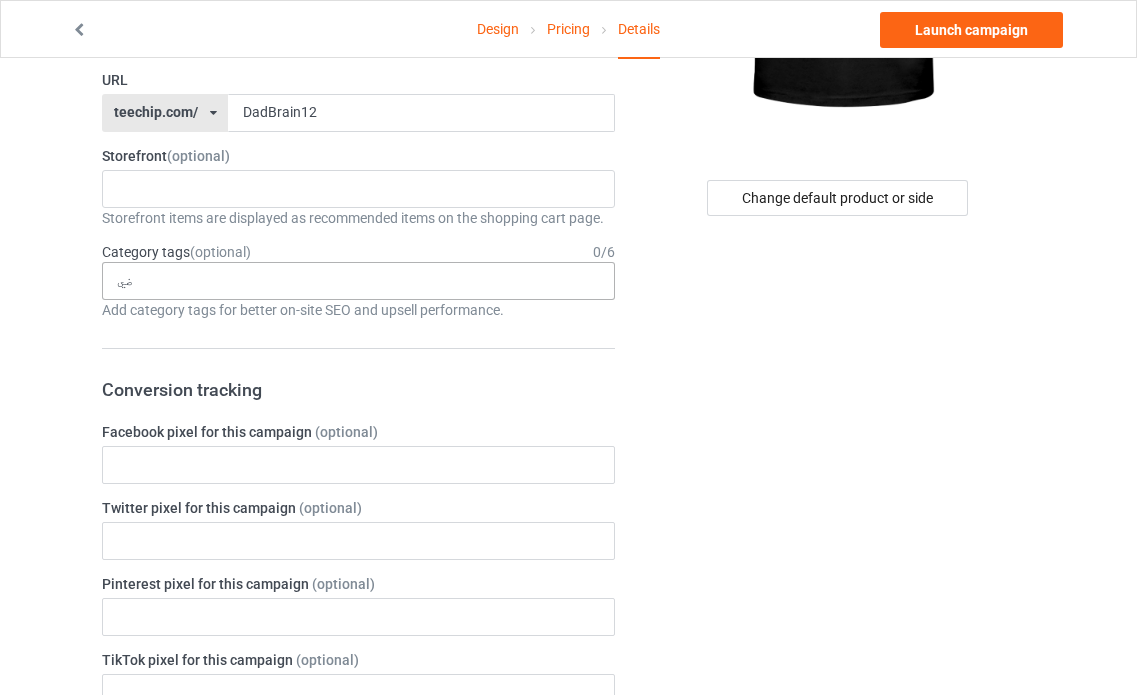 click on "ضي No result found 1 1 Month 1-12 Months 1-19 10 10 Month 100 10K Run 11 11 Month 12 12 Month 13 14 15 15K Run 16 17 18 19 1920s 1930s 1940s 1950s 1960s 1970s 1980s 1990s 2 2 Month 20 20-39 2000s 2010s 21 22 23 24 25 26 27 28 29 3 3 Month 3-Pointer 30 31 32 33 34 35 36 37 38 39 4 4 Month 40 40-59 41 42 43 44 45 46 47 48 49 5 5 Month 50 51 52 53 54 55 56 57 58 59 5K Run 6 6 Month 60 60-79 61 62 63 64 65 66 67 68 69 7 7 Month 70 71 72 73 74 75 76 77 78 79 8 8 Month 80 80-100 81 82 83 84 85 86 87 88 89 9 9 & 11 9 Month 90 91 92 93 94 95 96 97 98 99 A to Z City ADD ADHD AIDS ALS ATV Racing Aardvarks Accordion Accountant Accounting Accounting & Finance Acrobatic Gymnastics Acrobatics Action & Adventure Action Figures Activism Actor Actress Adrenal Adventure Game Advertising Aerobic Gymnastics Aerospace Engineer Afghanistan Africa African African American Afro Age Age Groups Agricultural Engineer Air Force Air Racing Air Sports Aircraft Airline Airplane Alabama Alaska Albania Albuquerque Alchemy Alcohol Algeria" at bounding box center [358, 281] 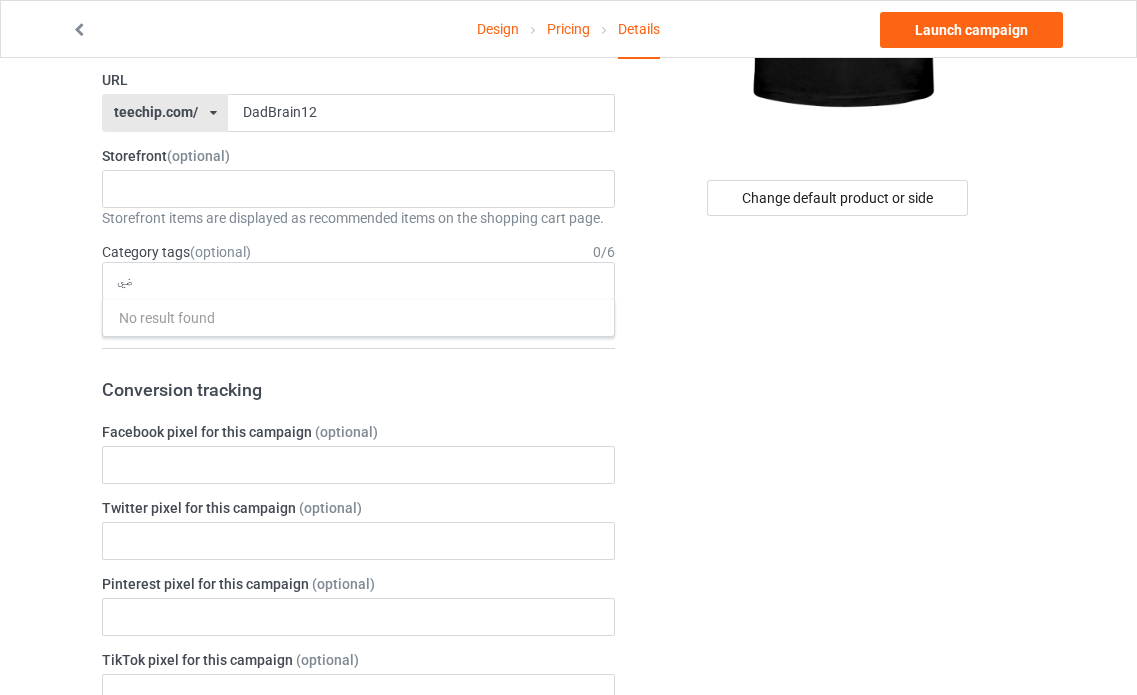 click on "Campaign Info Title (h1) 109   characters left Dad Brain. Funny Minimalist Tech Dad Joke Create a catchy, unique title for better search engine traffic. Description 1600   characters left       Small Normal Large Big Huge                                                                                     Every dad has his quirks. This design captures two of the most iconic ones: bad puns and forgotten passwords. With a clean minimalist layout and bold typography, it's perfect for the dad who knows how to make you laugh — and ask you to reset the Wi-Fi. Great for tech dads, software engineers, pun enthusiasts, or anyone who appreciates a clever joke. Looks great on shirts, mugs, stickers, and more. Write a unique, thorough description for better search engine traffic. URL teechip.com/ teechip.com/ [ID] DadBrain12 Storefront (optional) Best For You queots [ID] [ID] Storefront items are displayed as recommended items on the shopping cart page. 0 / 6 1" at bounding box center [358, 752] 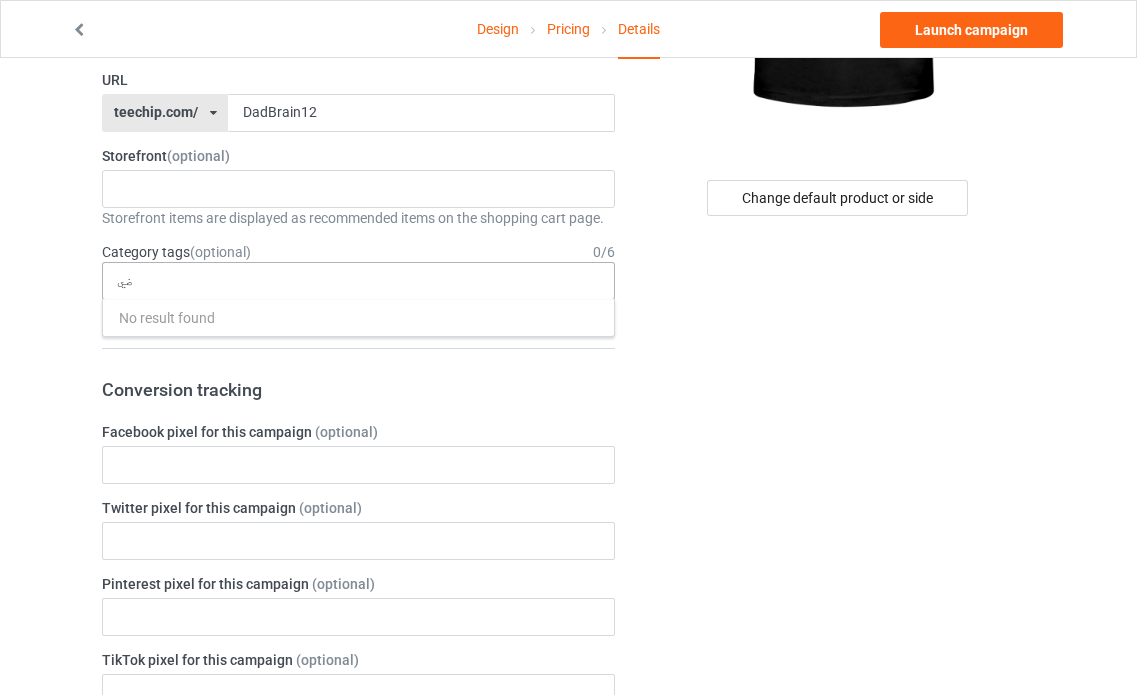 click on "ضي No result found 1 1 Month 1-12 Months 1-19 10 10 Month 100 10K Run 11 11 Month 12 12 Month 13 14 15 15K Run 16 17 18 19 1920s 1930s 1940s 1950s 1960s 1970s 1980s 1990s 2 2 Month 20 20-39 2000s 2010s 21 22 23 24 25 26 27 28 29 3 3 Month 3-Pointer 30 31 32 33 34 35 36 37 38 39 4 4 Month 40 40-59 41 42 43 44 45 46 47 48 49 5 5 Month 50 51 52 53 54 55 56 57 58 59 5K Run 6 6 Month 60 60-79 61 62 63 64 65 66 67 68 69 7 7 Month 70 71 72 73 74 75 76 77 78 79 8 8 Month 80 80-100 81 82 83 84 85 86 87 88 89 9 9 & 11 9 Month 90 91 92 93 94 95 96 97 98 99 A to Z City ADD ADHD AIDS ALS ATV Racing Aardvarks Accordion Accountant Accounting Accounting & Finance Acrobatic Gymnastics Acrobatics Action & Adventure Action Figures Activism Actor Actress Adrenal Adventure Game Advertising Aerobic Gymnastics Aerospace Engineer Afghanistan Africa African African American Afro Age Age Groups Agricultural Engineer Air Force Air Racing Air Sports Aircraft Airline Airplane Alabama Alaska Albania Albuquerque Alchemy Alcohol Algeria" at bounding box center [358, 281] 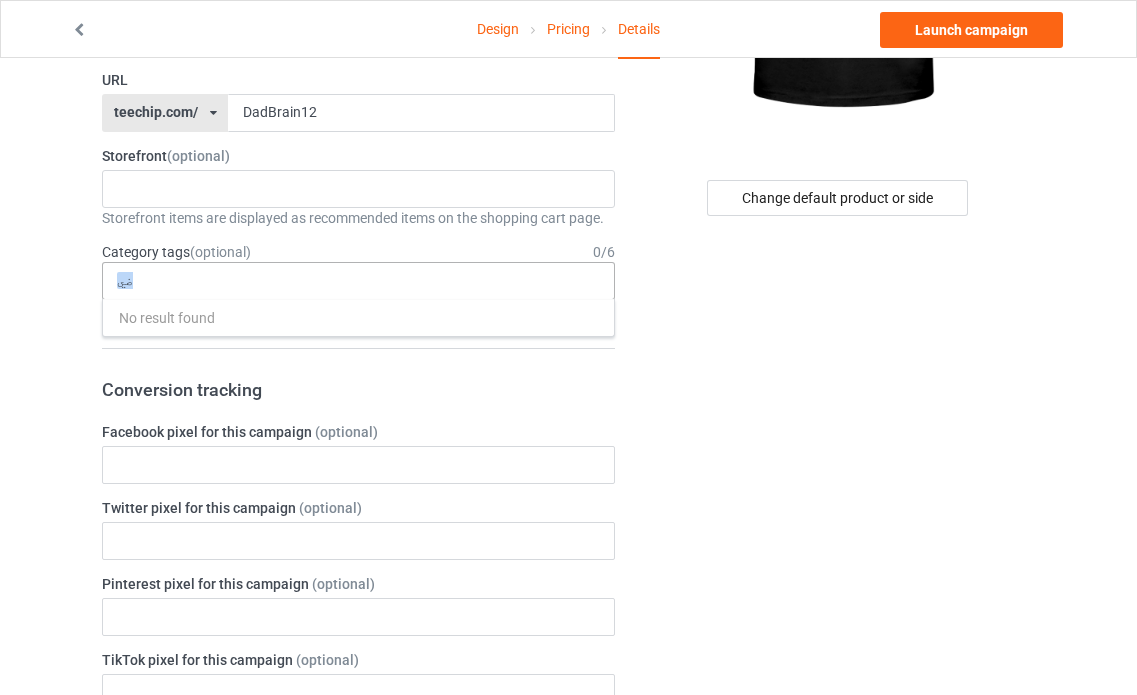 click on "ضي No result found 1 1 Month 1-12 Months 1-19 10 10 Month 100 10K Run 11 11 Month 12 12 Month 13 14 15 15K Run 16 17 18 19 1920s 1930s 1940s 1950s 1960s 1970s 1980s 1990s 2 2 Month 20 20-39 2000s 2010s 21 22 23 24 25 26 27 28 29 3 3 Month 3-Pointer 30 31 32 33 34 35 36 37 38 39 4 4 Month 40 40-59 41 42 43 44 45 46 47 48 49 5 5 Month 50 51 52 53 54 55 56 57 58 59 5K Run 6 6 Month 60 60-79 61 62 63 64 65 66 67 68 69 7 7 Month 70 71 72 73 74 75 76 77 78 79 8 8 Month 80 80-100 81 82 83 84 85 86 87 88 89 9 9 & 11 9 Month 90 91 92 93 94 95 96 97 98 99 A to Z City ADD ADHD AIDS ALS ATV Racing Aardvarks Accordion Accountant Accounting Accounting & Finance Acrobatic Gymnastics Acrobatics Action & Adventure Action Figures Activism Actor Actress Adrenal Adventure Game Advertising Aerobic Gymnastics Aerospace Engineer Afghanistan Africa African African American Afro Age Age Groups Agricultural Engineer Air Force Air Racing Air Sports Aircraft Airline Airplane Alabama Alaska Albania Albuquerque Alchemy Alcohol Algeria" at bounding box center (358, 281) 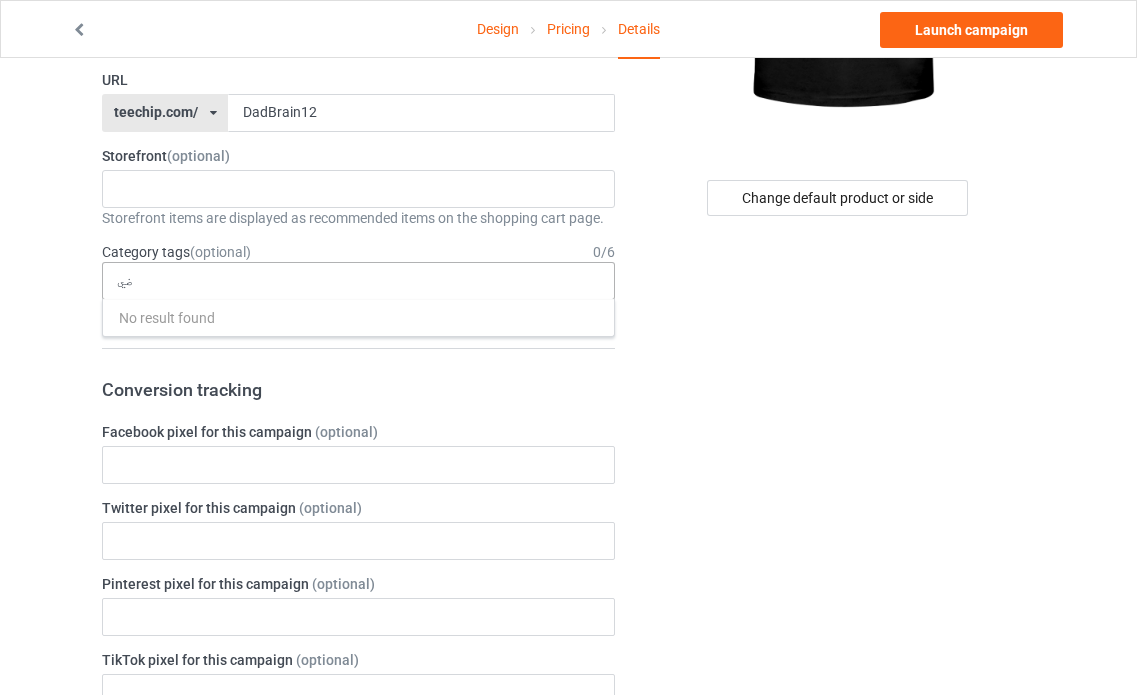 click on "ضي No result found 1 1 Month 1-12 Months 1-19 10 10 Month 100 10K Run 11 11 Month 12 12 Month 13 14 15 15K Run 16 17 18 19 1920s 1930s 1940s 1950s 1960s 1970s 1980s 1990s 2 2 Month 20 20-39 2000s 2010s 21 22 23 24 25 26 27 28 29 3 3 Month 3-Pointer 30 31 32 33 34 35 36 37 38 39 4 4 Month 40 40-59 41 42 43 44 45 46 47 48 49 5 5 Month 50 51 52 53 54 55 56 57 58 59 5K Run 6 6 Month 60 60-79 61 62 63 64 65 66 67 68 69 7 7 Month 70 71 72 73 74 75 76 77 78 79 8 8 Month 80 80-100 81 82 83 84 85 86 87 88 89 9 9 & 11 9 Month 90 91 92 93 94 95 96 97 98 99 A to Z City ADD ADHD AIDS ALS ATV Racing Aardvarks Accordion Accountant Accounting Accounting & Finance Acrobatic Gymnastics Acrobatics Action & Adventure Action Figures Activism Actor Actress Adrenal Adventure Game Advertising Aerobic Gymnastics Aerospace Engineer Afghanistan Africa African African American Afro Age Age Groups Agricultural Engineer Air Force Air Racing Air Sports Aircraft Airline Airplane Alabama Alaska Albania Albuquerque Alchemy Alcohol Algeria" at bounding box center [358, 281] 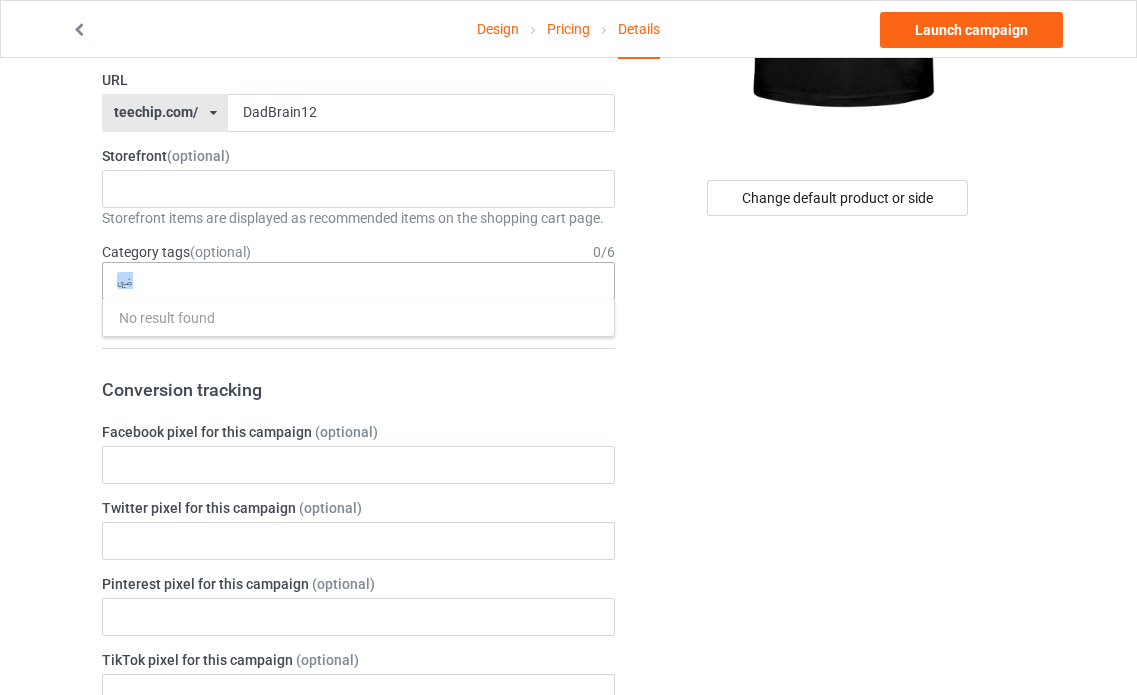 click on "ضي No result found 1 1 Month 1-12 Months 1-19 10 10 Month 100 10K Run 11 11 Month 12 12 Month 13 14 15 15K Run 16 17 18 19 1920s 1930s 1940s 1950s 1960s 1970s 1980s 1990s 2 2 Month 20 20-39 2000s 2010s 21 22 23 24 25 26 27 28 29 3 3 Month 3-Pointer 30 31 32 33 34 35 36 37 38 39 4 4 Month 40 40-59 41 42 43 44 45 46 47 48 49 5 5 Month 50 51 52 53 54 55 56 57 58 59 5K Run 6 6 Month 60 60-79 61 62 63 64 65 66 67 68 69 7 7 Month 70 71 72 73 74 75 76 77 78 79 8 8 Month 80 80-100 81 82 83 84 85 86 87 88 89 9 9 & 11 9 Month 90 91 92 93 94 95 96 97 98 99 A to Z City ADD ADHD AIDS ALS ATV Racing Aardvarks Accordion Accountant Accounting Accounting & Finance Acrobatic Gymnastics Acrobatics Action & Adventure Action Figures Activism Actor Actress Adrenal Adventure Game Advertising Aerobic Gymnastics Aerospace Engineer Afghanistan Africa African African American Afro Age Age Groups Agricultural Engineer Air Force Air Racing Air Sports Aircraft Airline Airplane Alabama Alaska Albania Albuquerque Alchemy Alcohol Algeria" at bounding box center [358, 281] 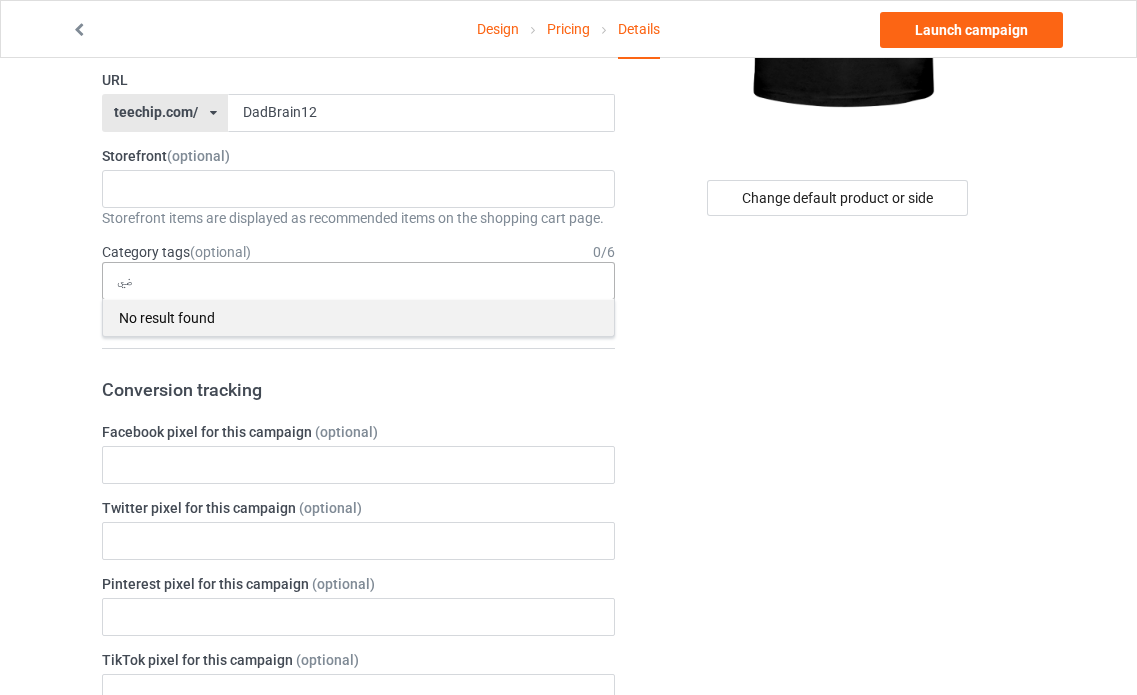 click on "No result found" at bounding box center [358, 317] 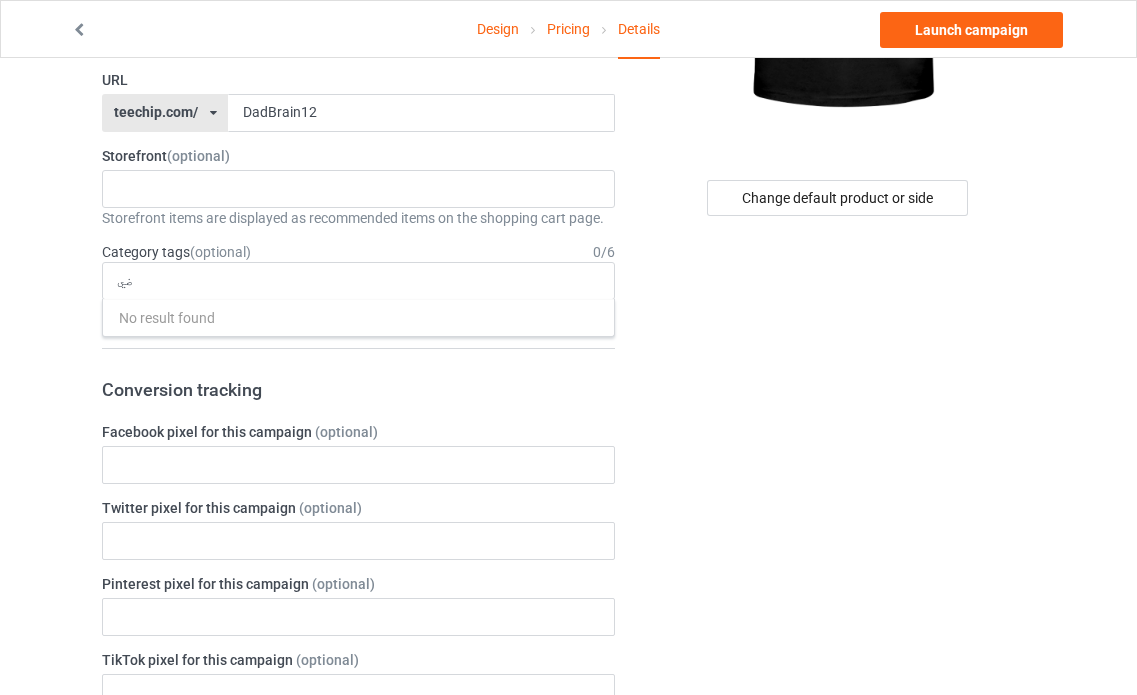 click on "Change default product or side" at bounding box center [839, 752] 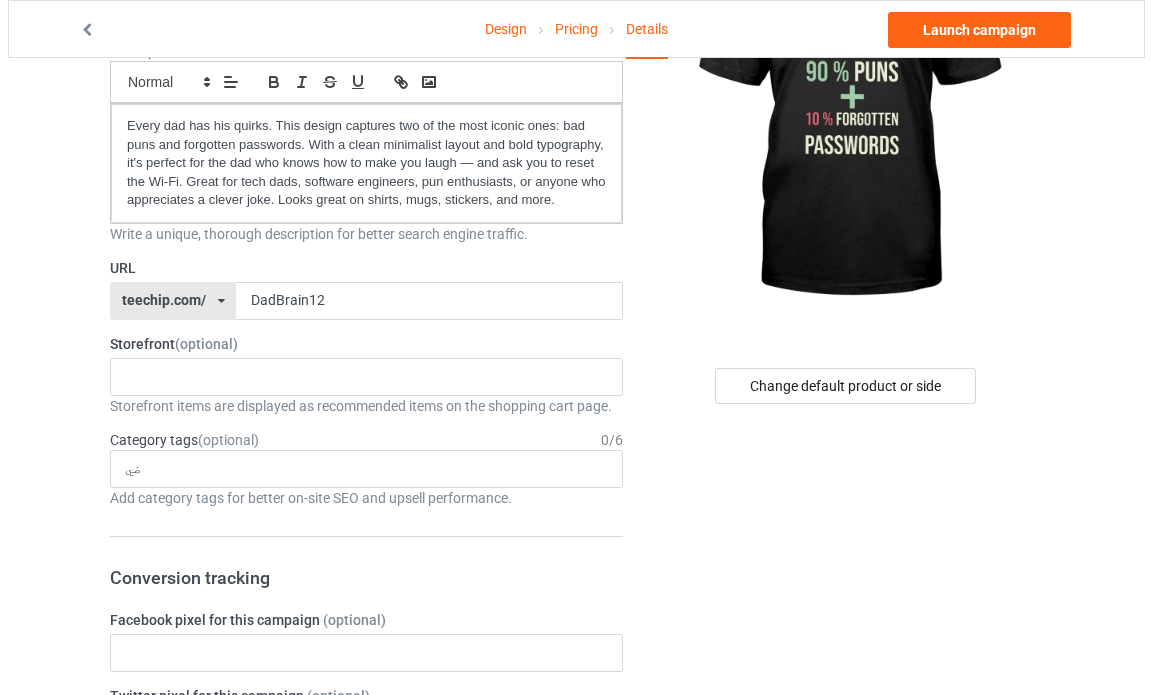 scroll, scrollTop: 0, scrollLeft: 0, axis: both 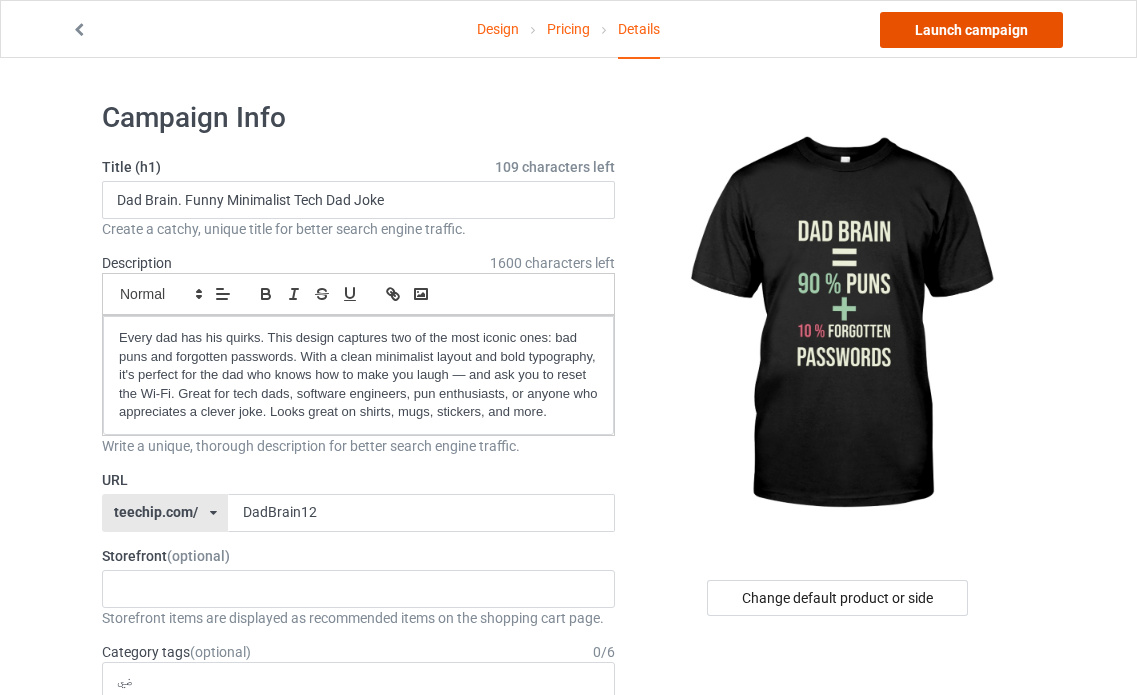 click on "Launch campaign" at bounding box center (971, 30) 